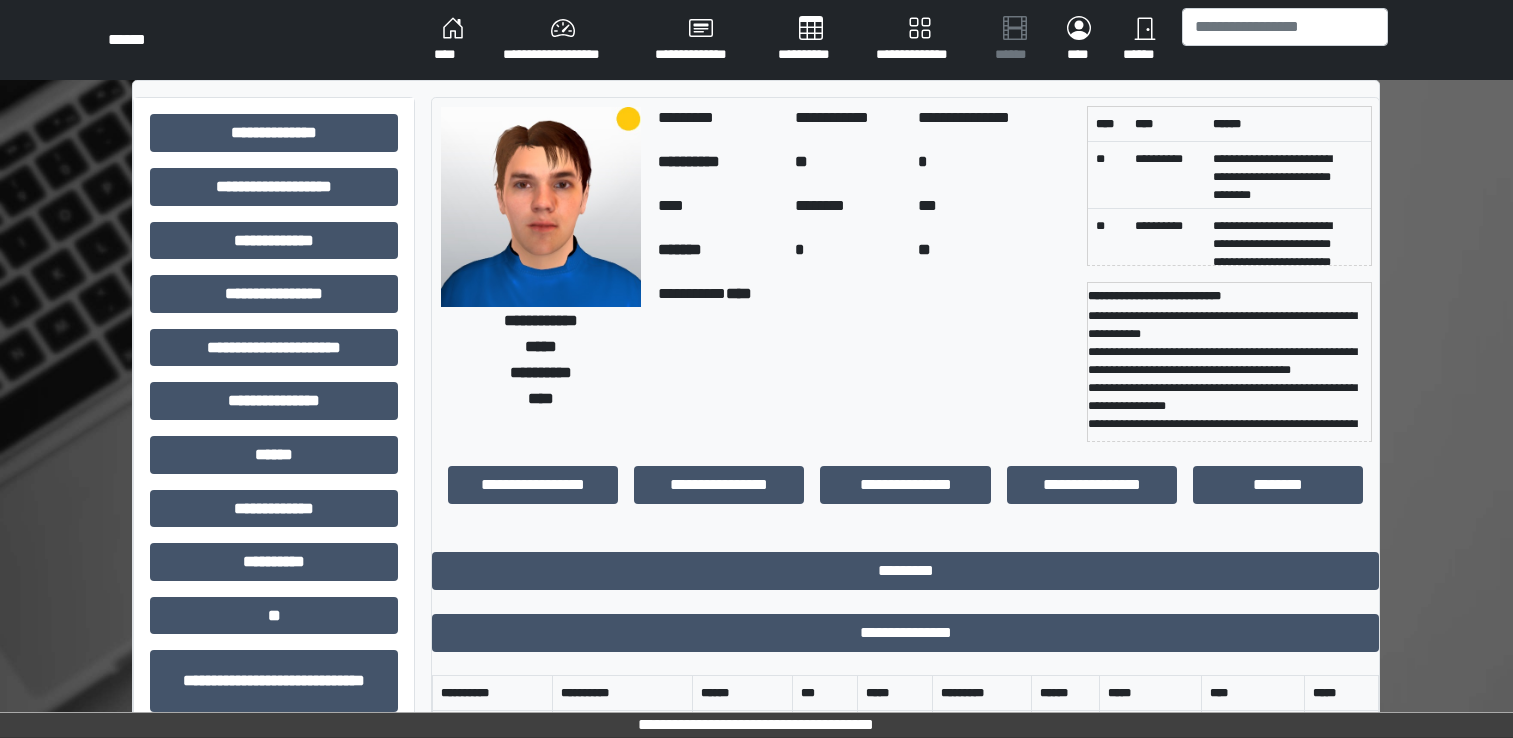 scroll, scrollTop: 0, scrollLeft: 0, axis: both 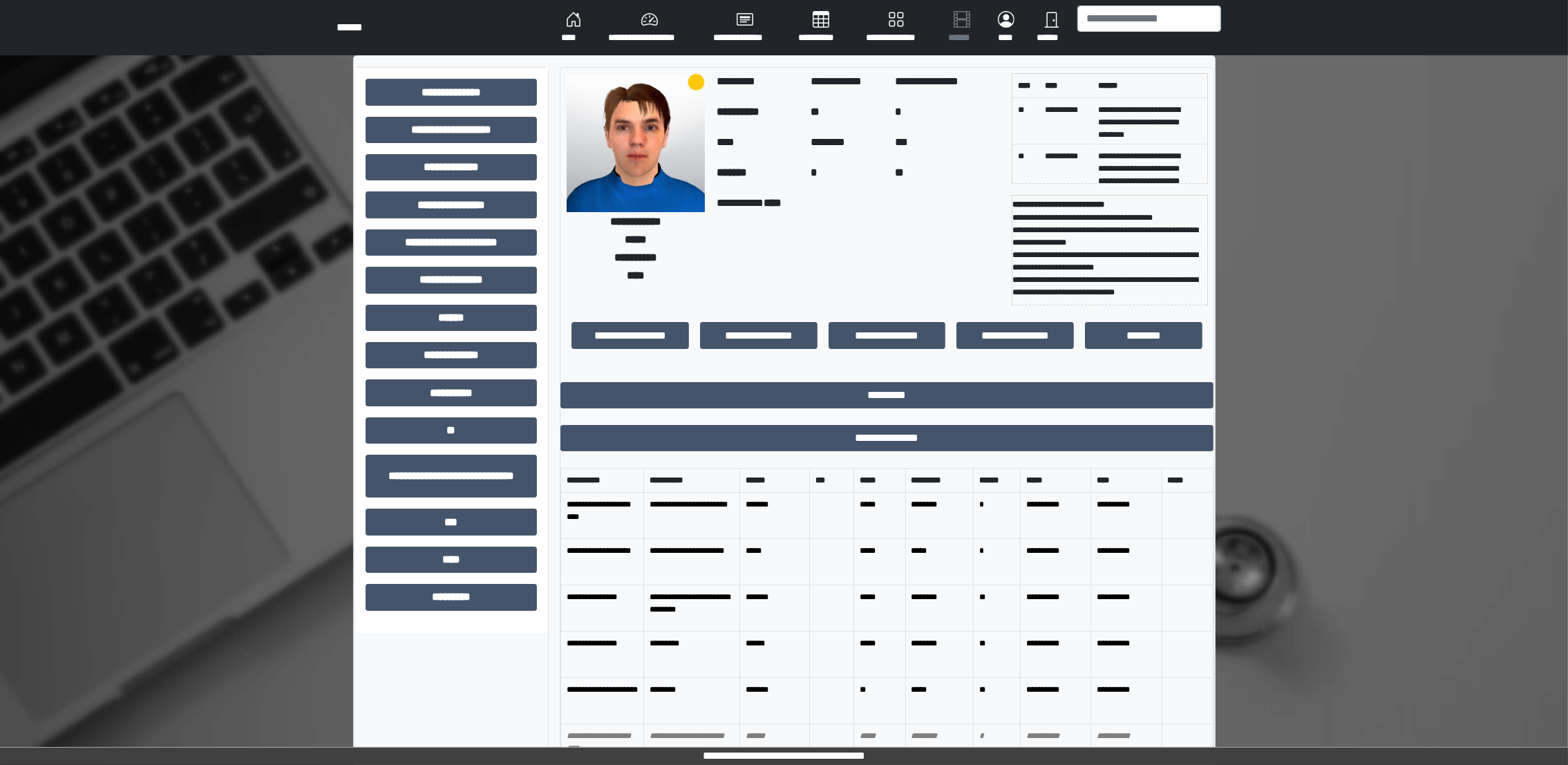 click on "**********" at bounding box center [692, 516] 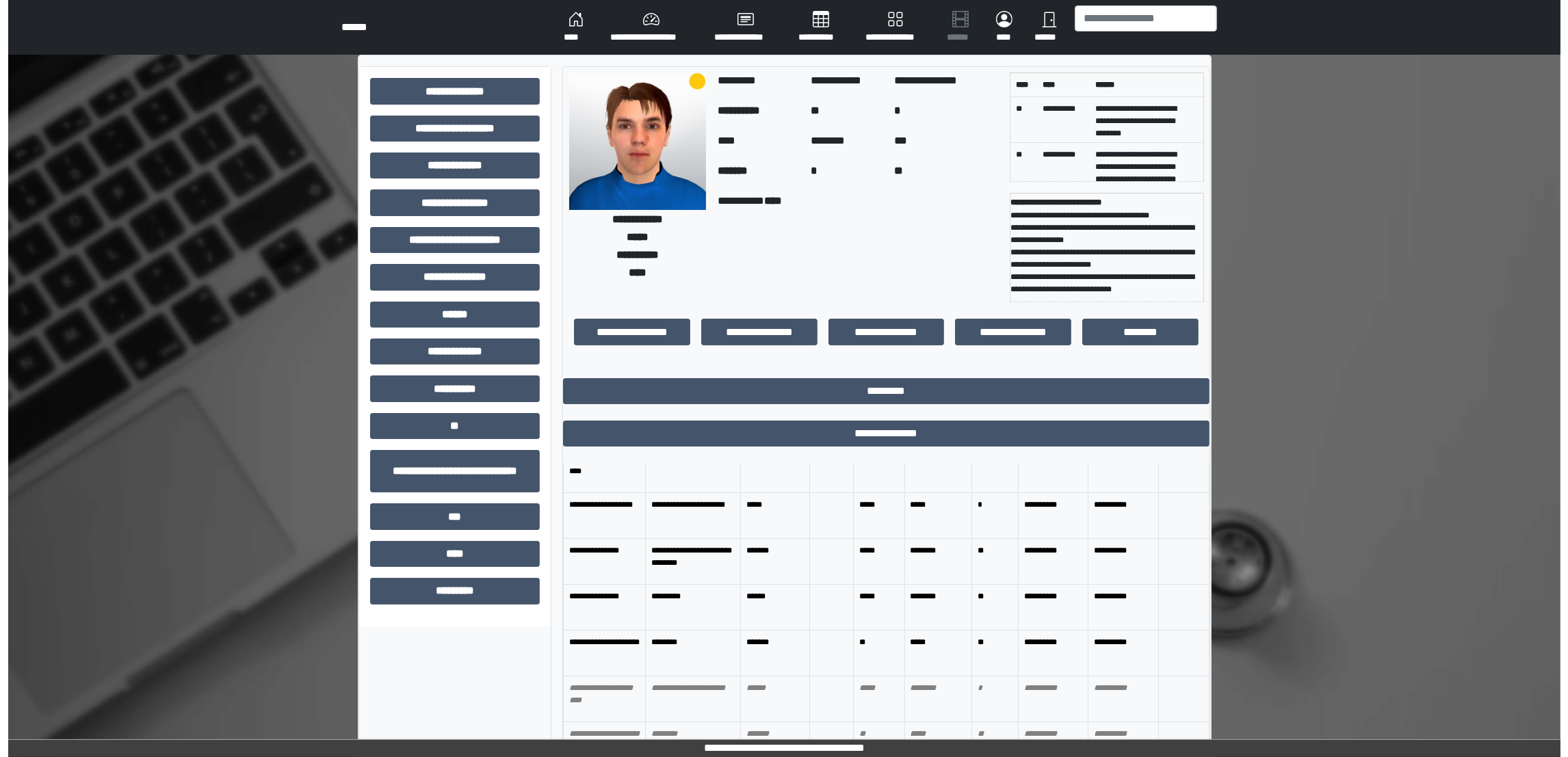 scroll, scrollTop: 81, scrollLeft: 0, axis: vertical 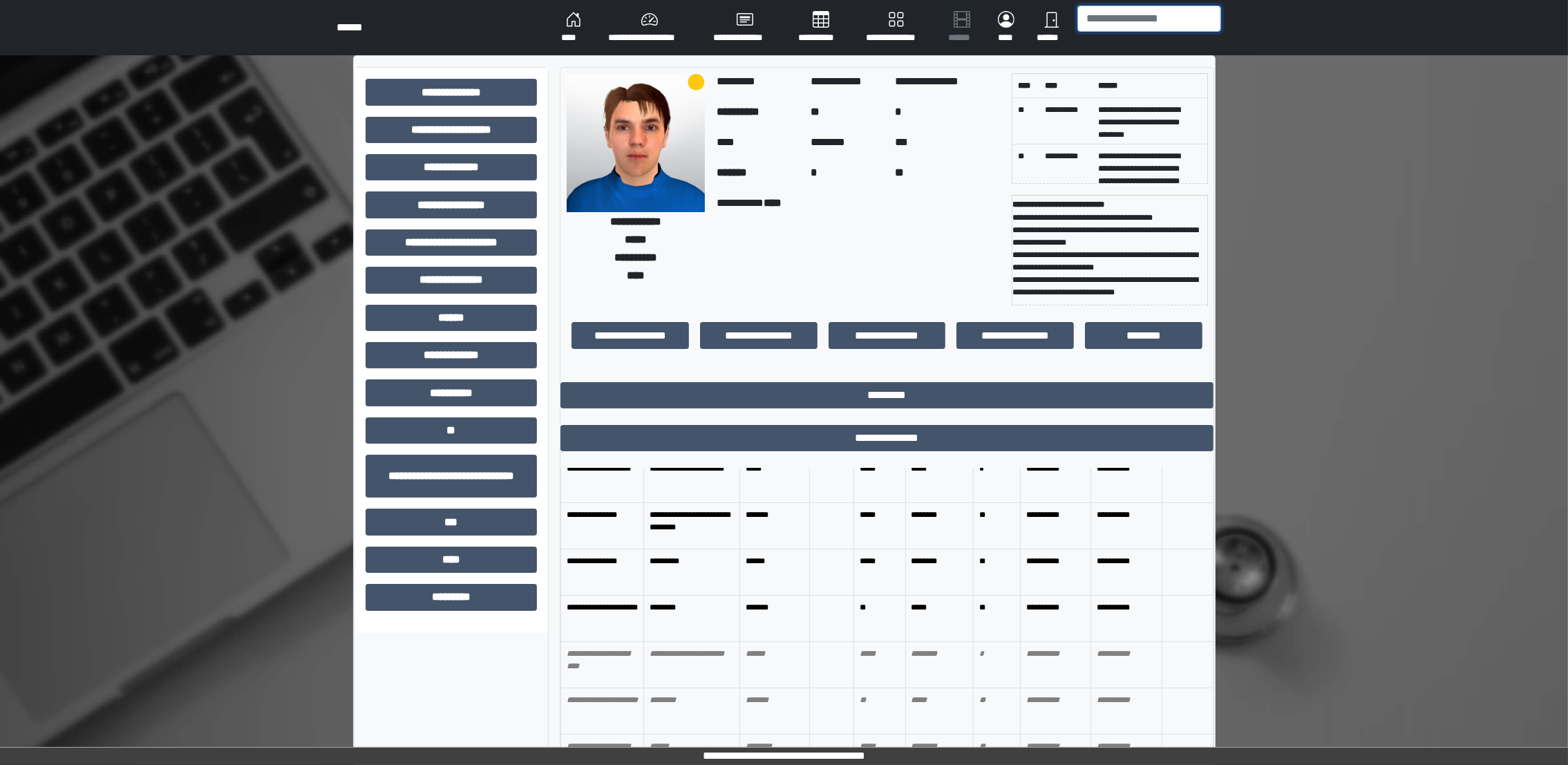 click at bounding box center (1149, 19) 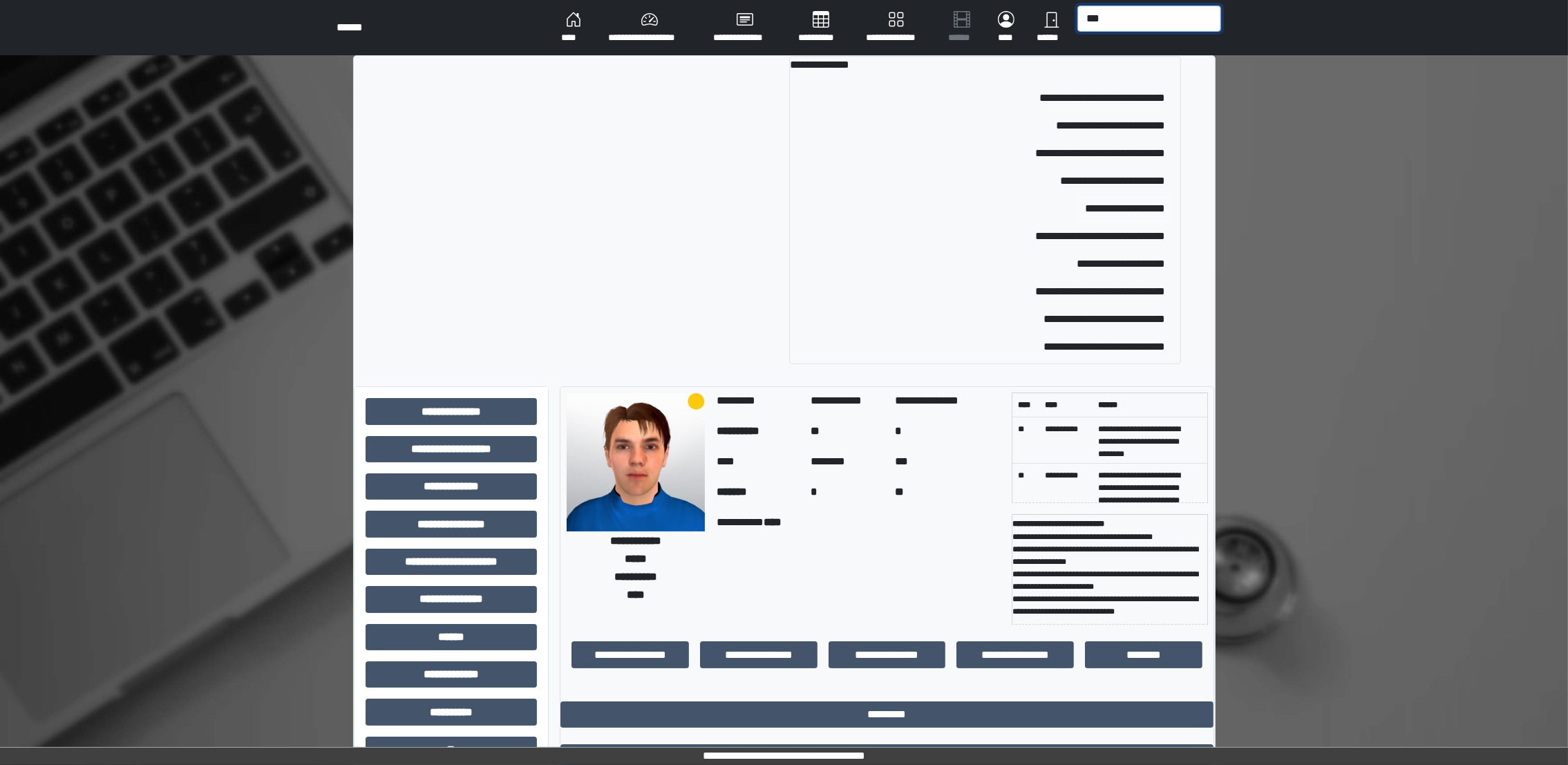 type on "***" 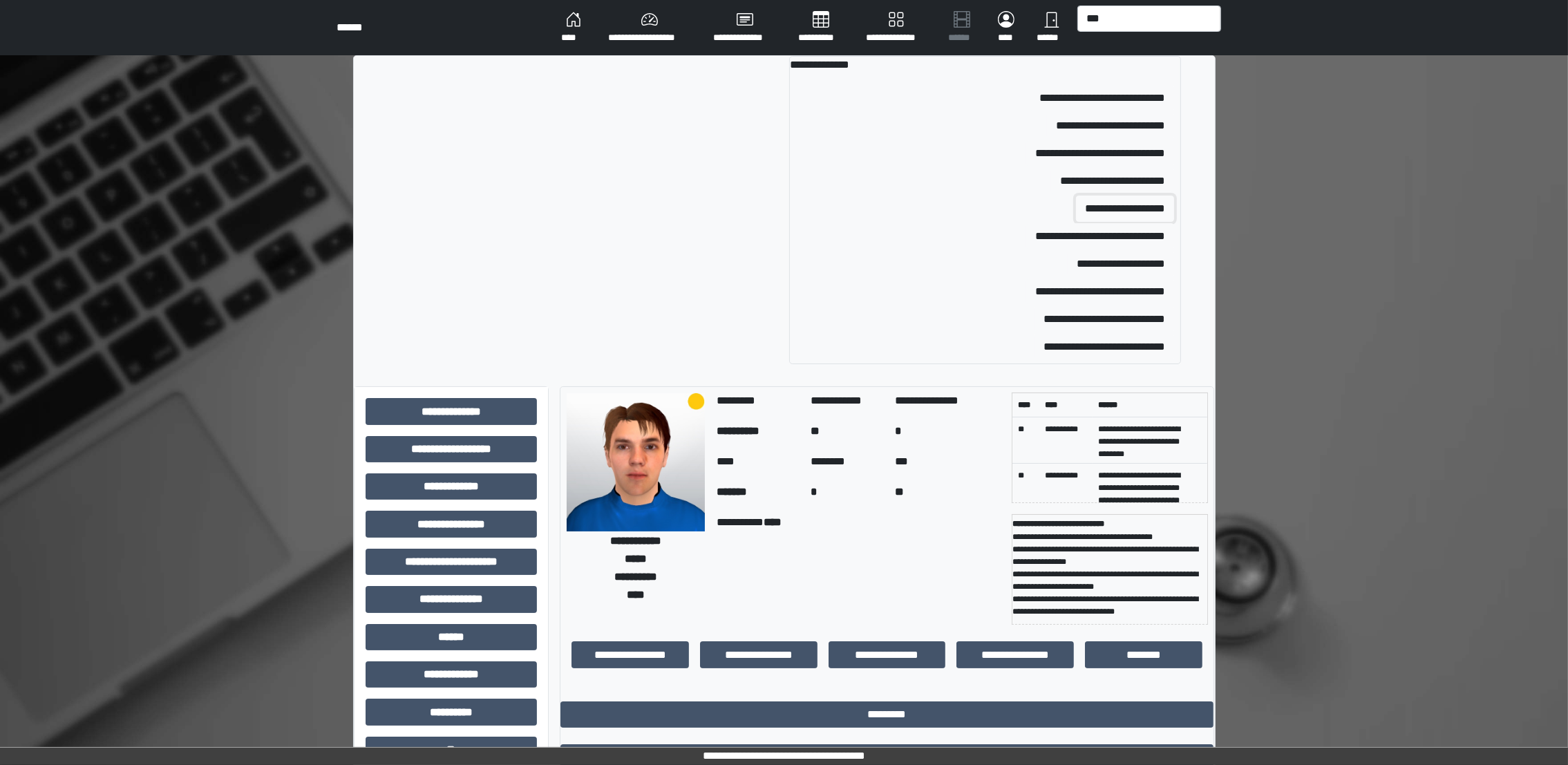 click on "**********" at bounding box center [1125, 209] 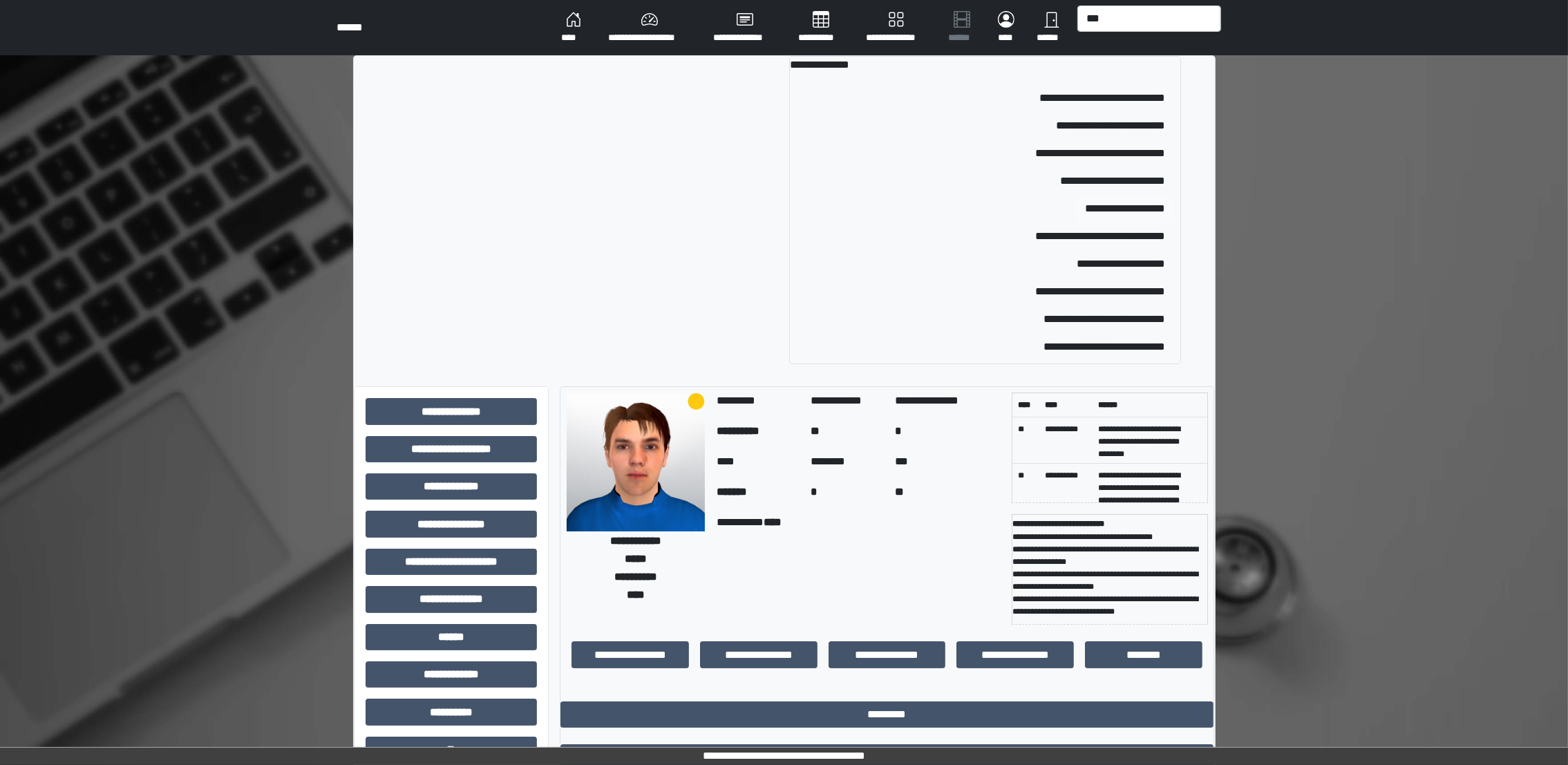 type 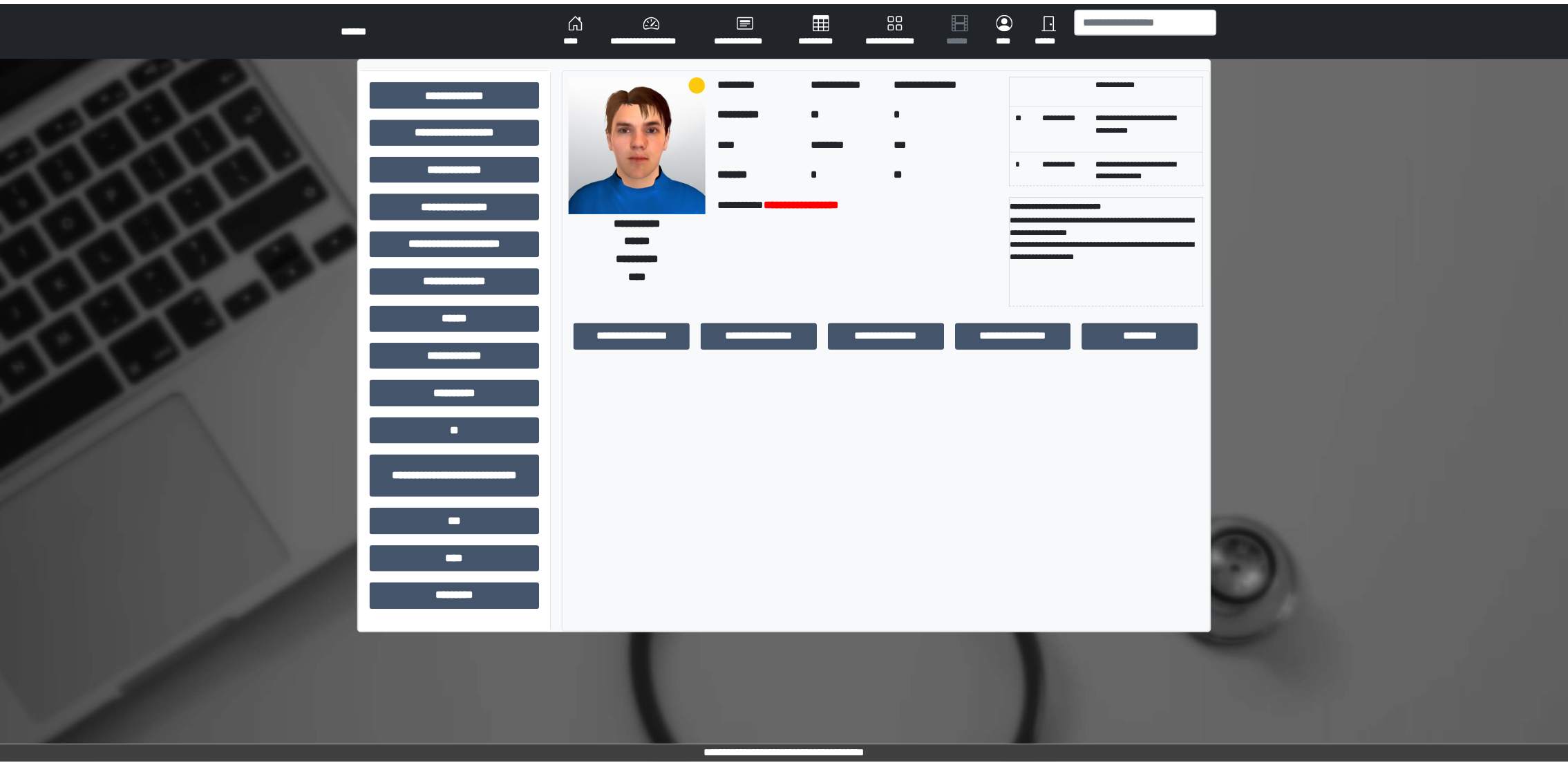scroll, scrollTop: 205, scrollLeft: 0, axis: vertical 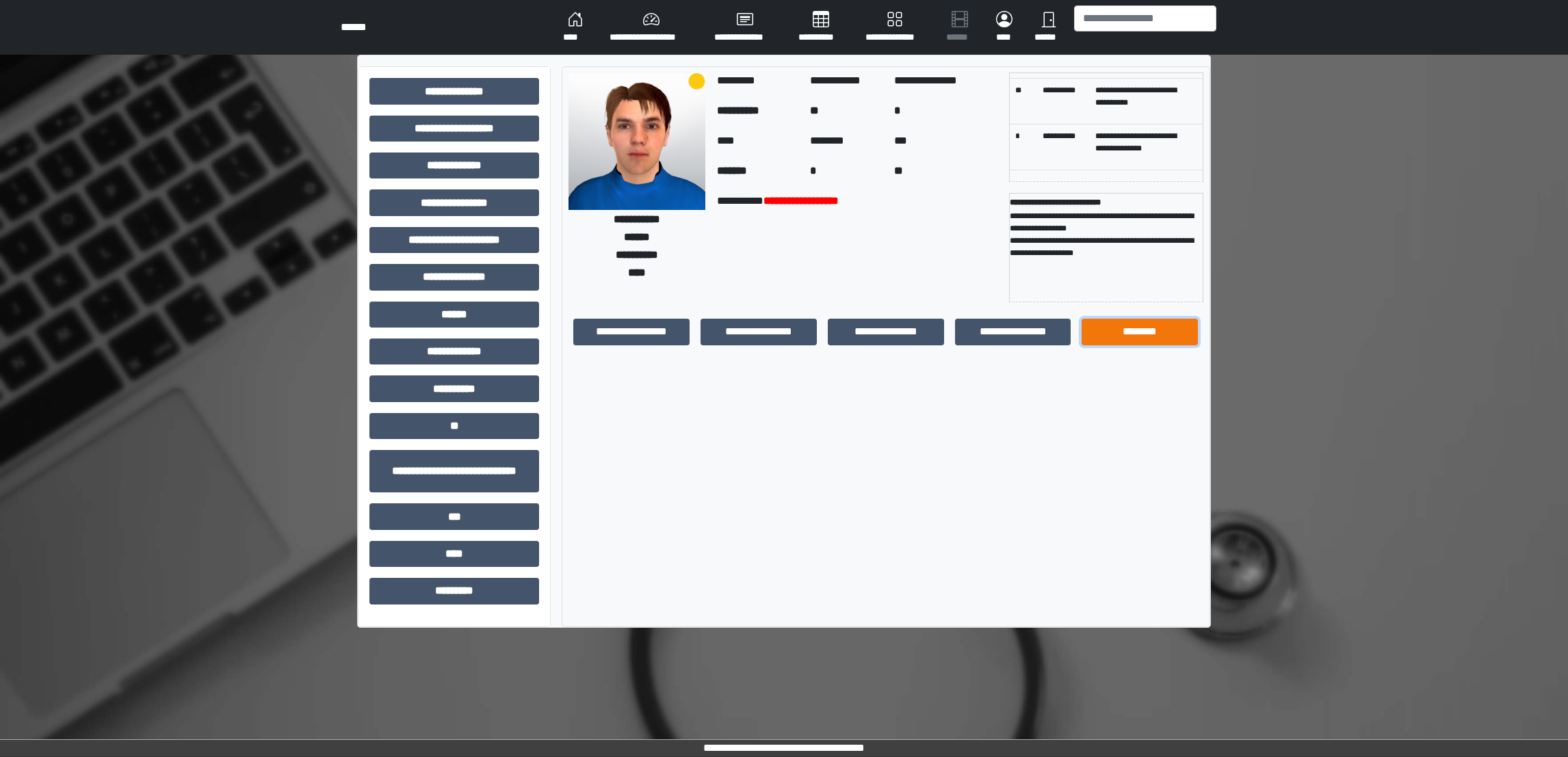 click on "********" at bounding box center [1140, 332] 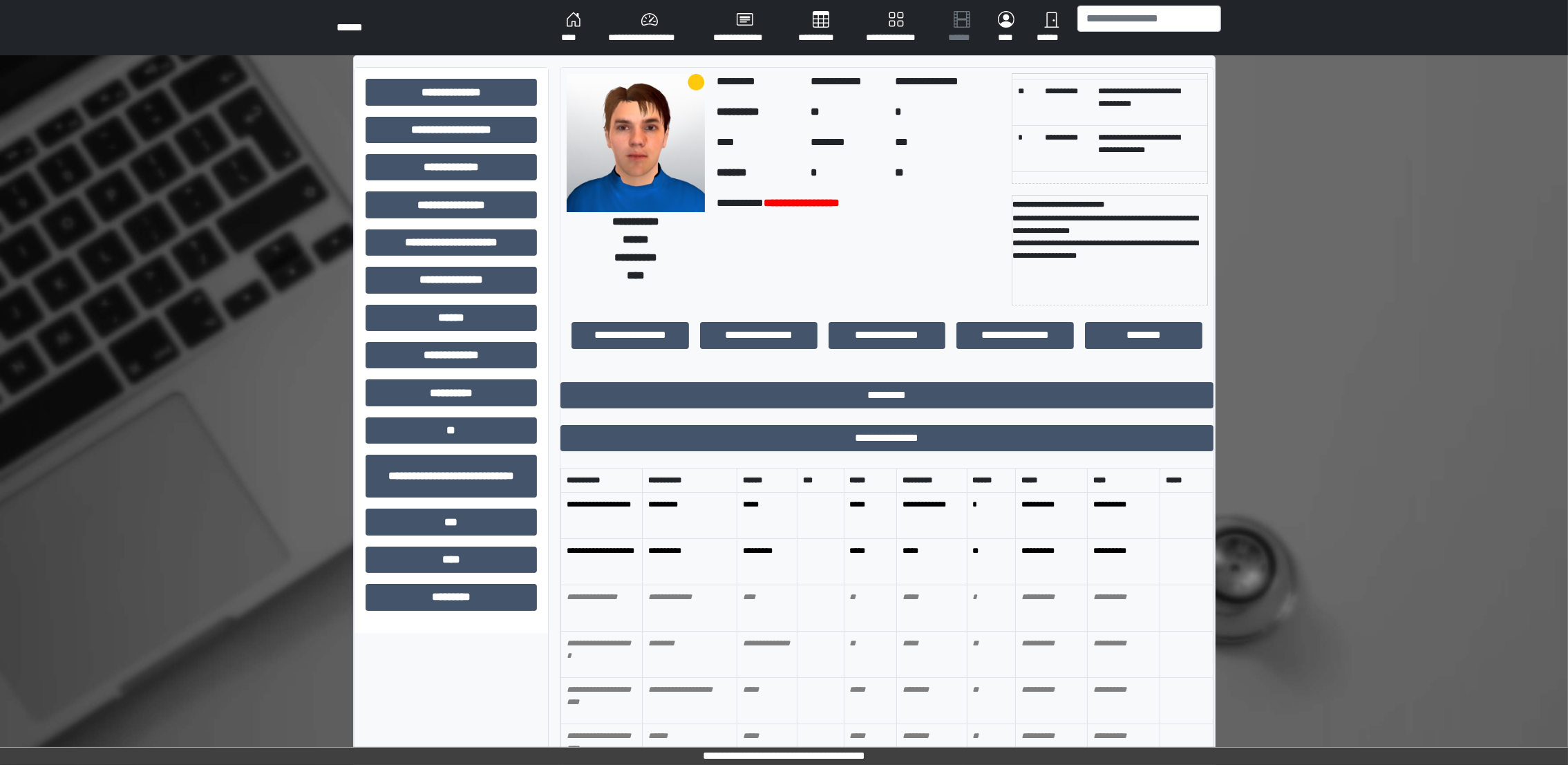 click on "**********" at bounding box center [1051, 516] 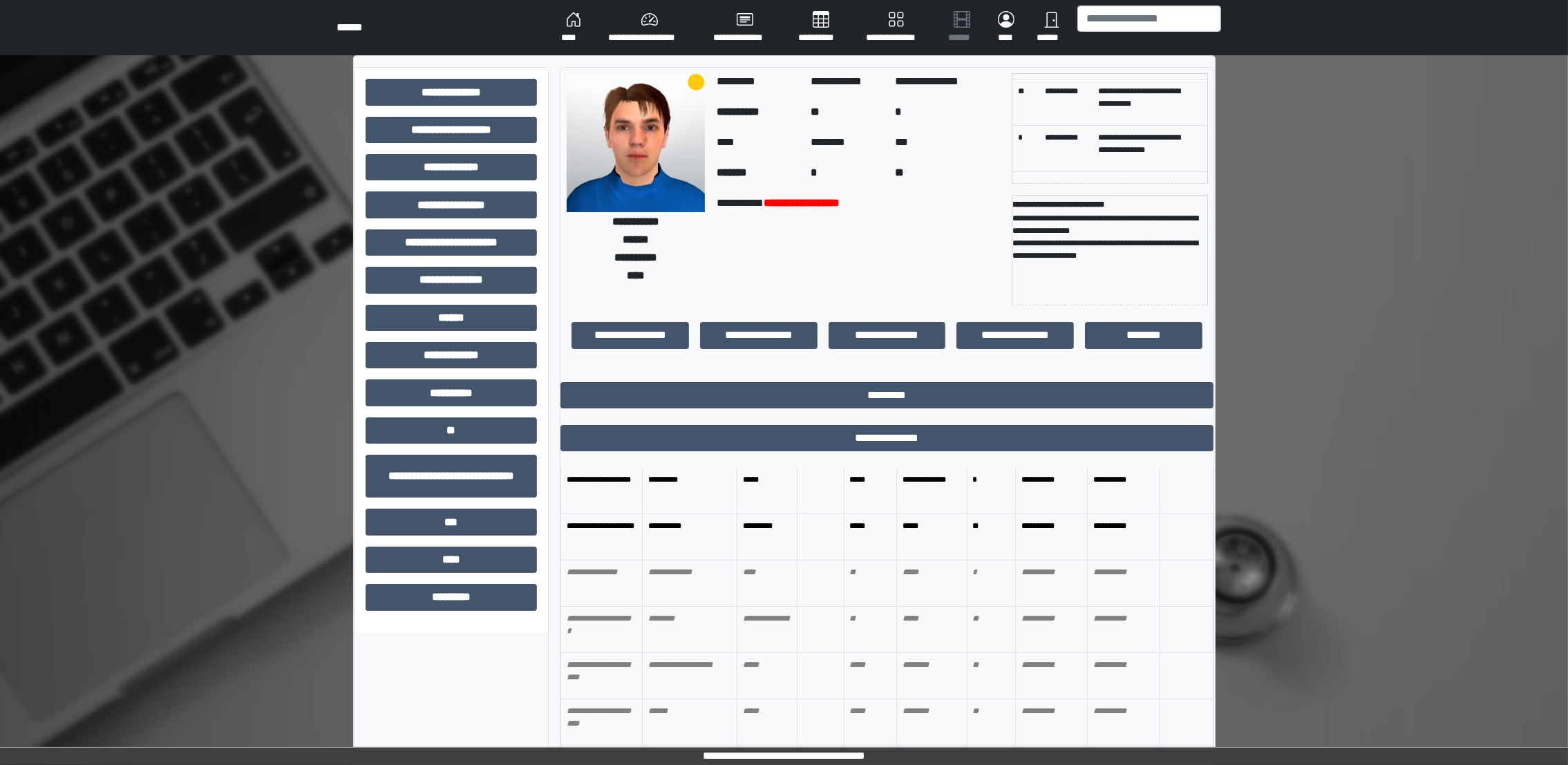 scroll, scrollTop: 0, scrollLeft: 0, axis: both 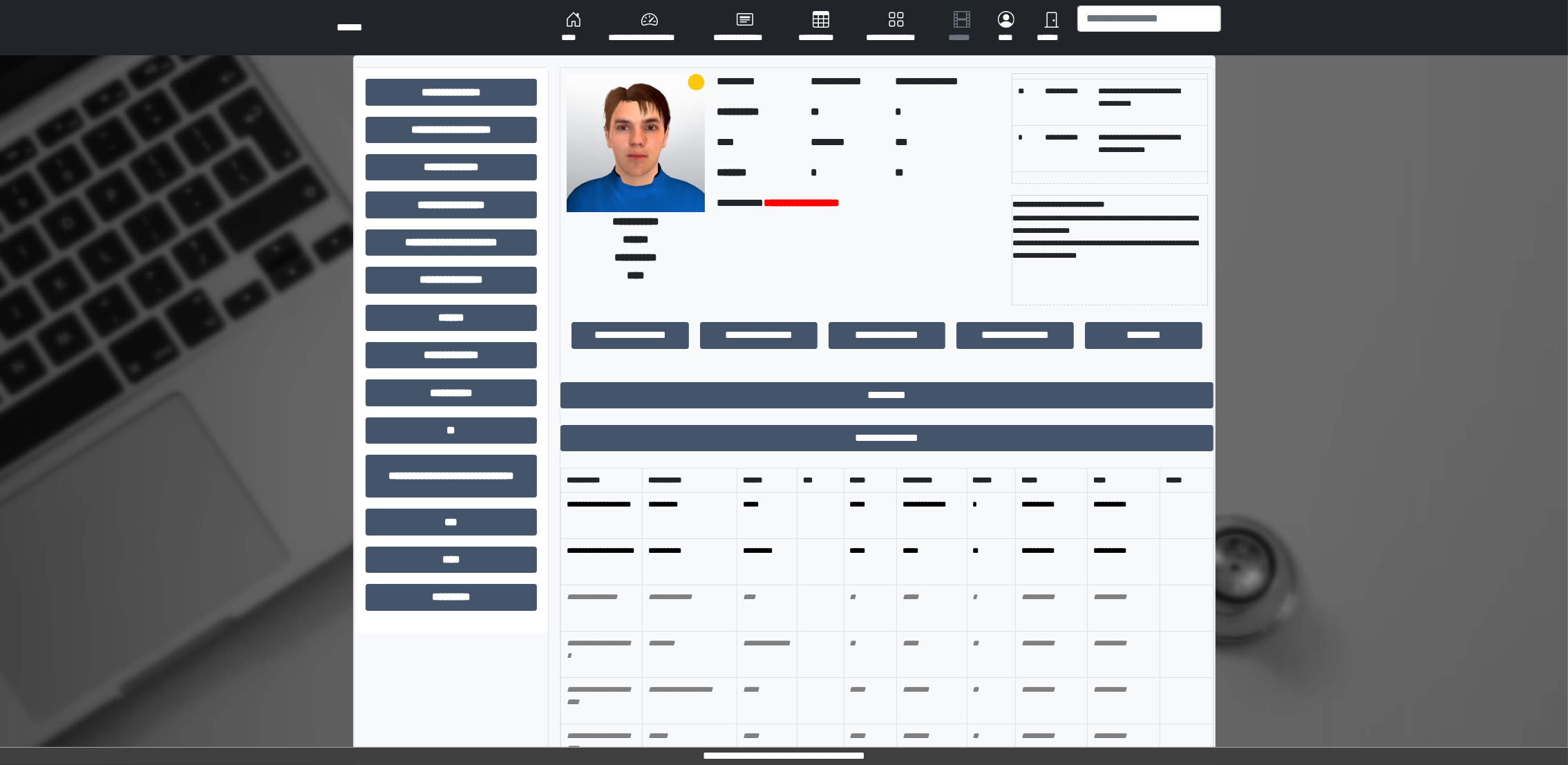 click on "**********" at bounding box center (1051, 516) 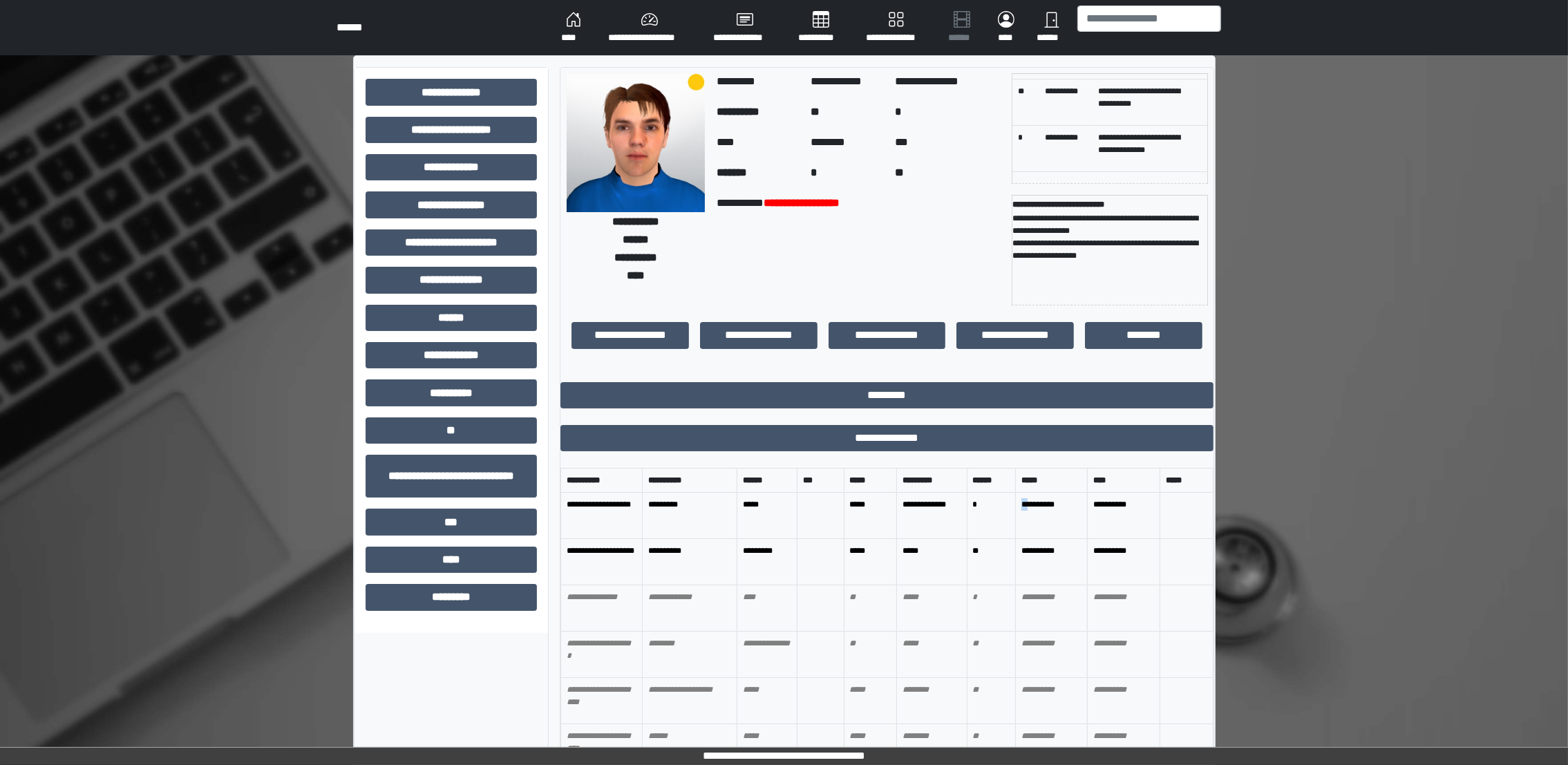 click on "**********" at bounding box center [1051, 516] 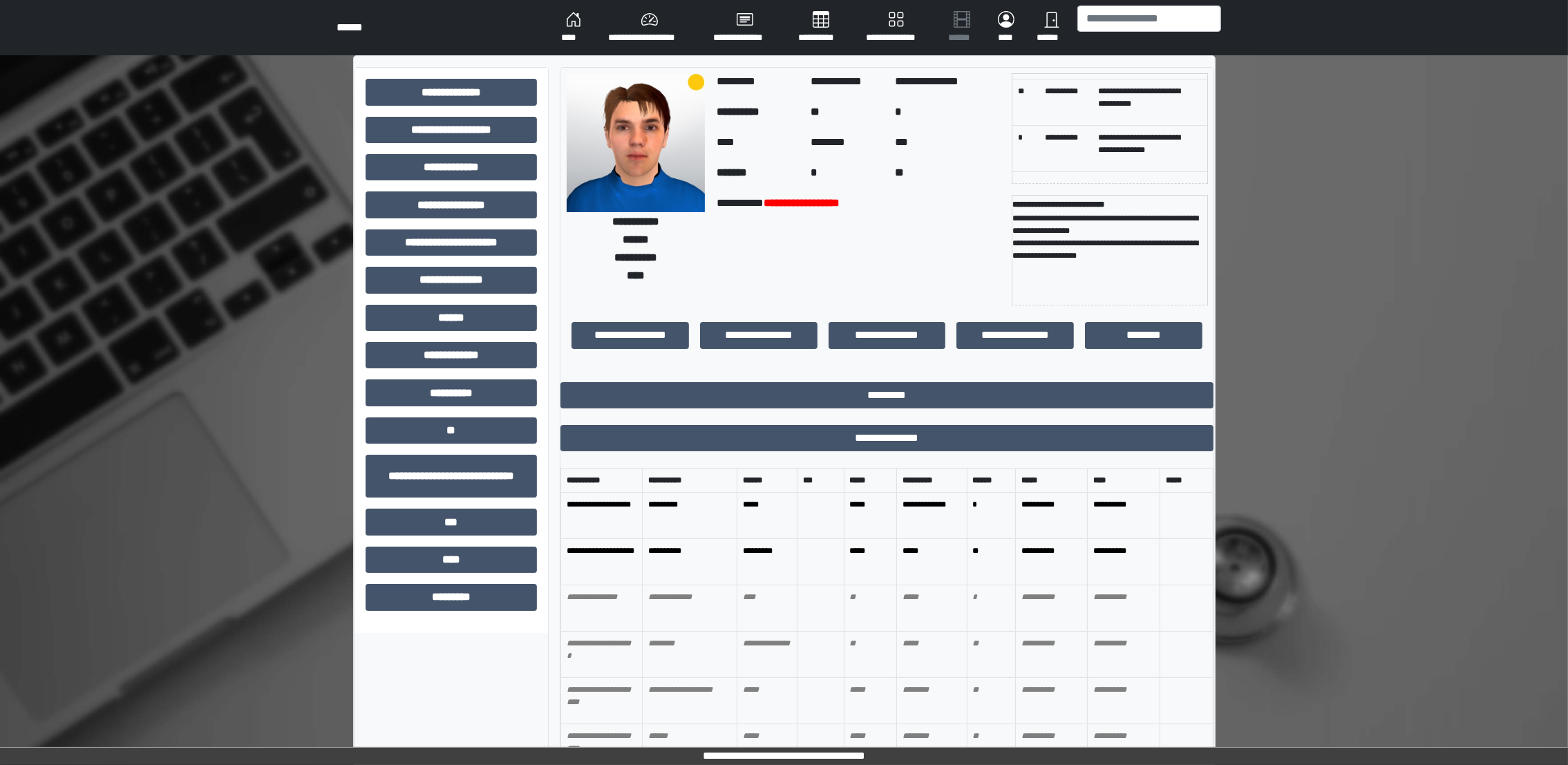 drag, startPoint x: 1006, startPoint y: 498, endPoint x: 925, endPoint y: 261, distance: 250.45958 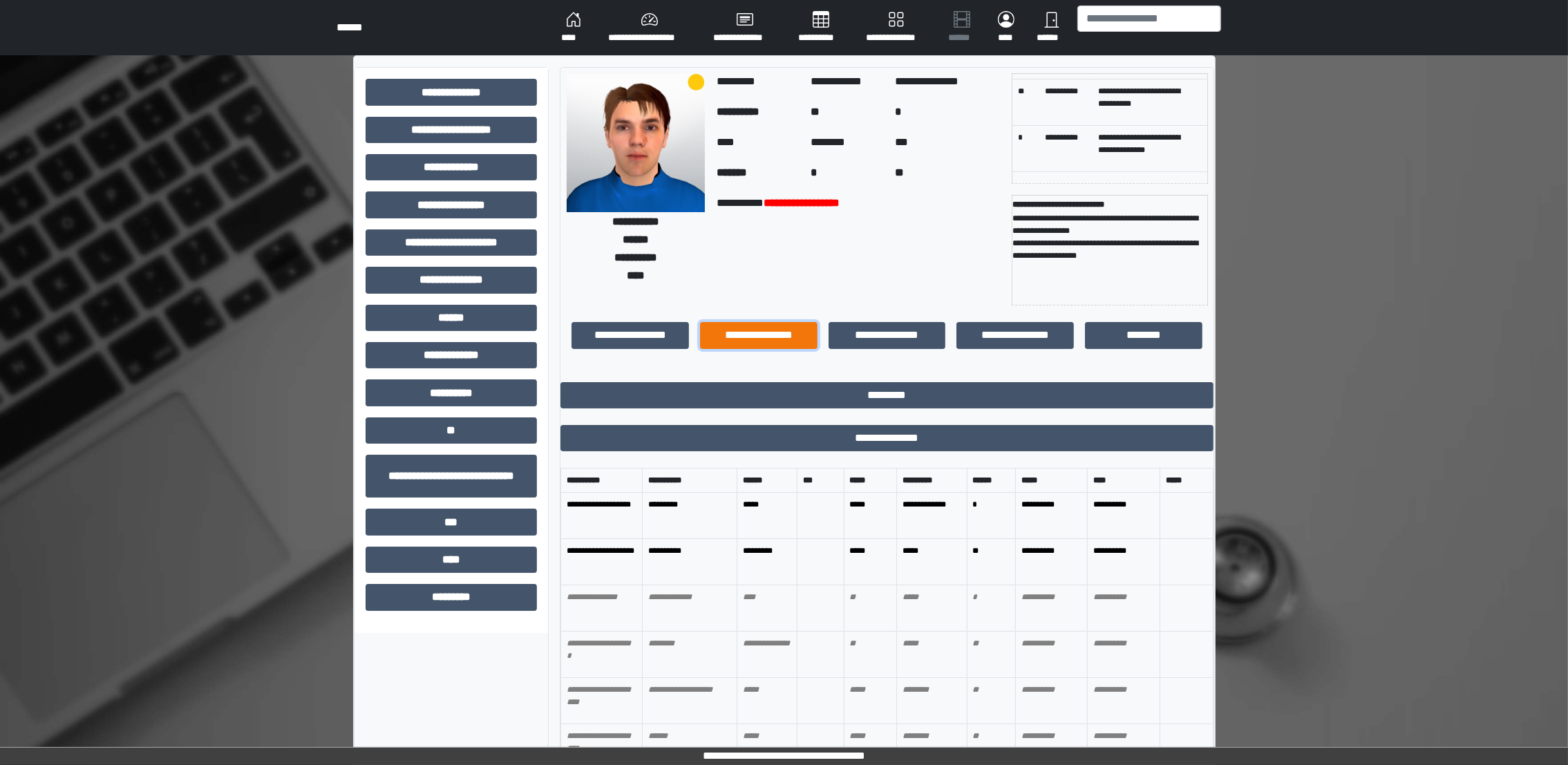 click on "**********" at bounding box center [759, 335] 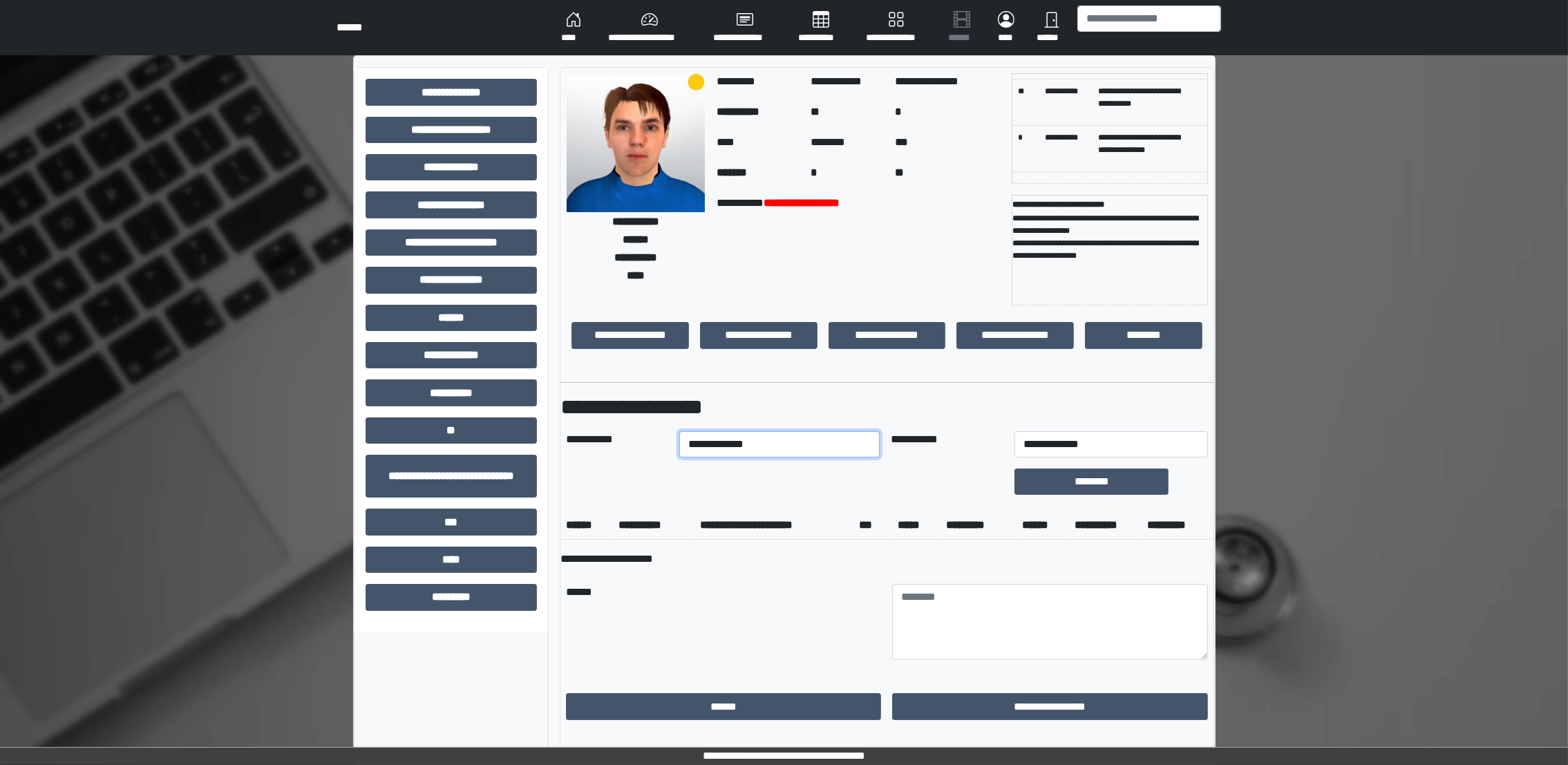 click on "**********" at bounding box center (780, 444) 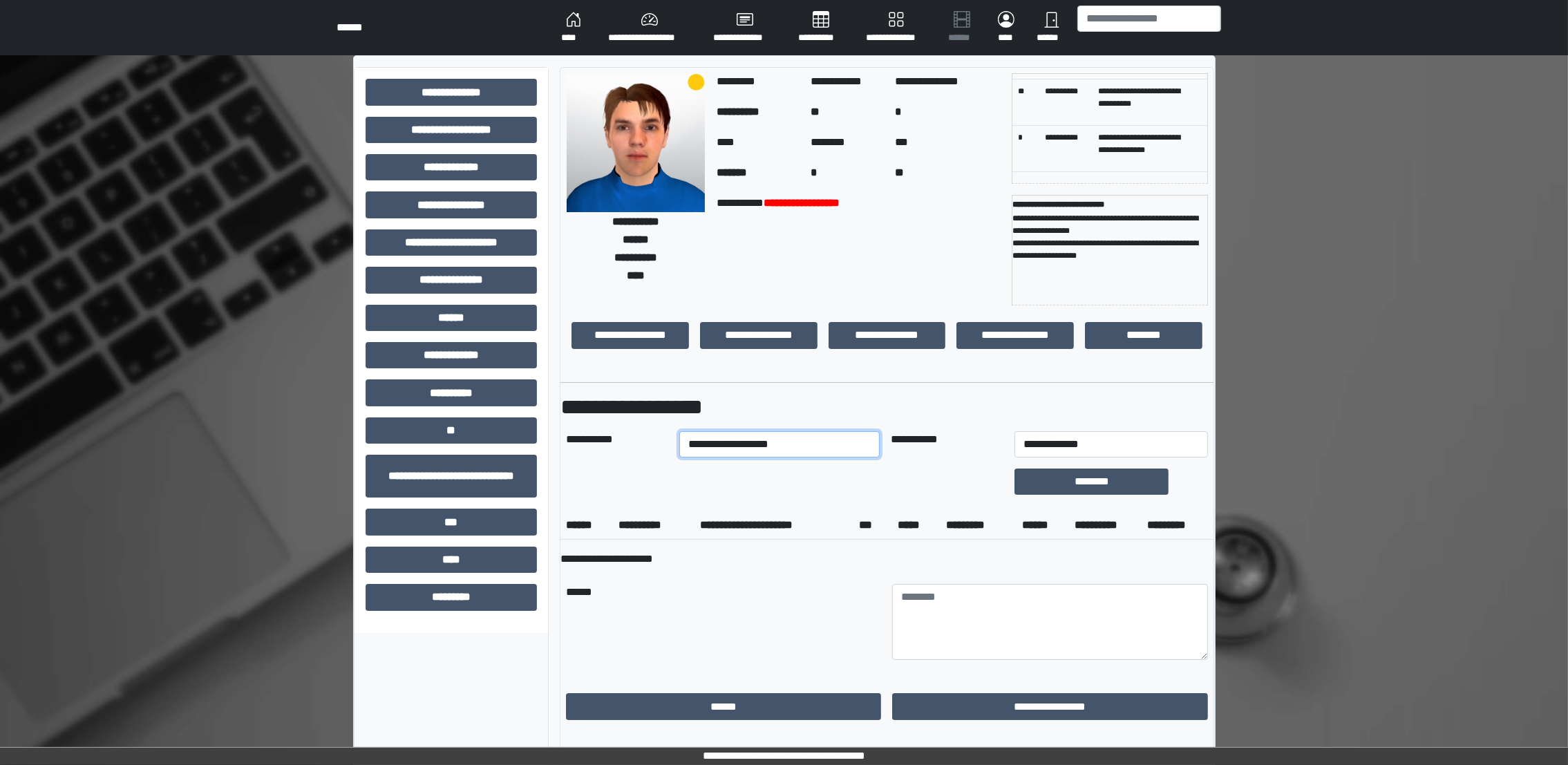 click on "**********" at bounding box center [780, 444] 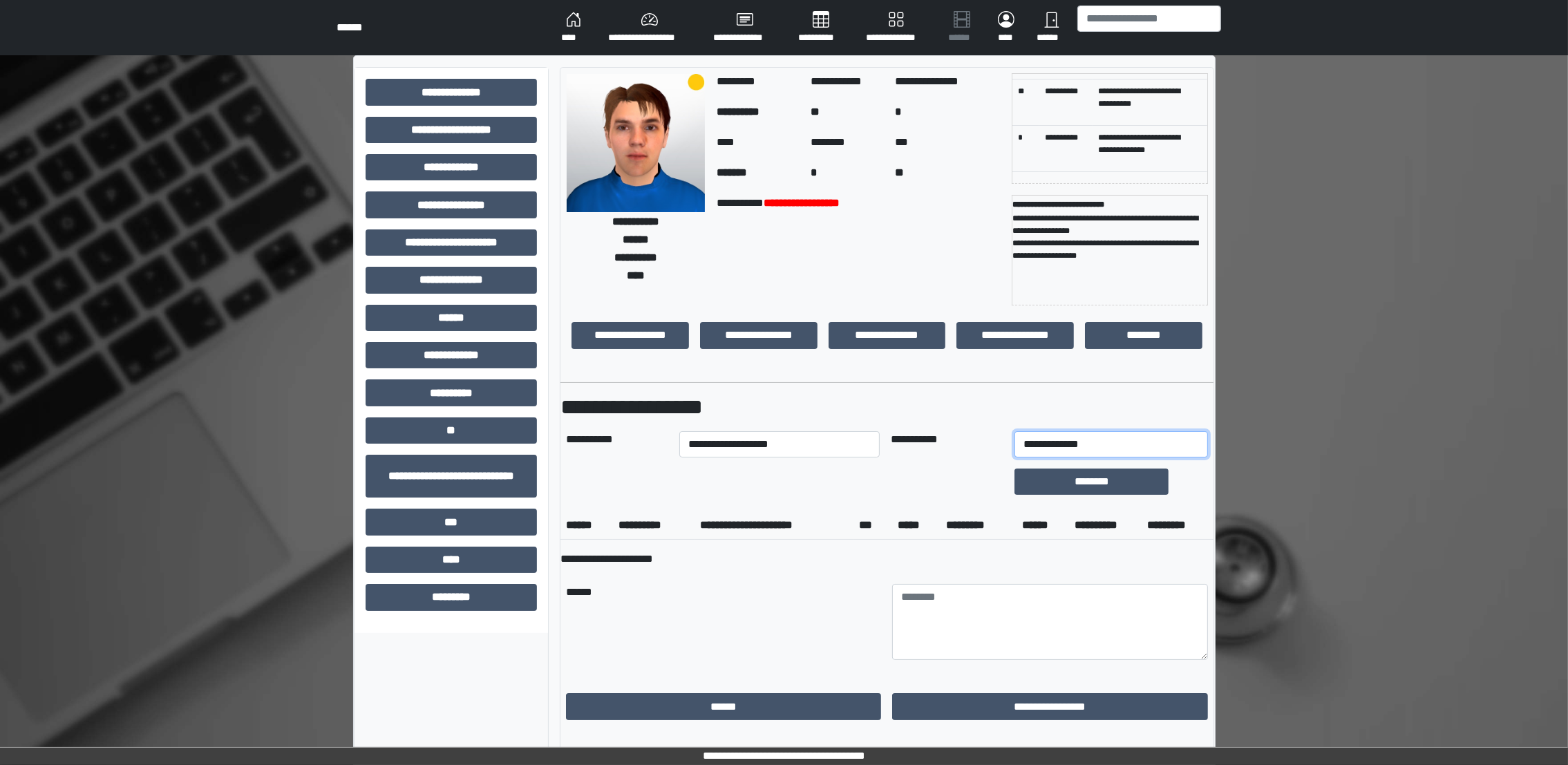 click on "**********" at bounding box center (1111, 444) 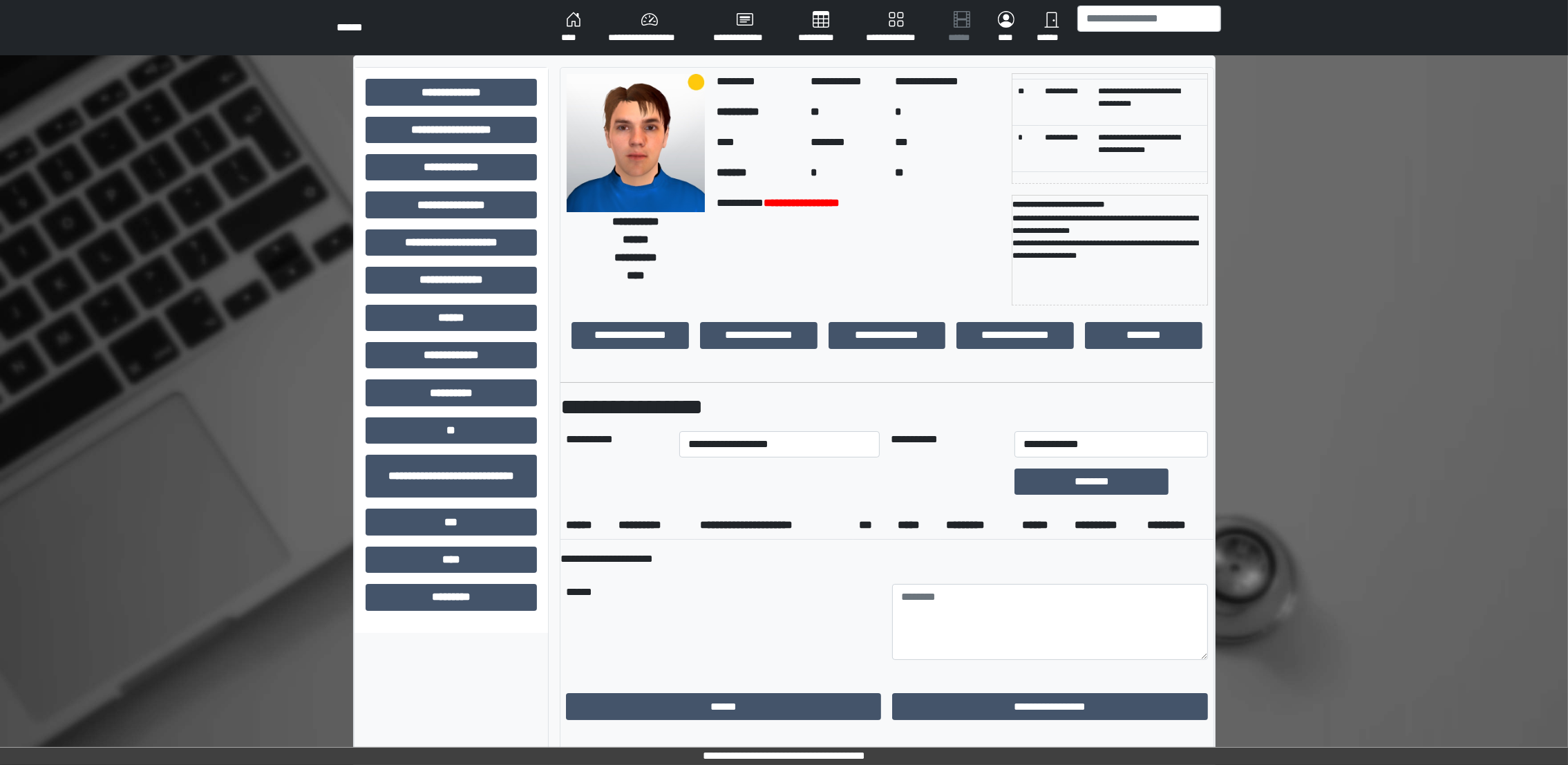 click on "******" at bounding box center [724, 622] 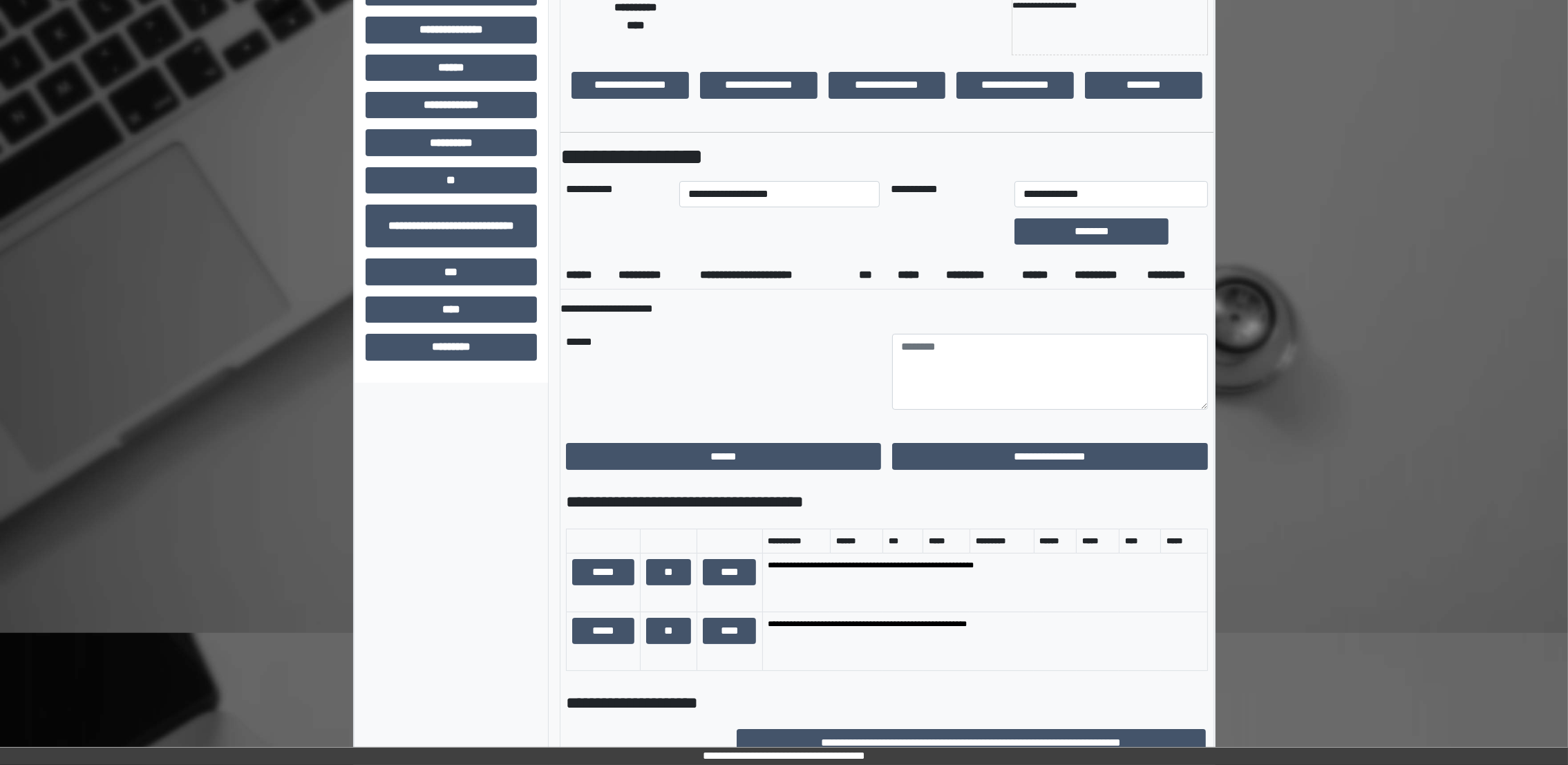 scroll, scrollTop: 415, scrollLeft: 0, axis: vertical 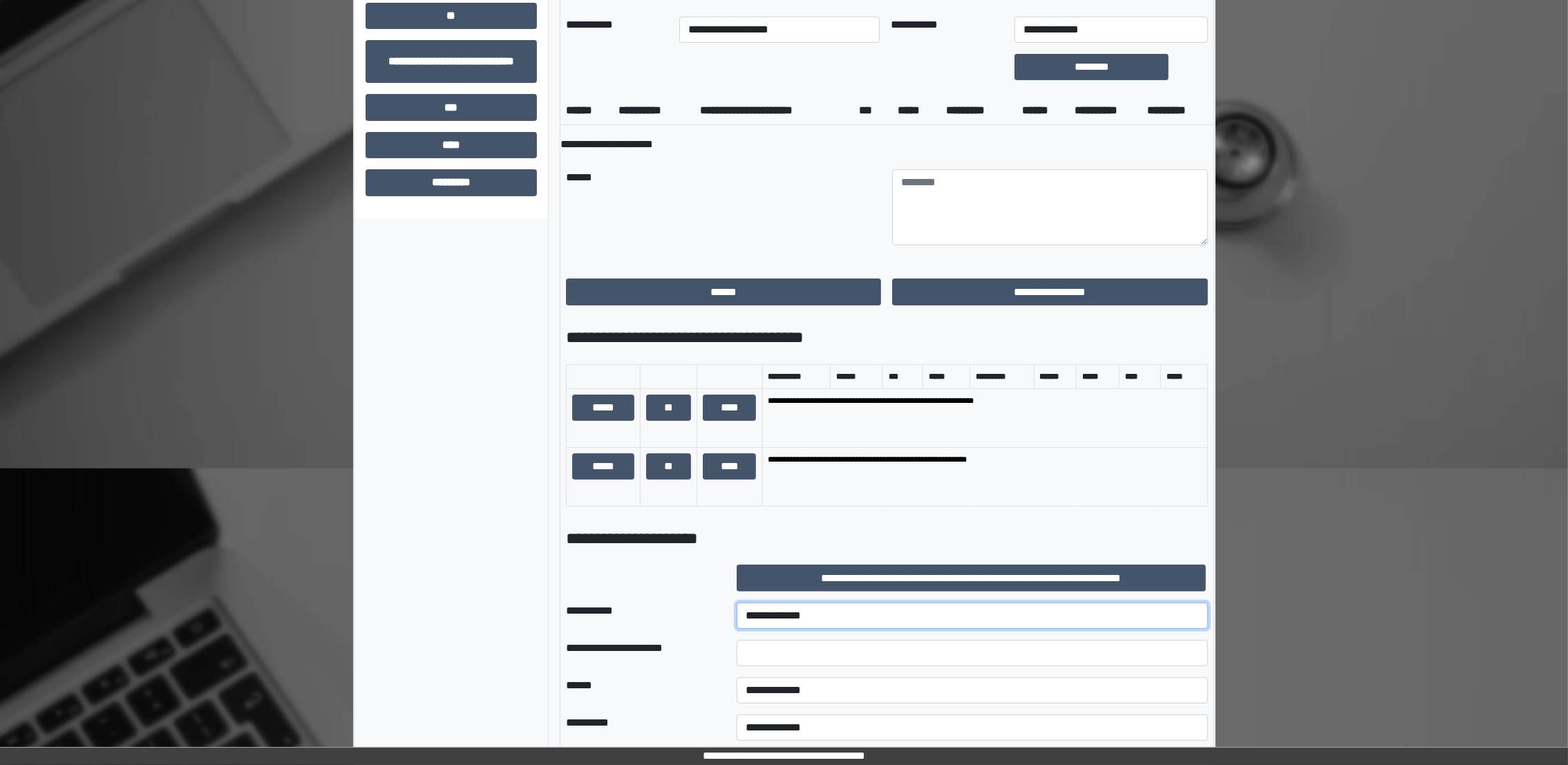 click on "**********" at bounding box center (972, 616) 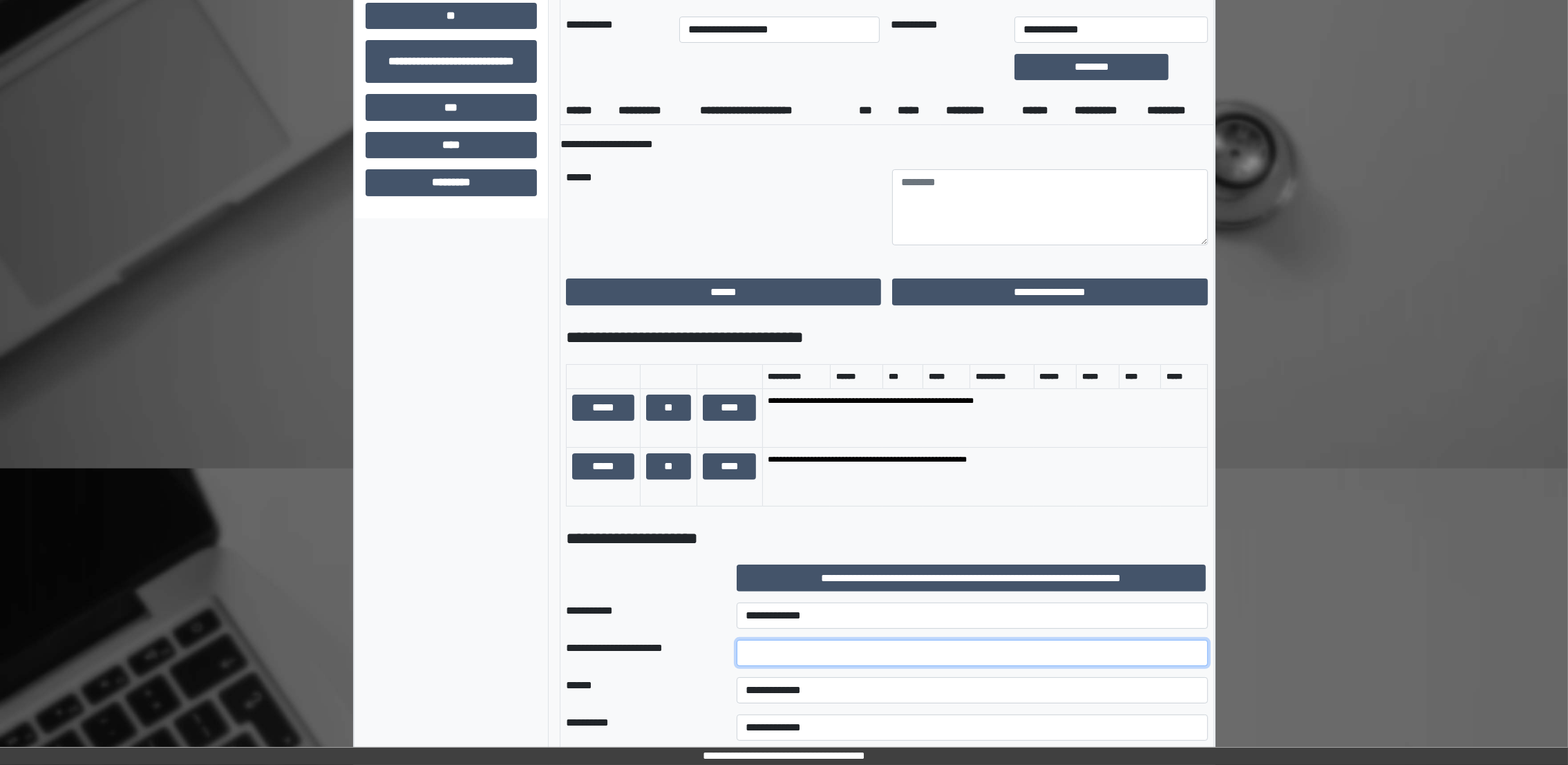 click at bounding box center [972, 653] 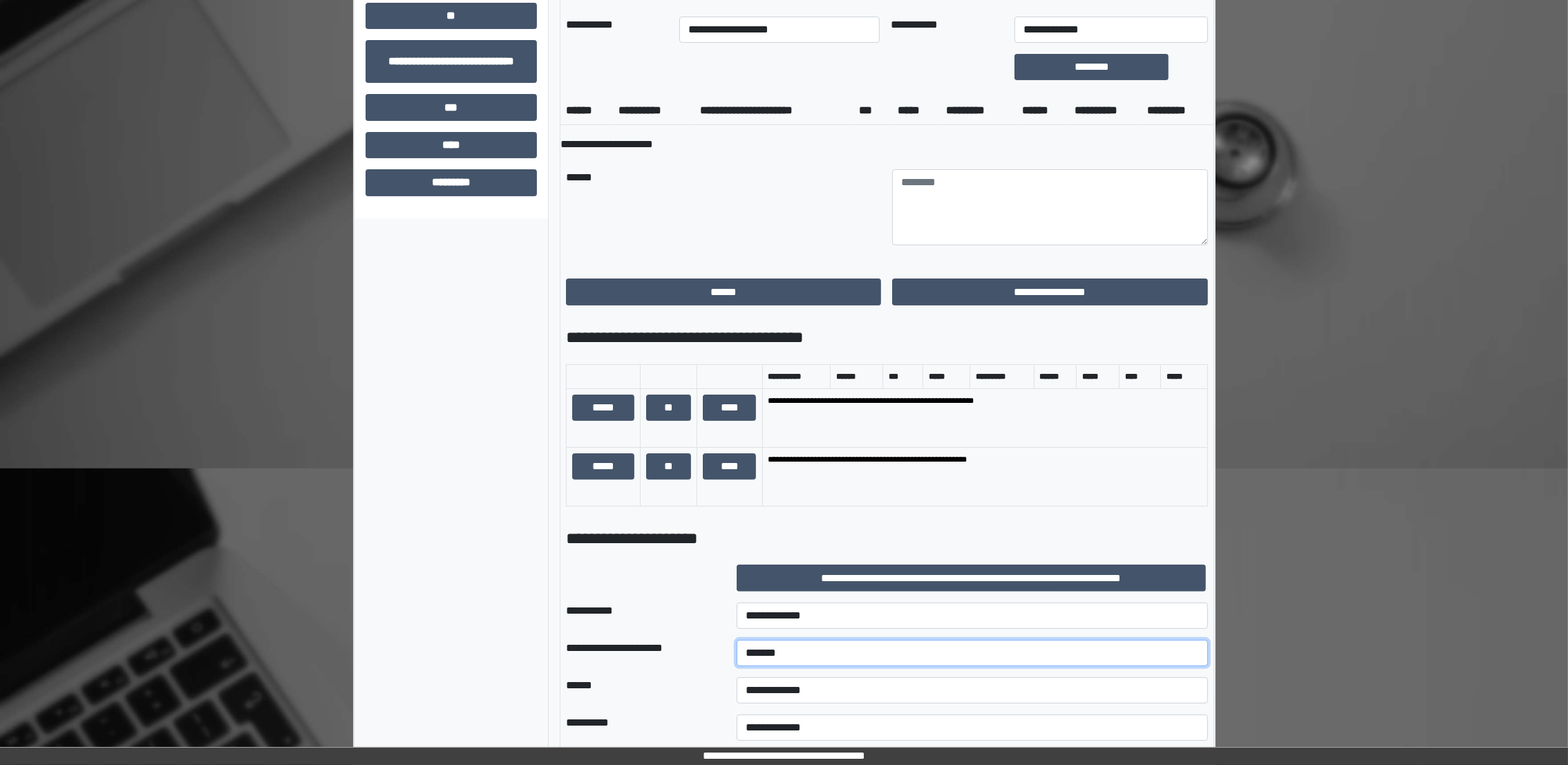 type on "*******" 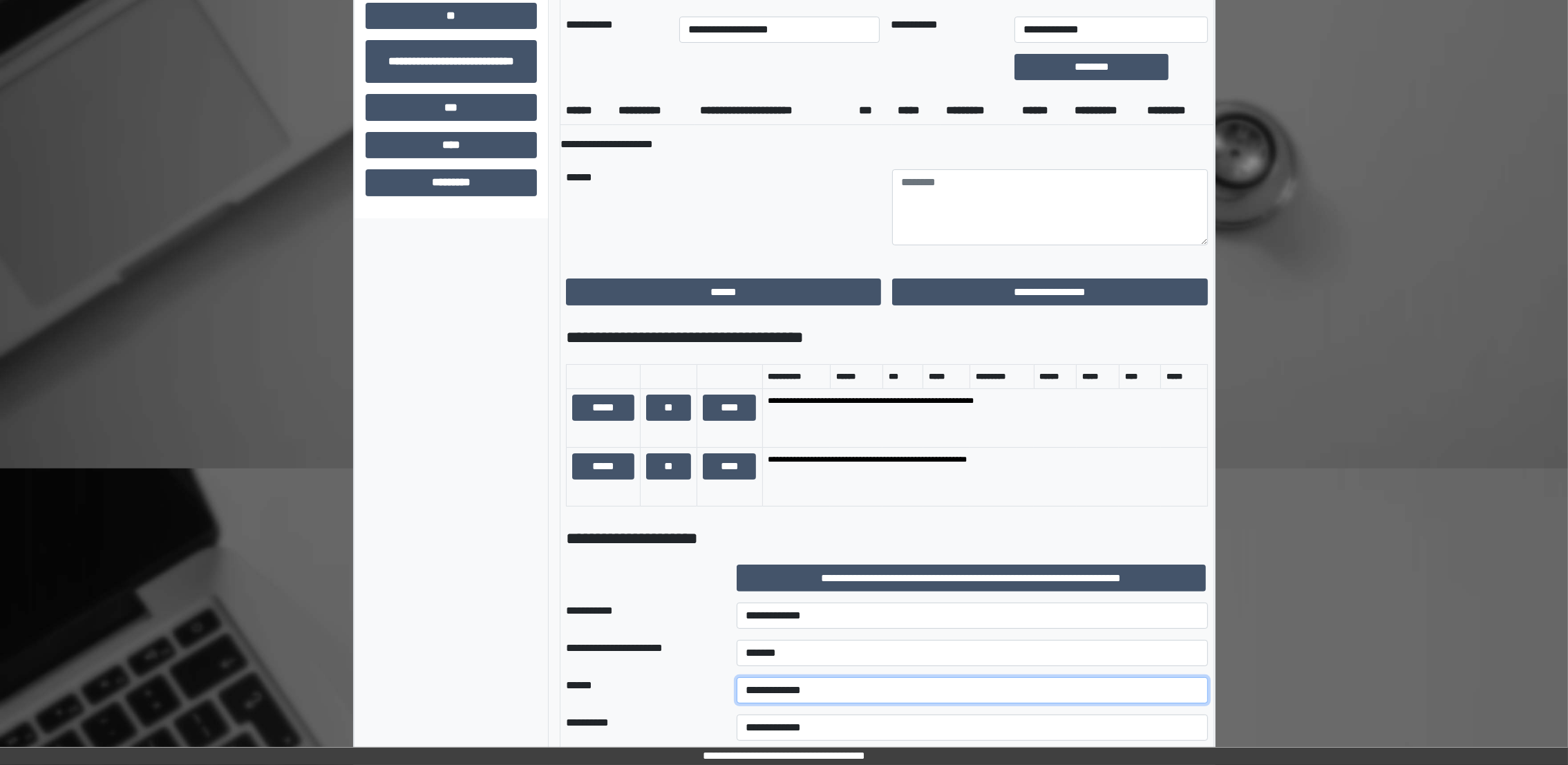 click on "**********" at bounding box center (972, 690) 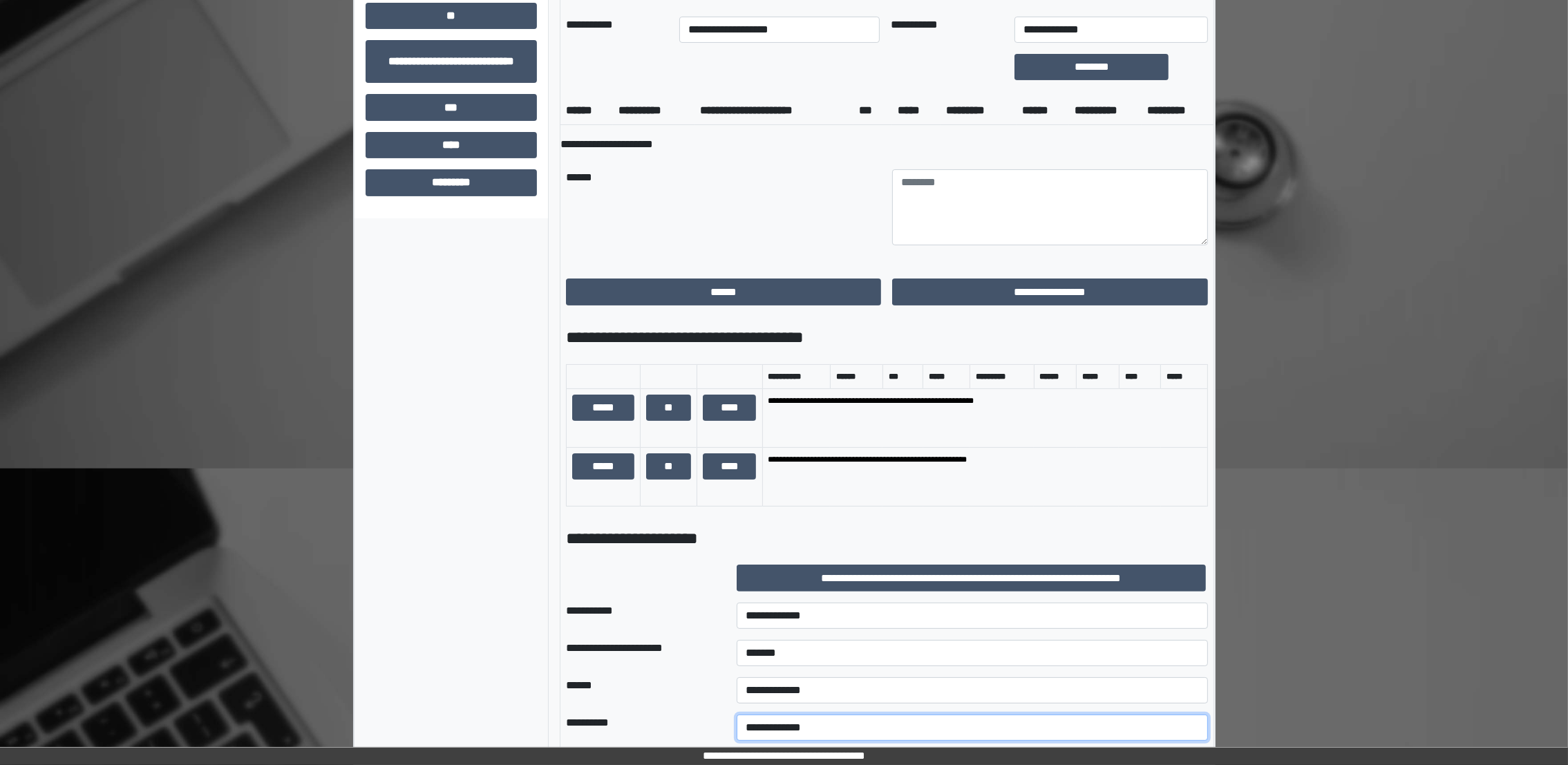 click on "**********" at bounding box center [972, 728] 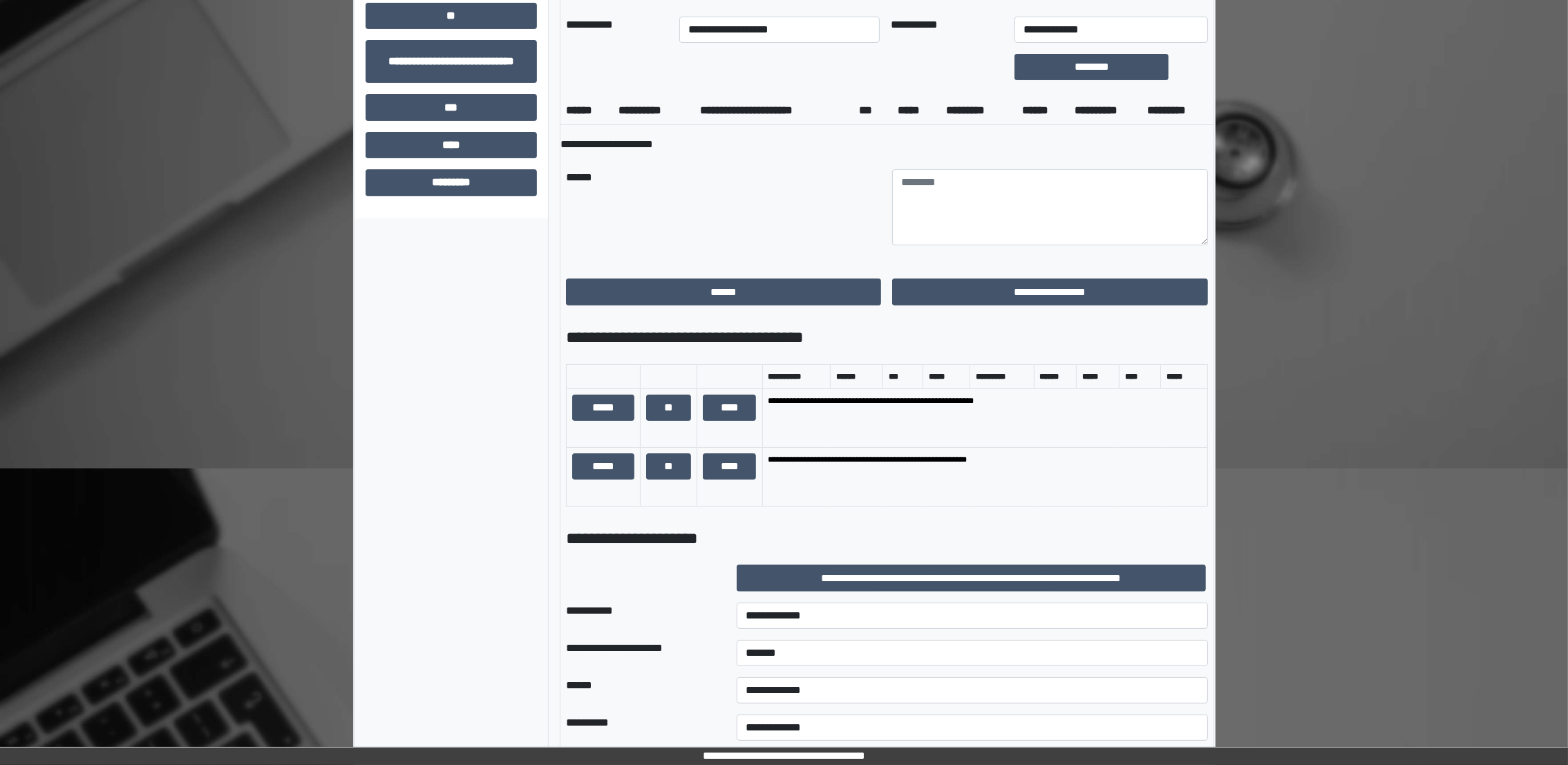 click at bounding box center (640, 578) 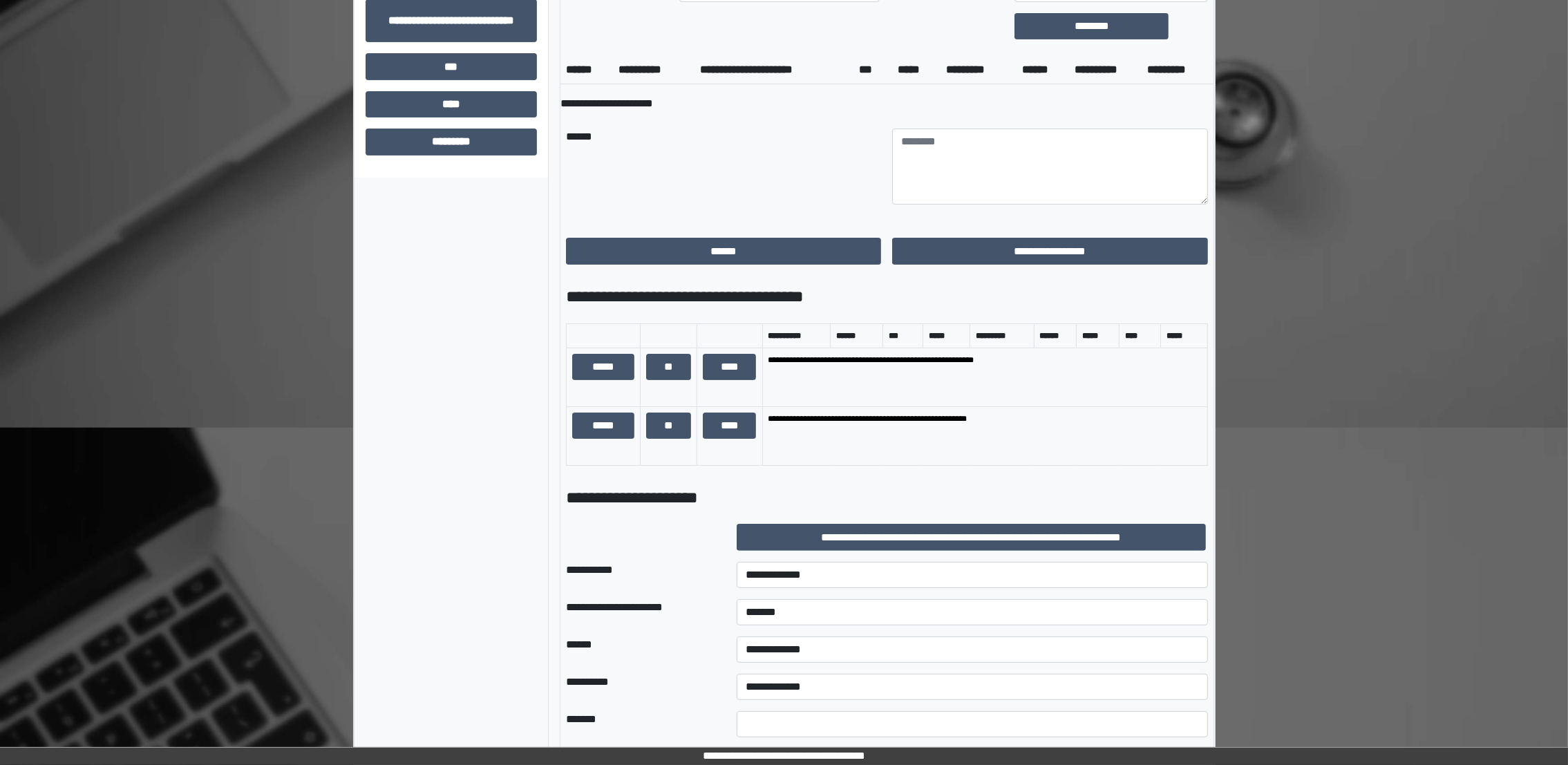 scroll, scrollTop: 608, scrollLeft: 0, axis: vertical 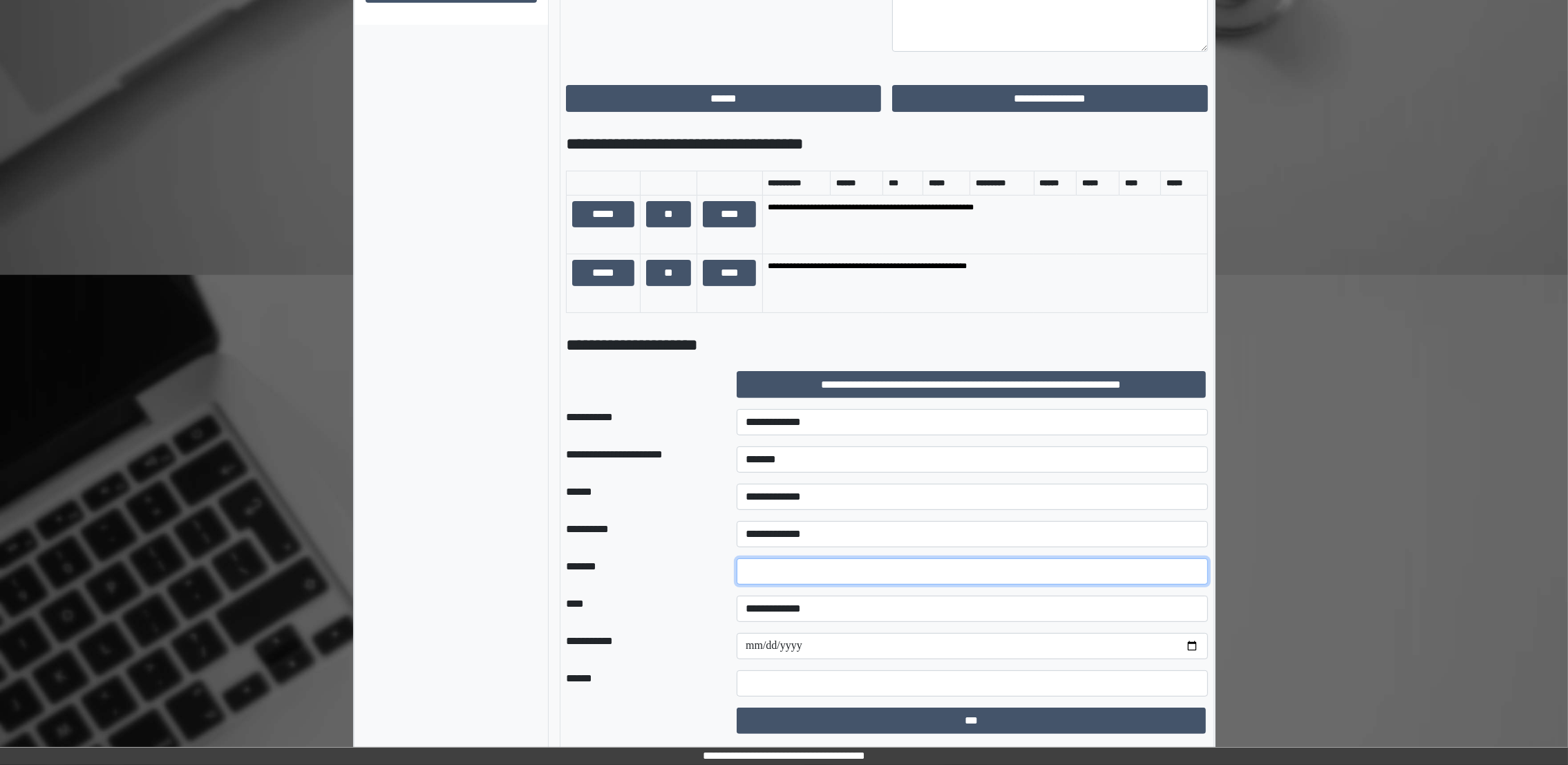 click at bounding box center (972, 572) 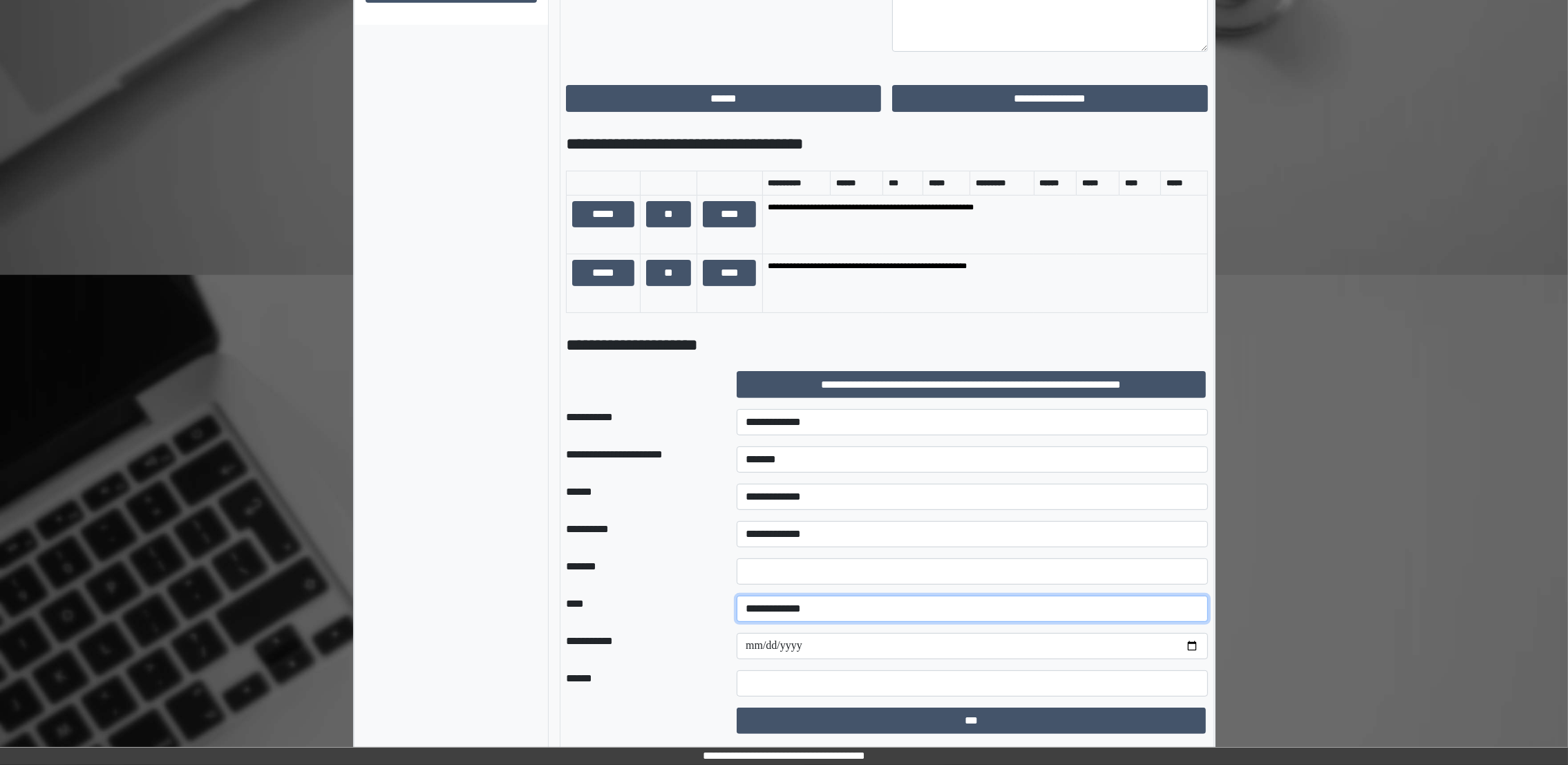 click on "**********" at bounding box center (972, 609) 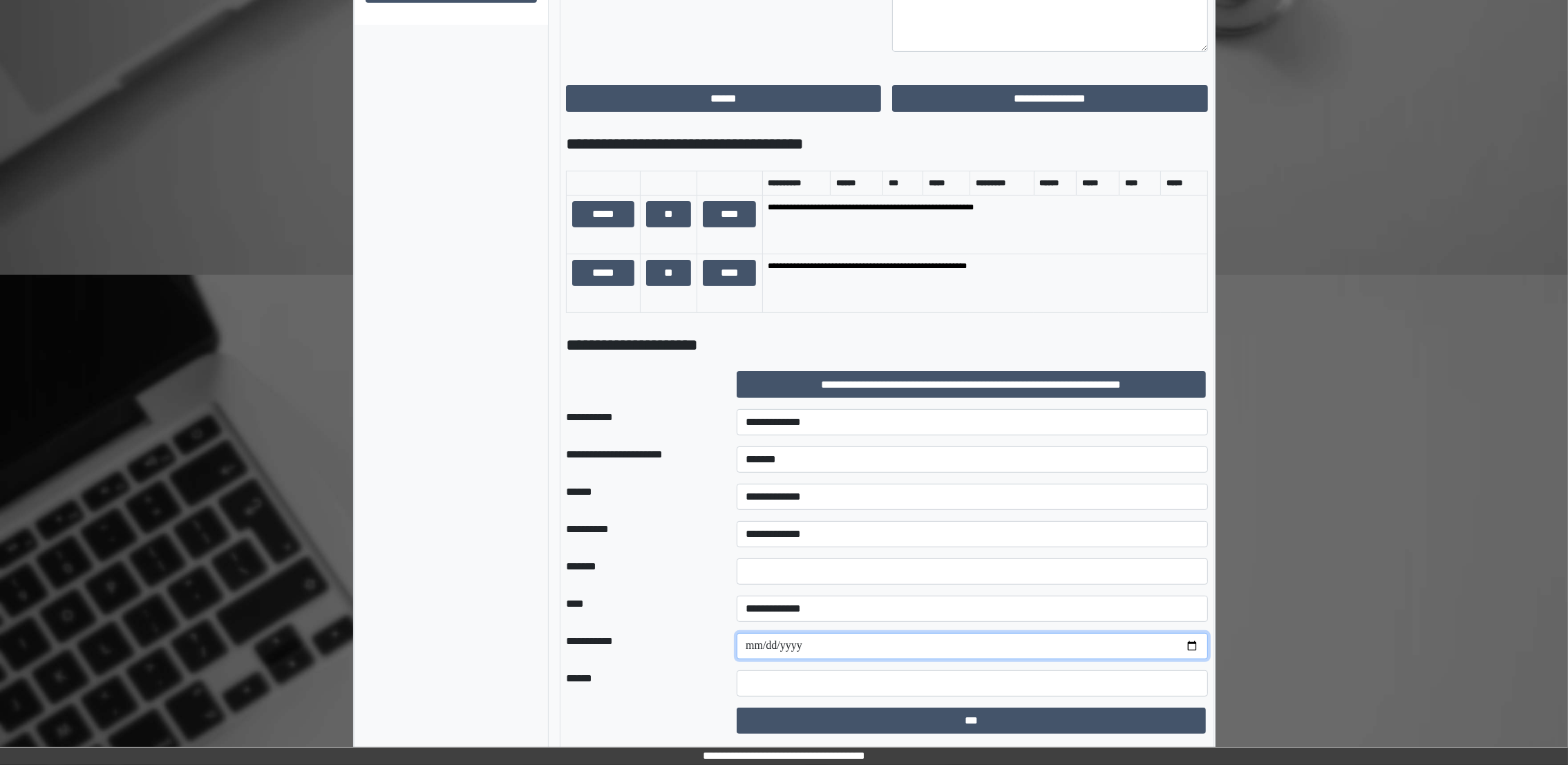 click at bounding box center (972, 646) 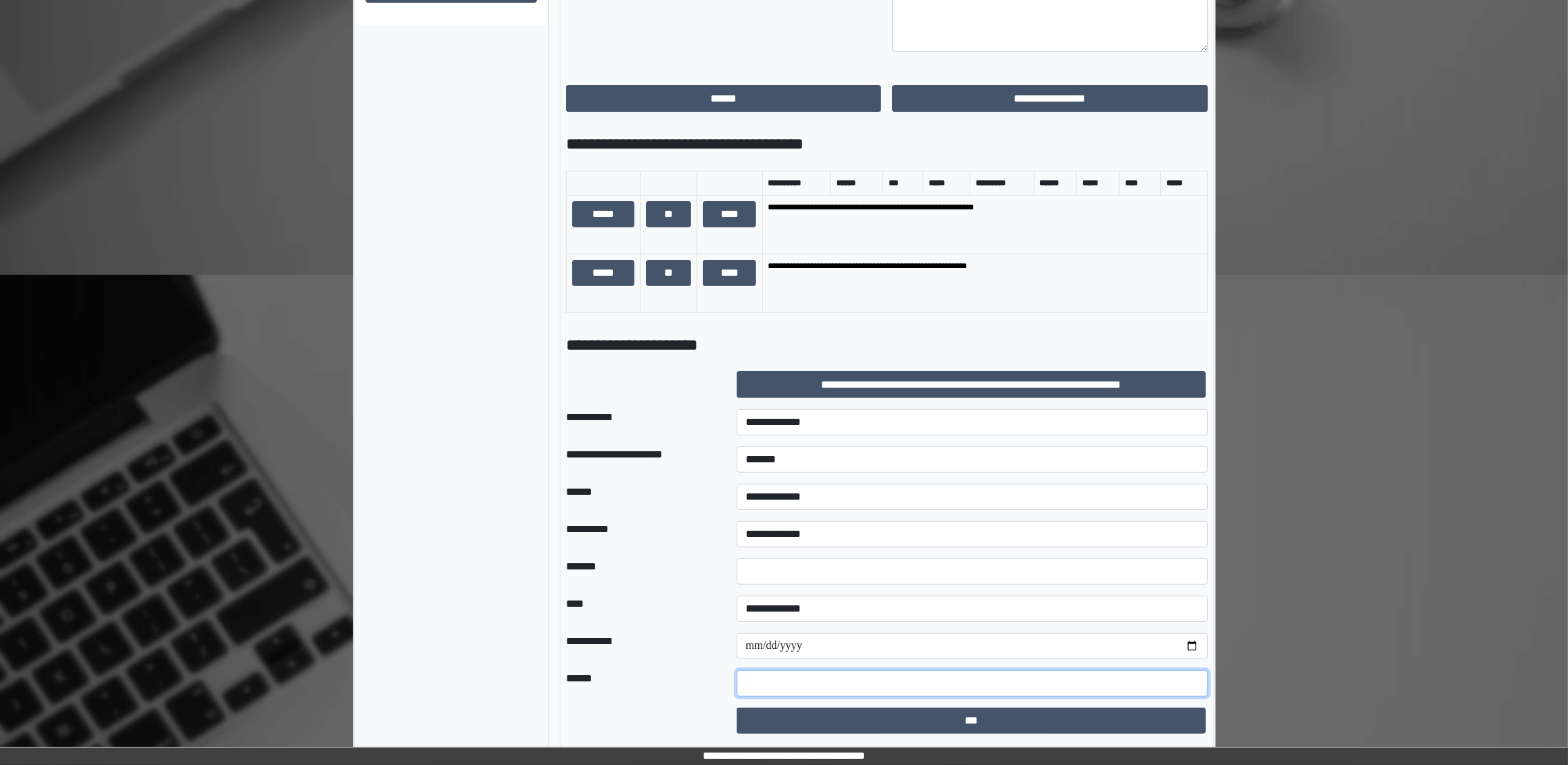 click at bounding box center [972, 683] 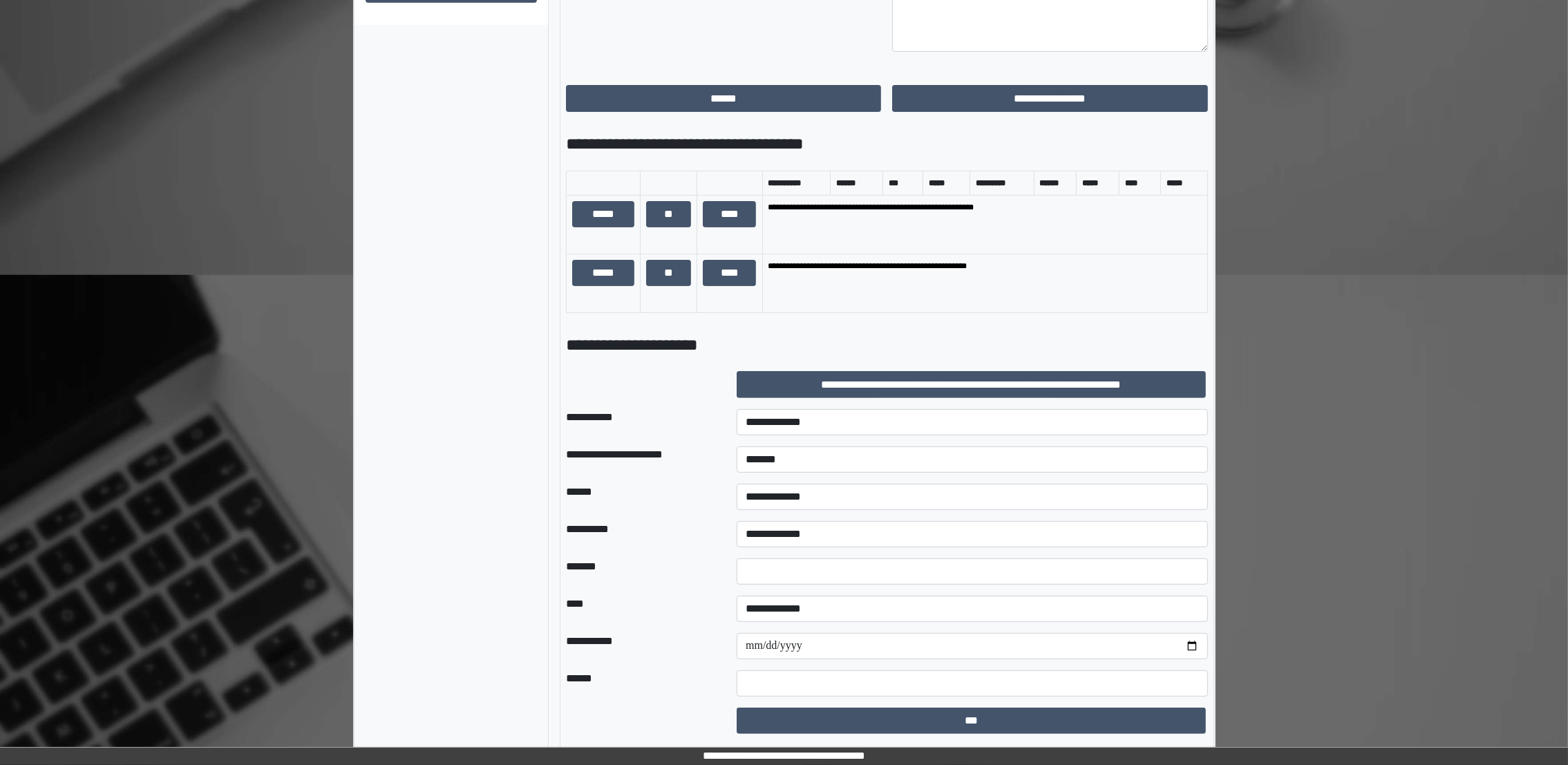 click on "***" at bounding box center (972, 721) 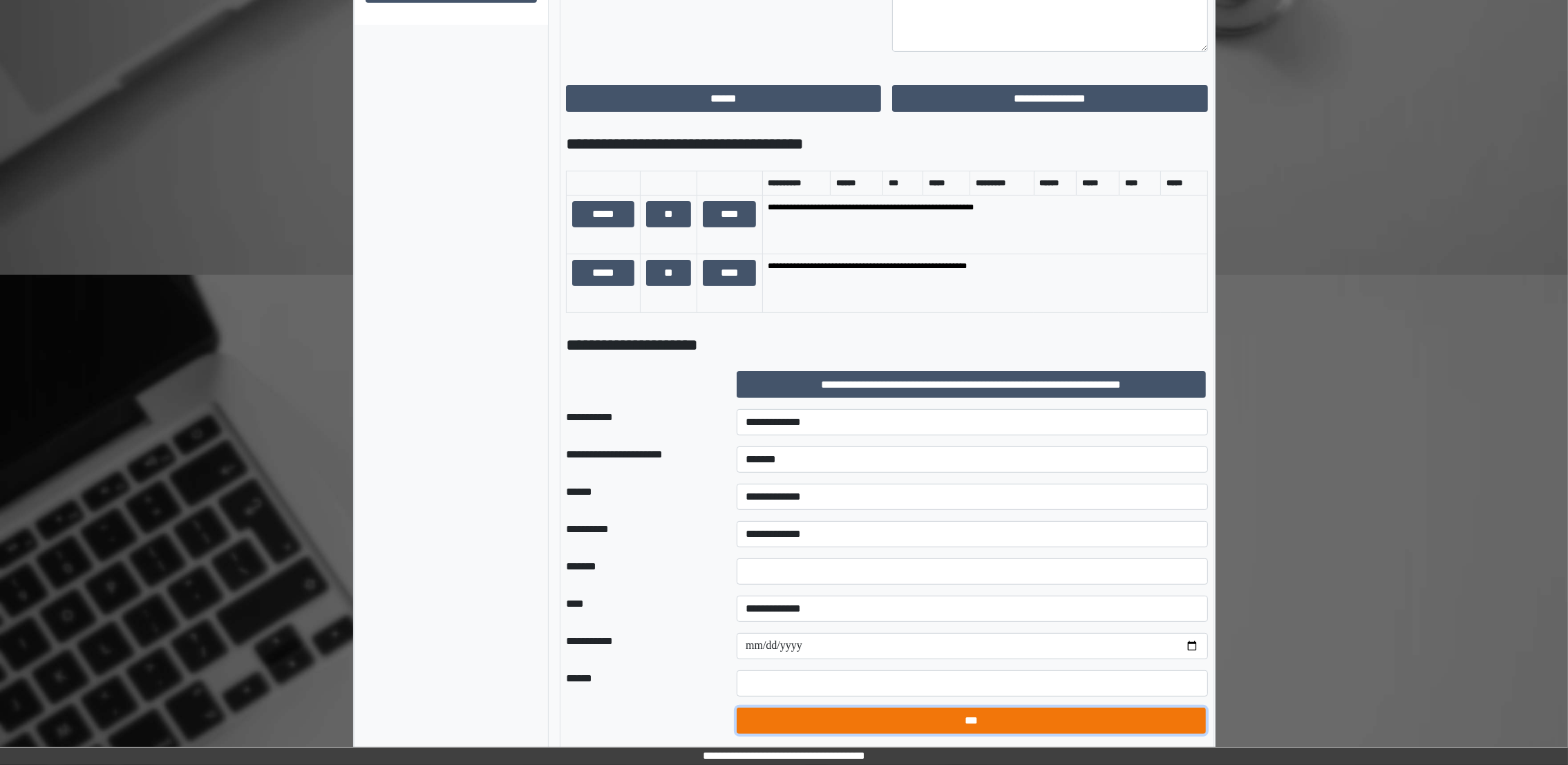 click on "***" at bounding box center [971, 721] 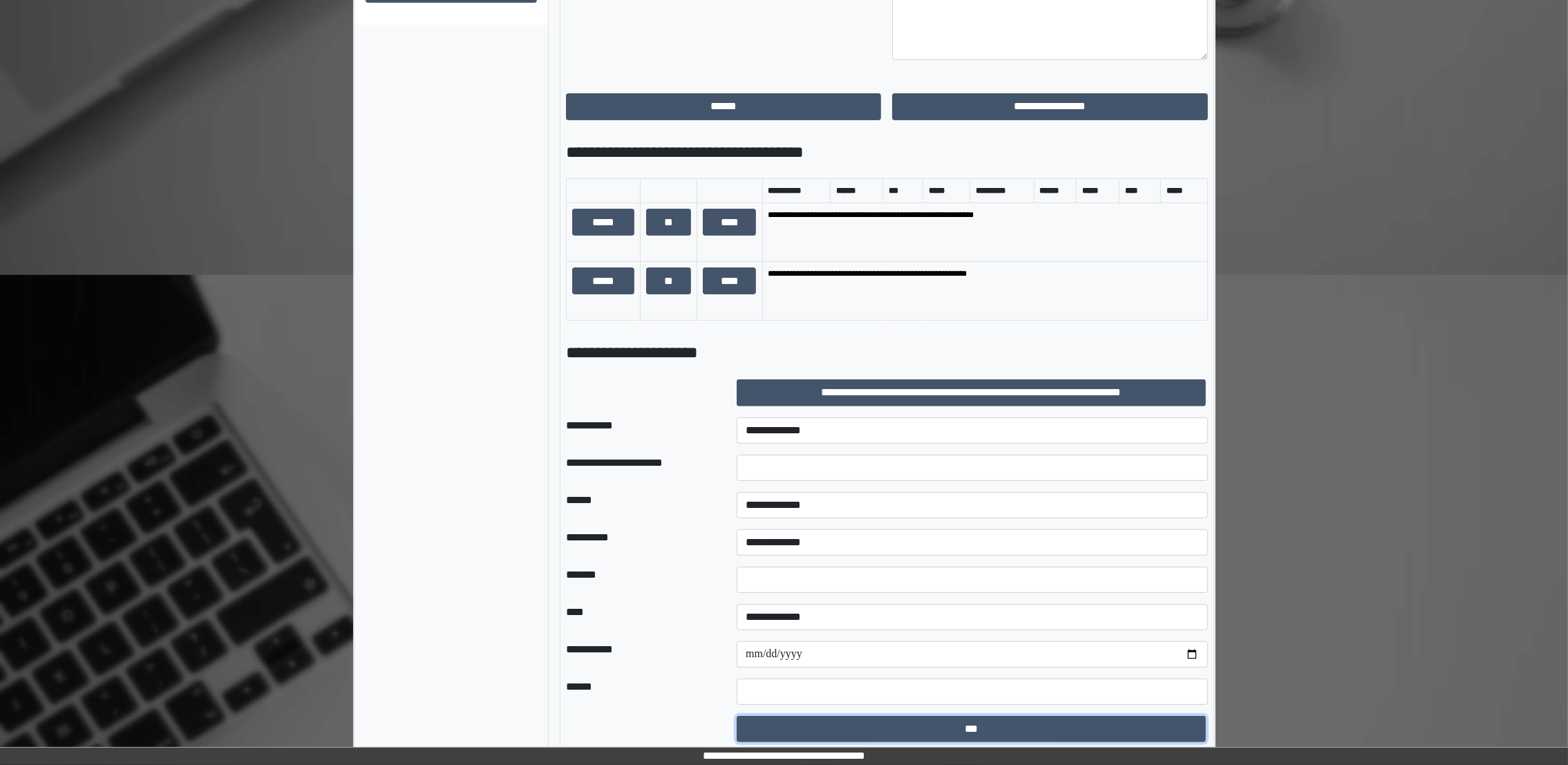 type 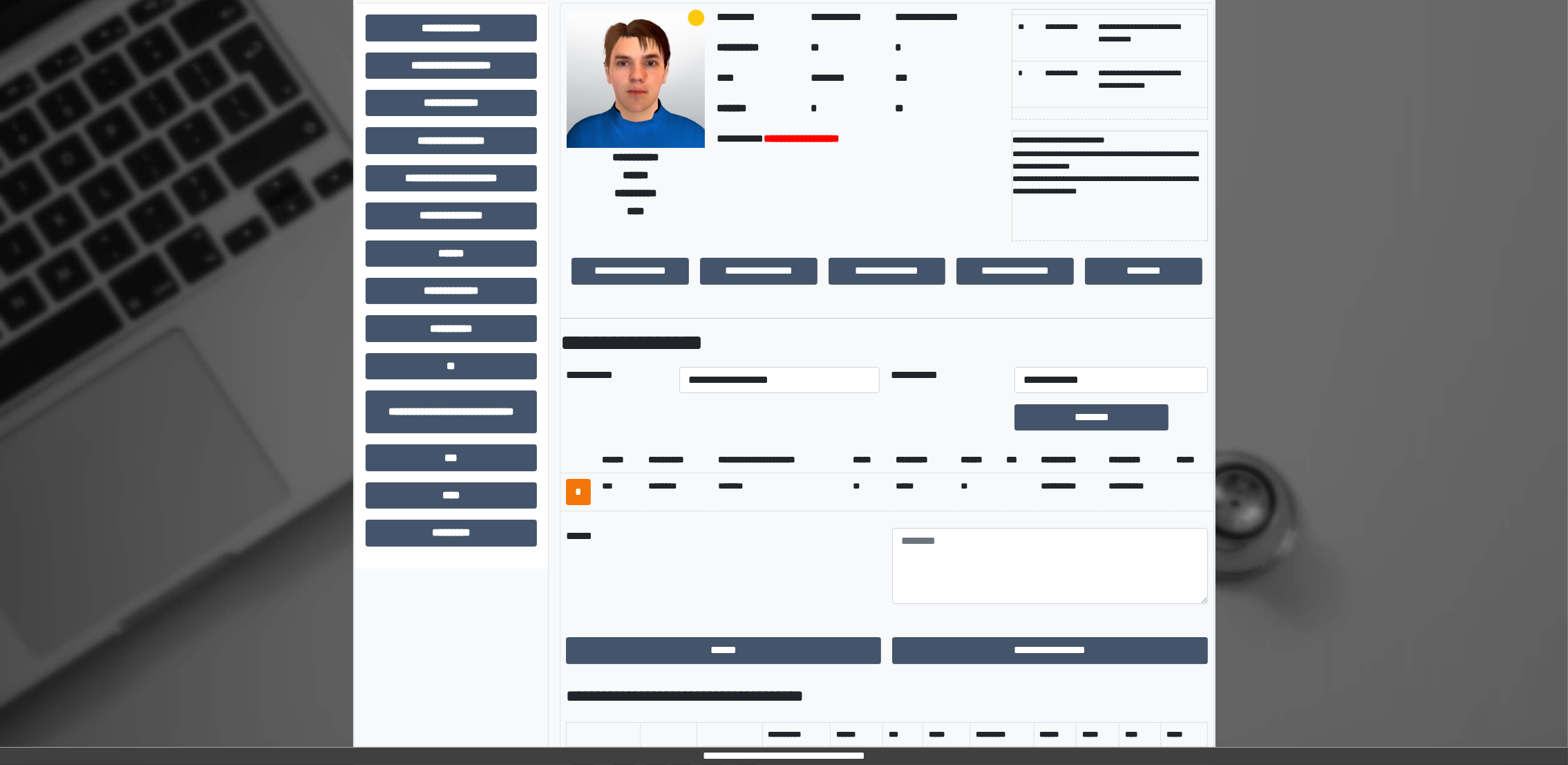 scroll, scrollTop: 0, scrollLeft: 0, axis: both 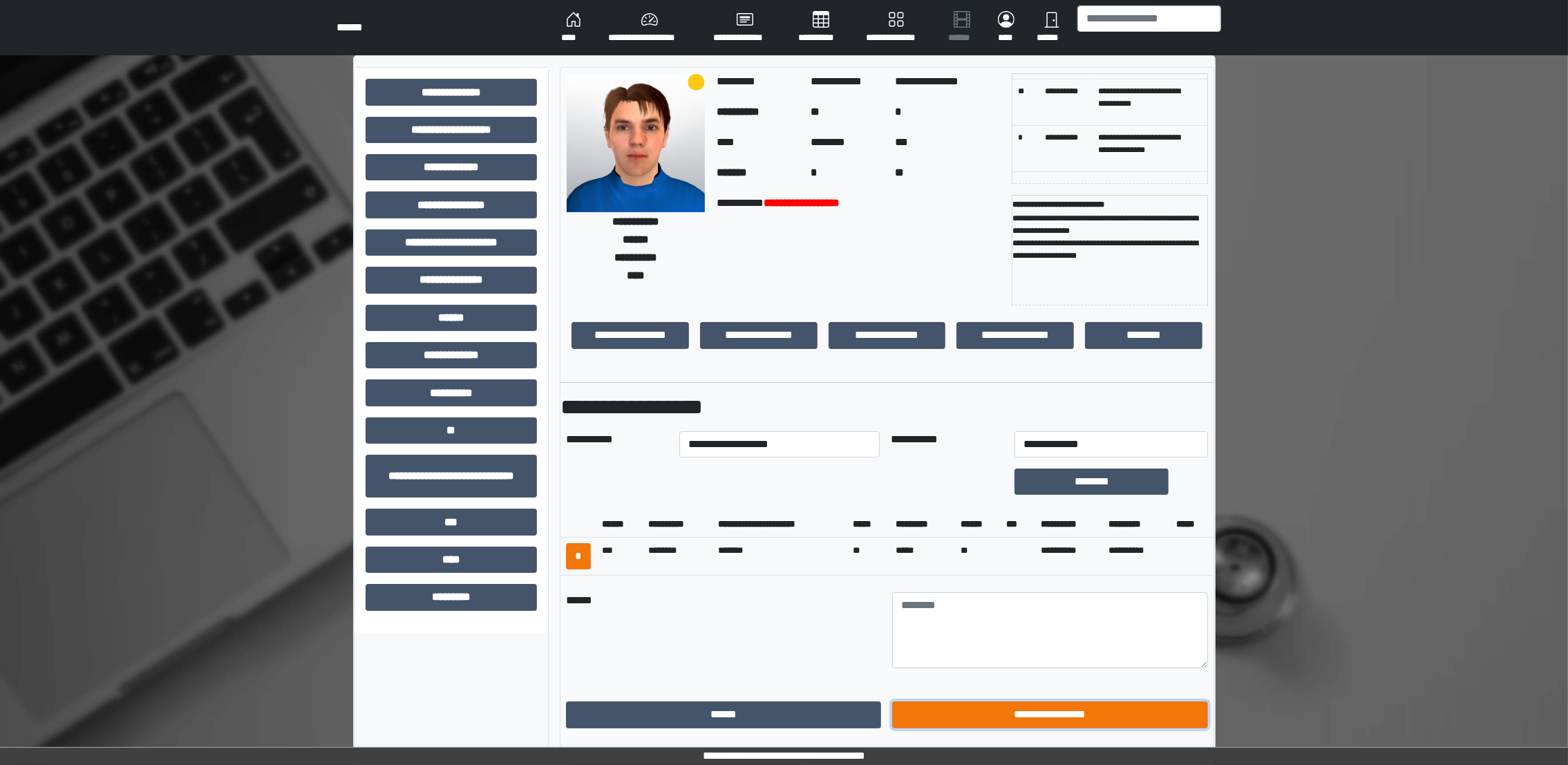 click on "**********" at bounding box center [1050, 715] 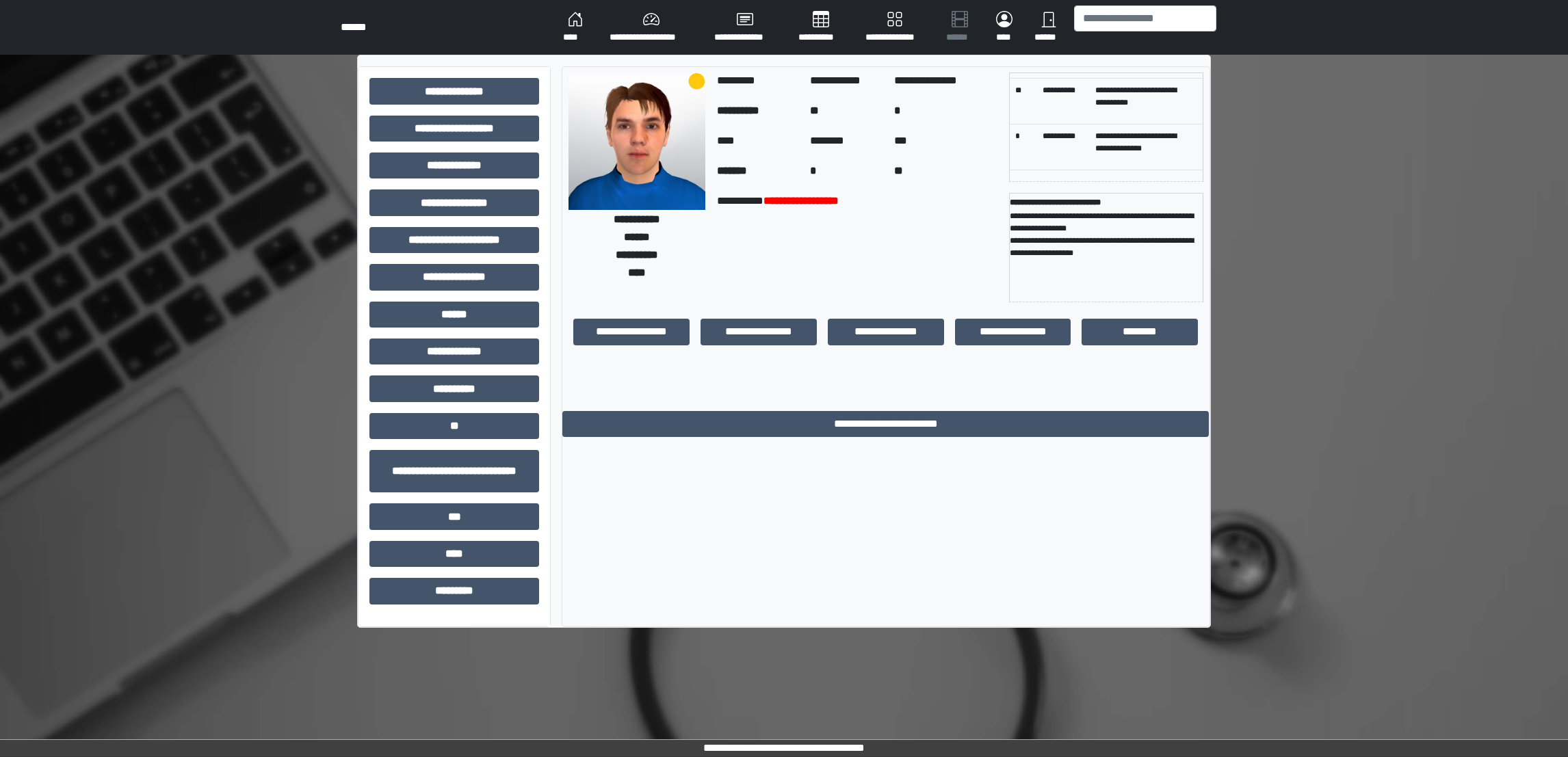 click on "****" at bounding box center (575, 27) 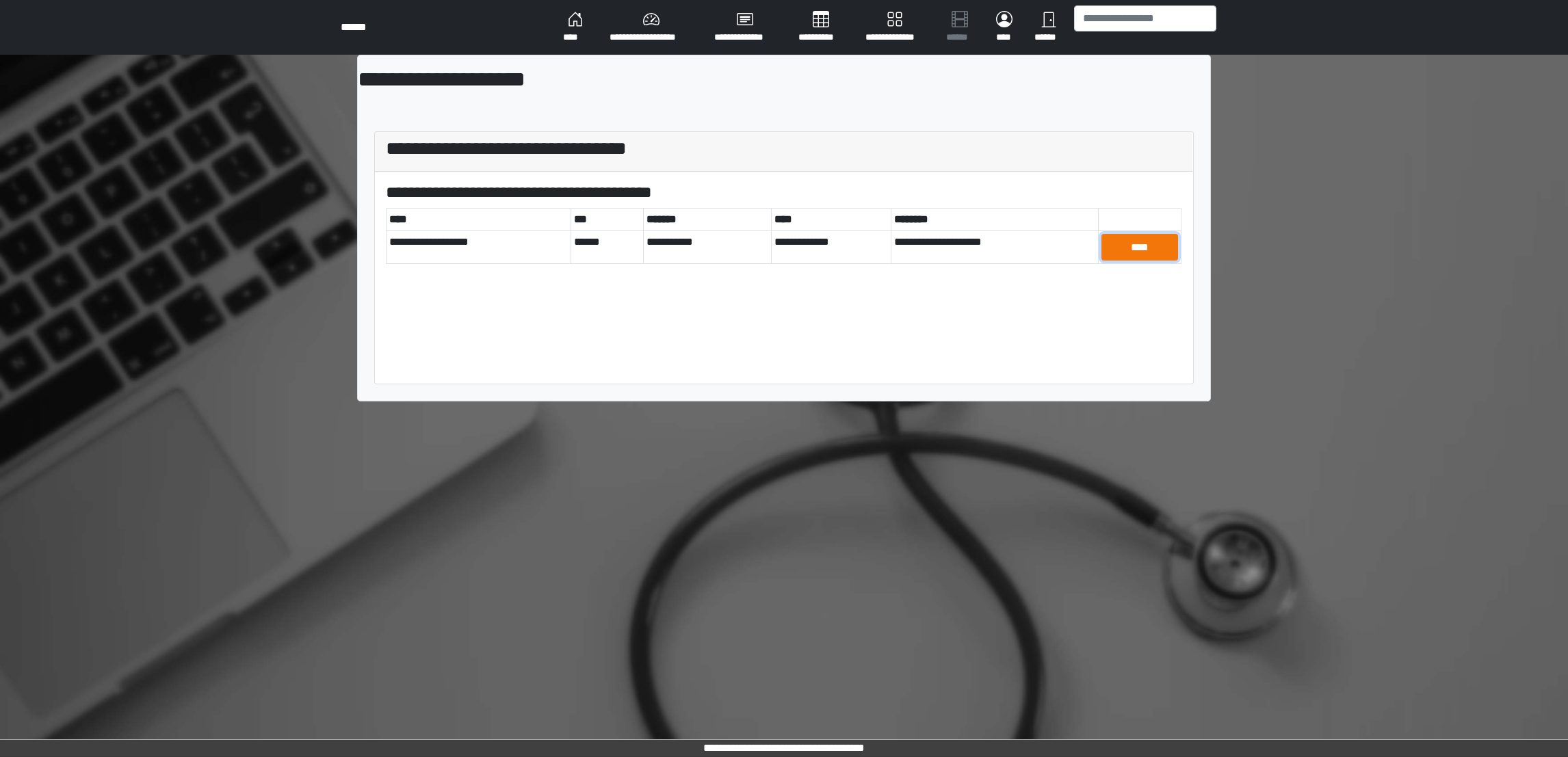 click on "****" at bounding box center (1140, 247) 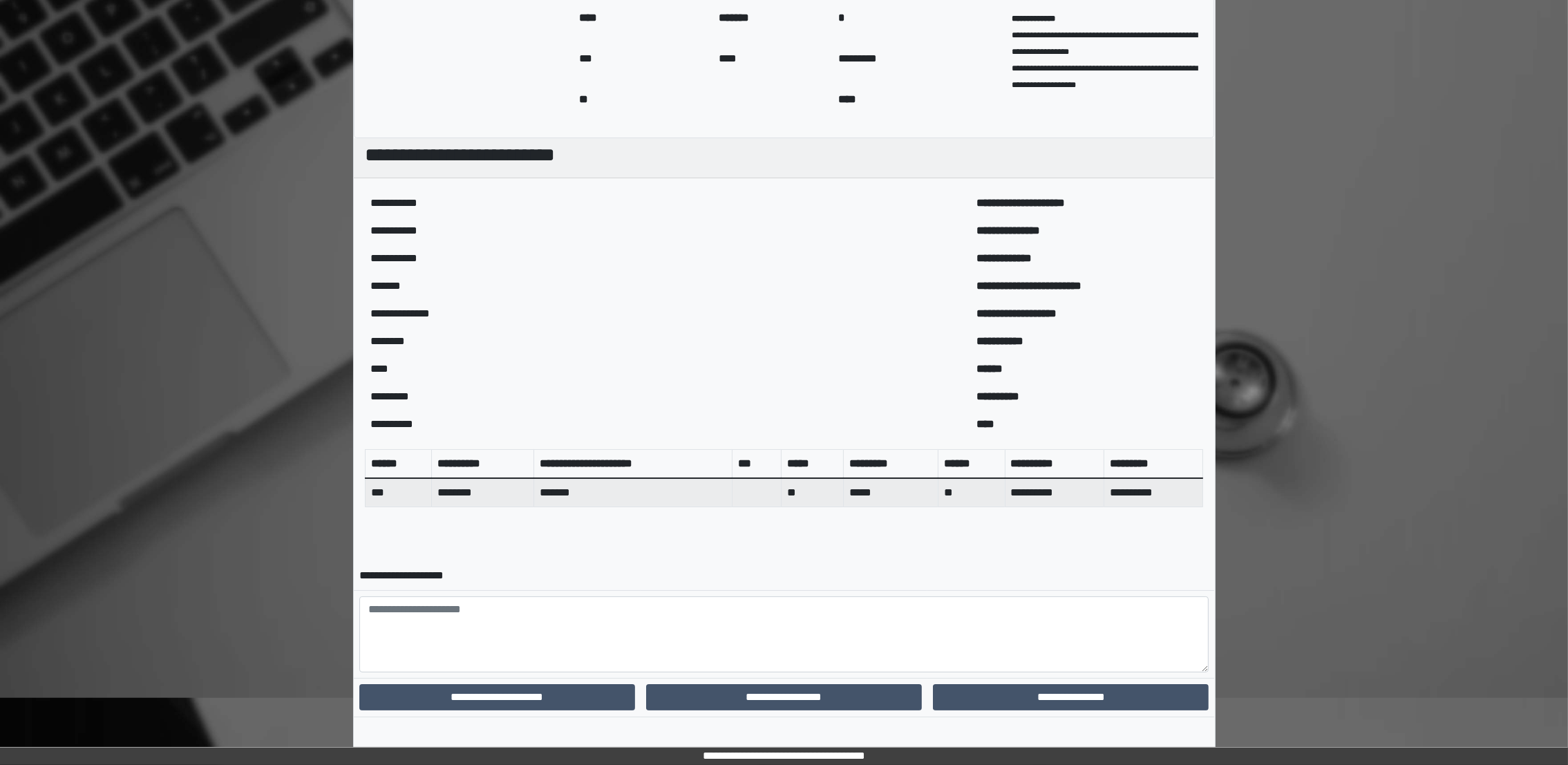 scroll, scrollTop: 193, scrollLeft: 0, axis: vertical 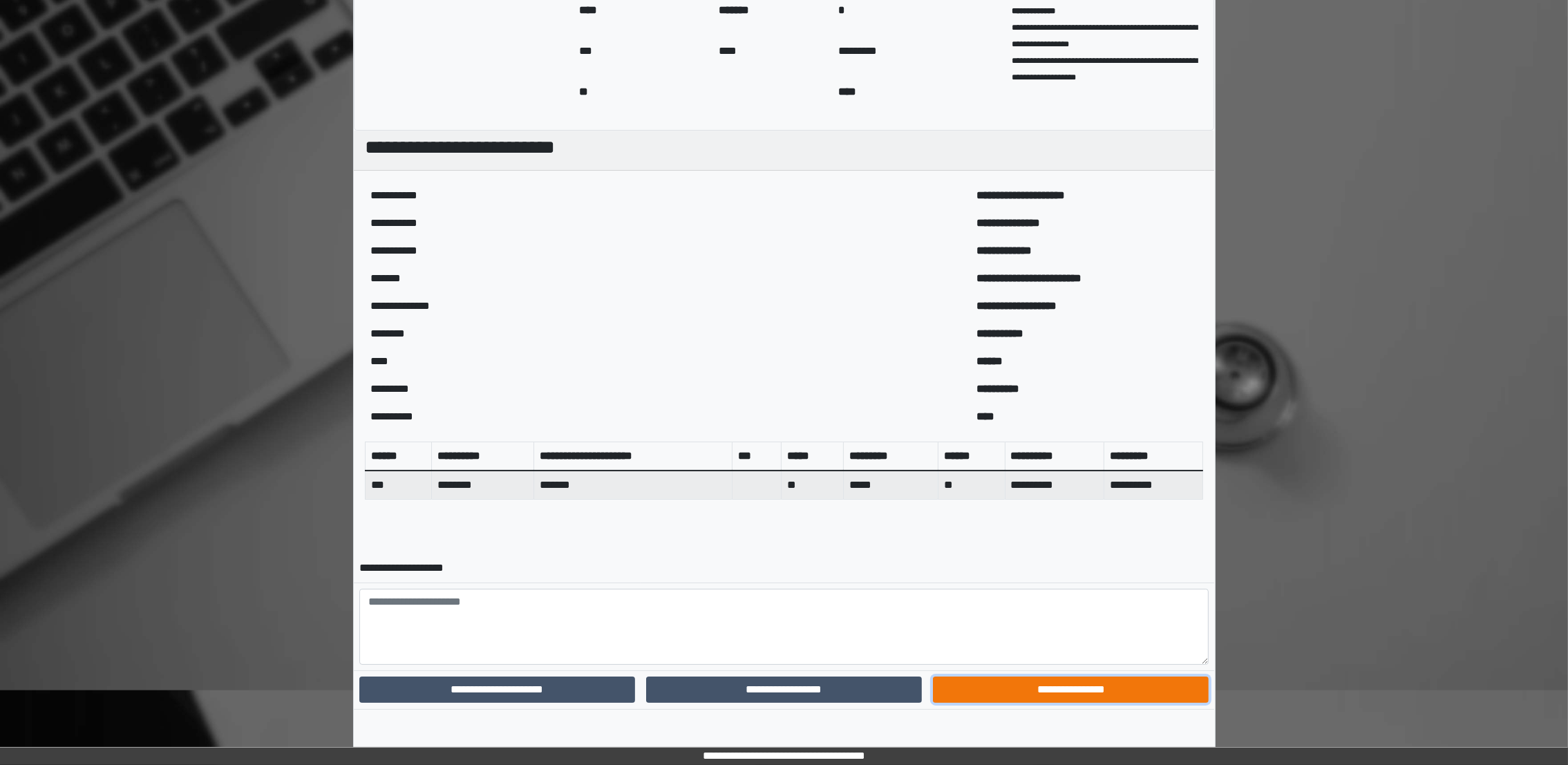 click on "**********" at bounding box center [1070, 690] 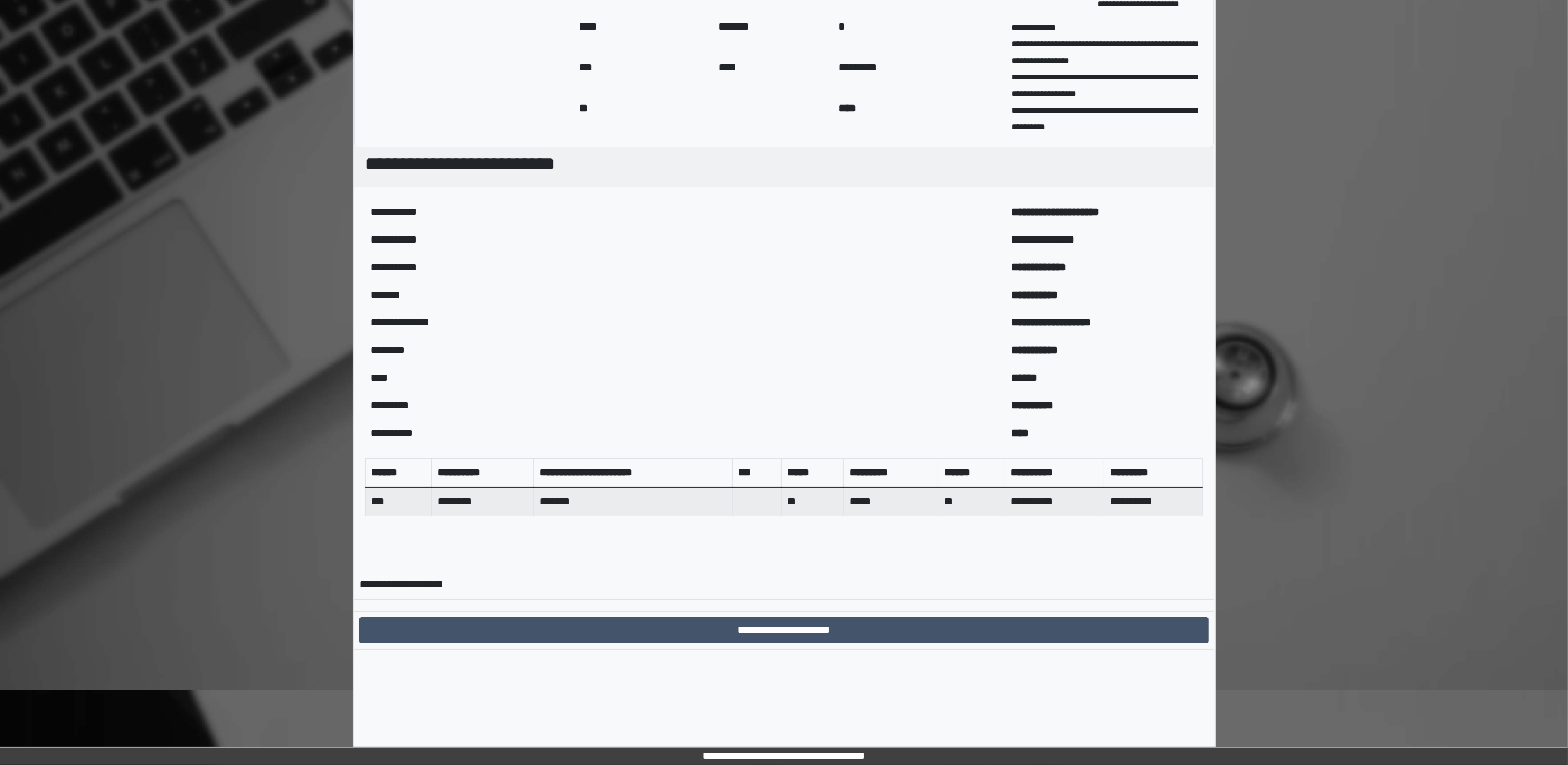 scroll, scrollTop: 133, scrollLeft: 0, axis: vertical 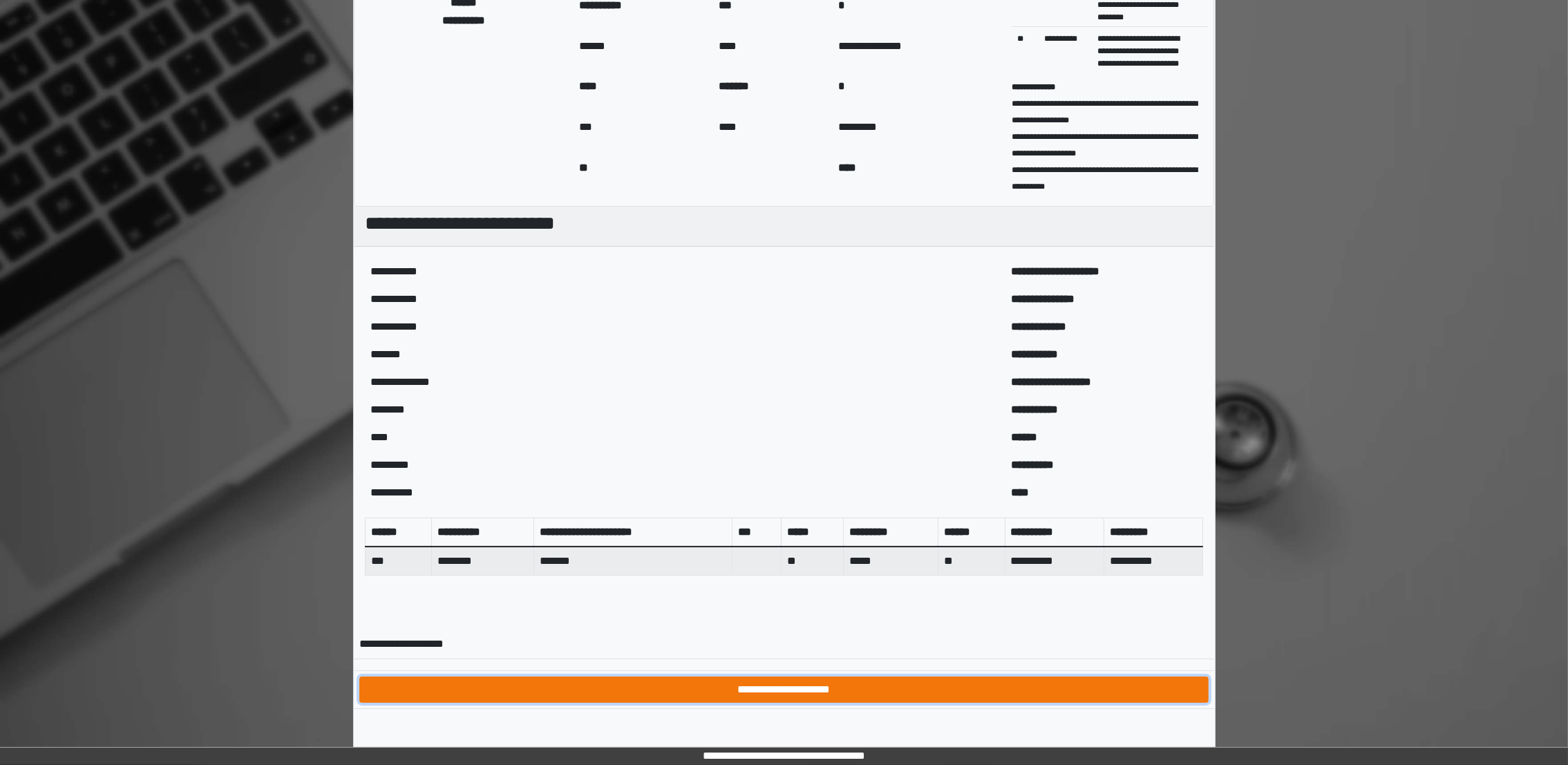 click on "**********" at bounding box center [784, 690] 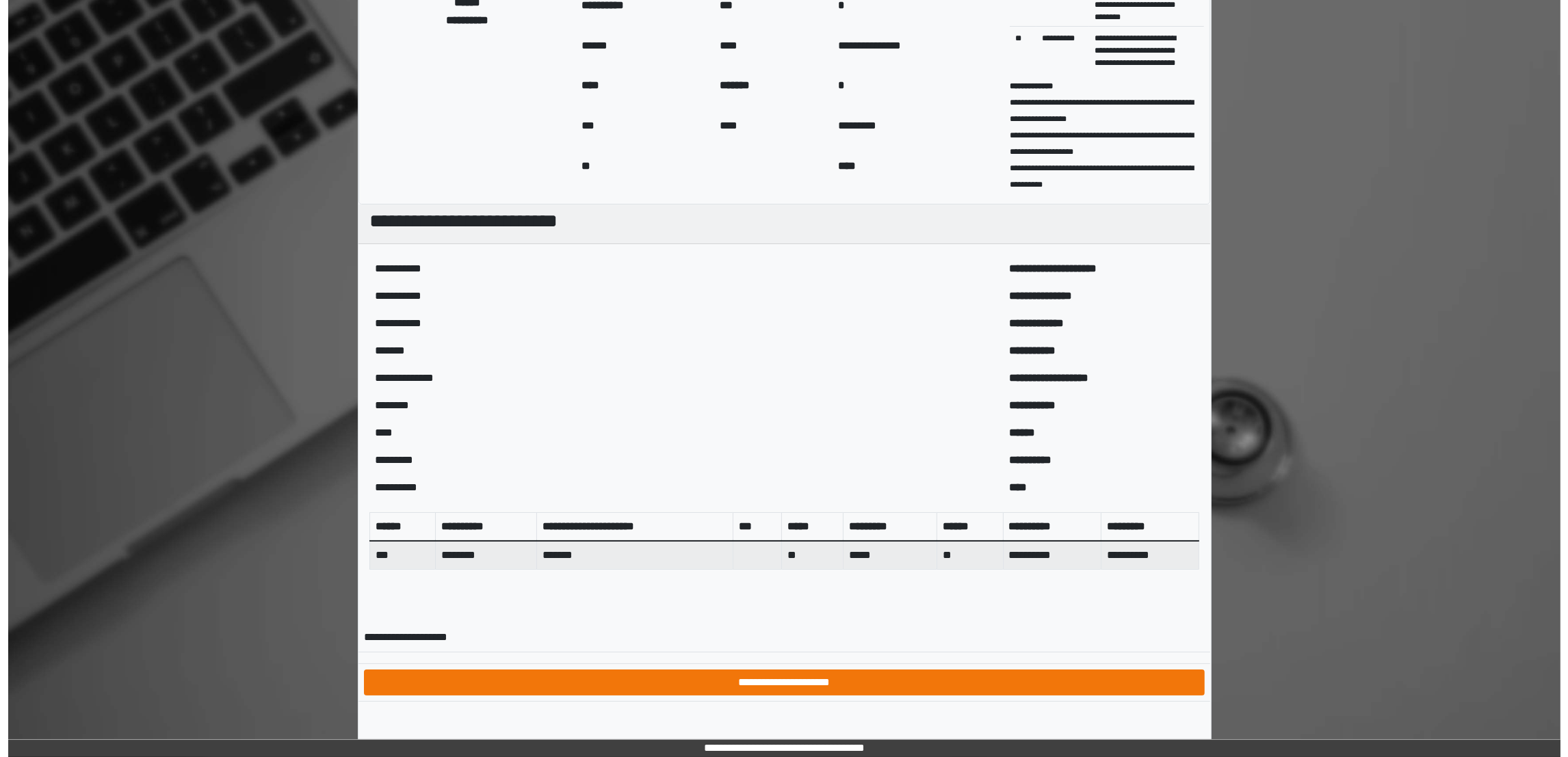 scroll, scrollTop: 0, scrollLeft: 0, axis: both 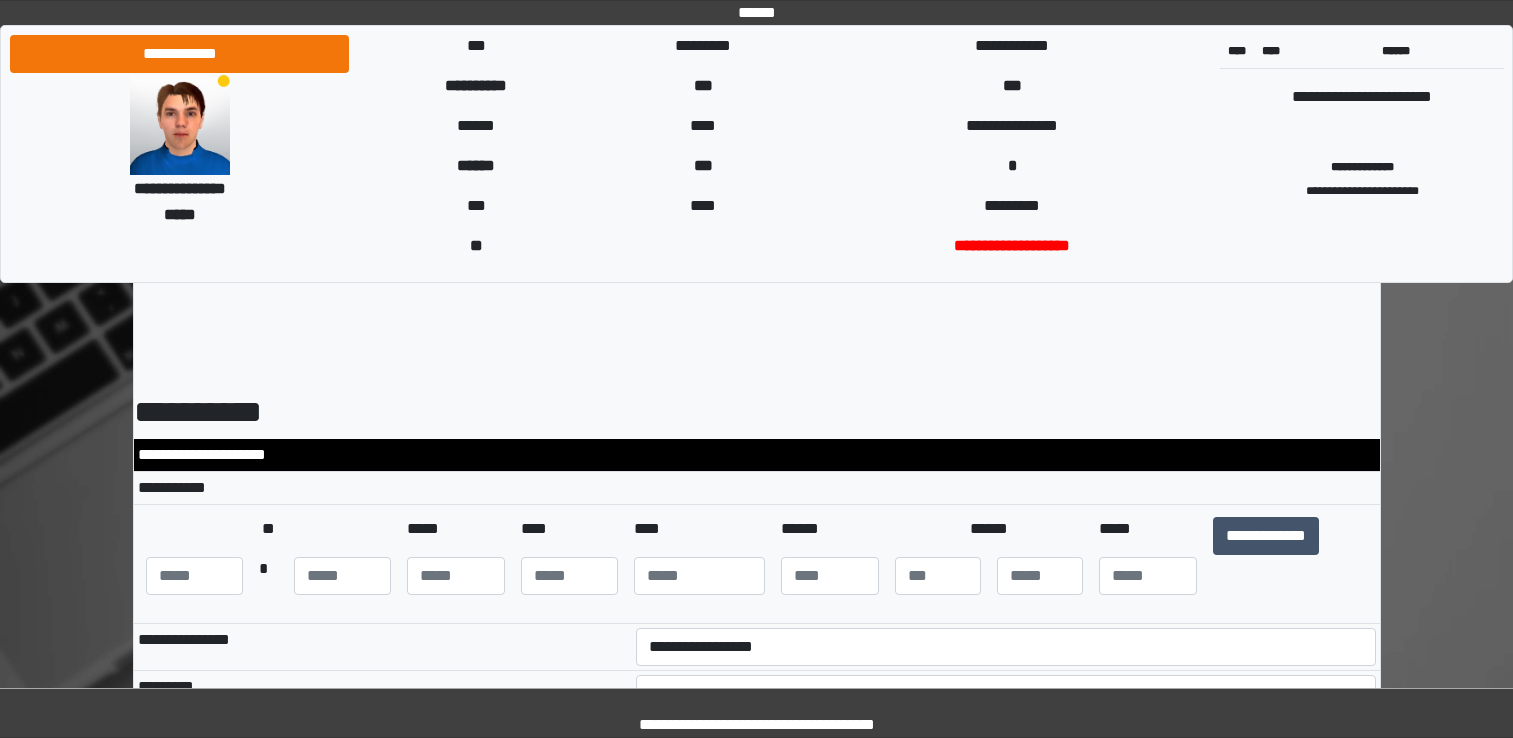 select on "***" 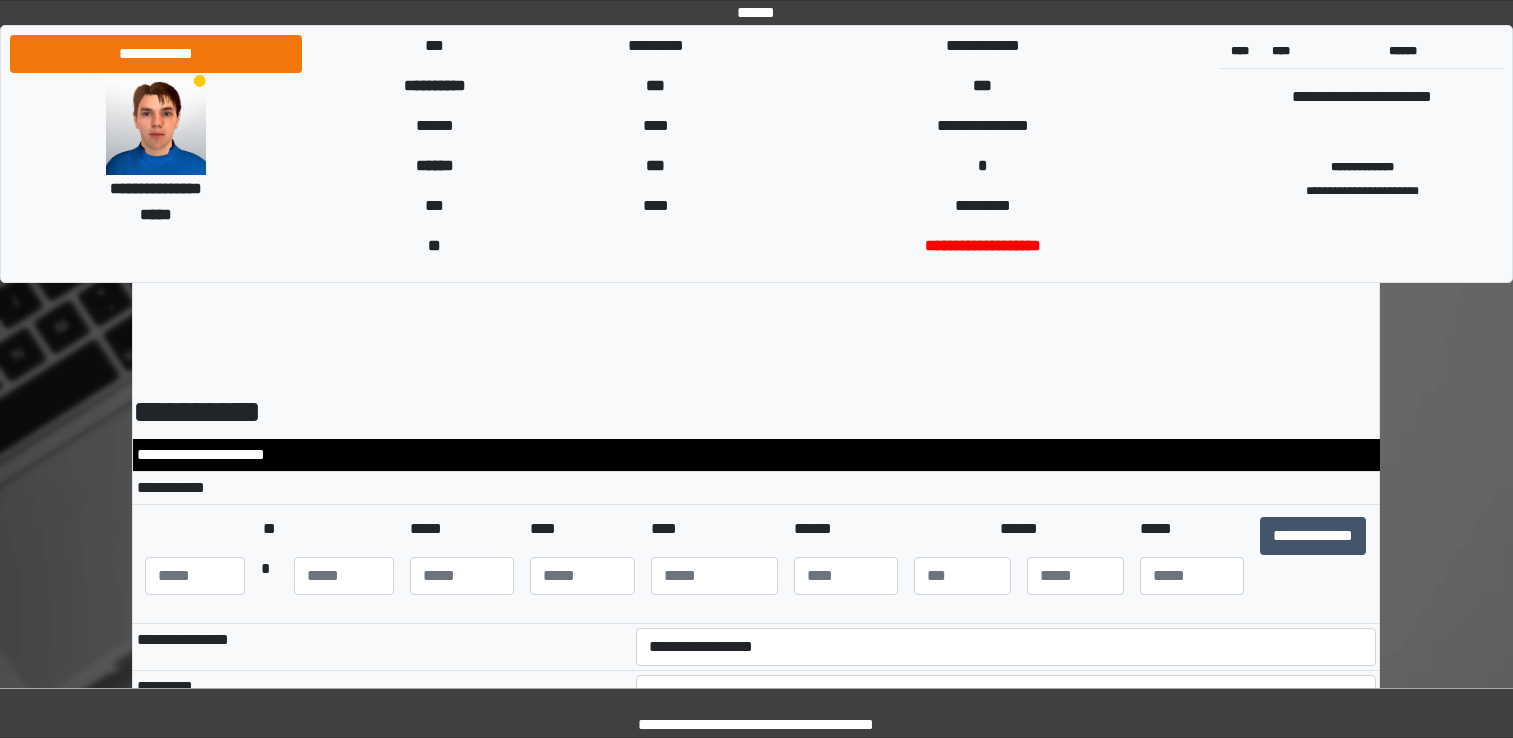 scroll, scrollTop: 208, scrollLeft: 0, axis: vertical 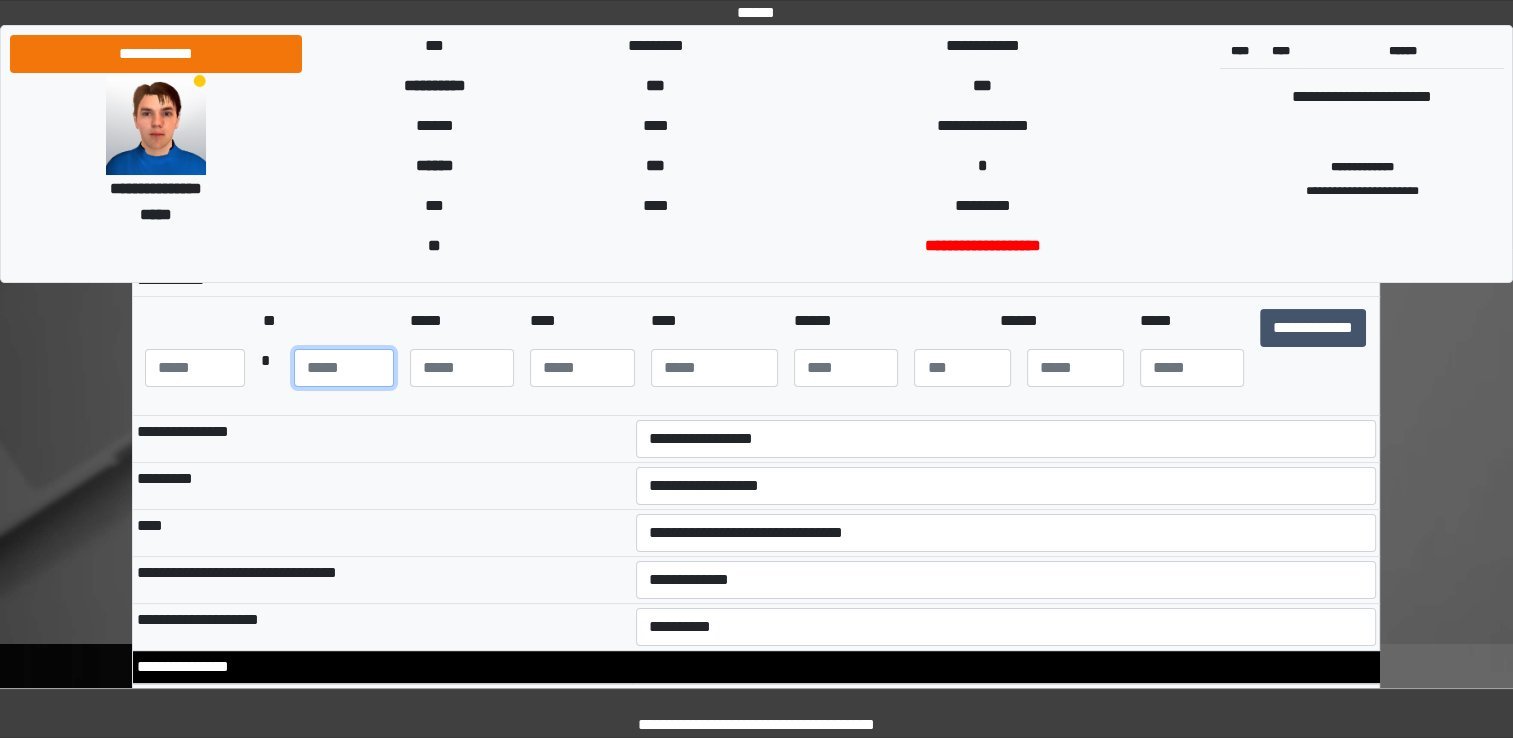 click at bounding box center (344, 368) 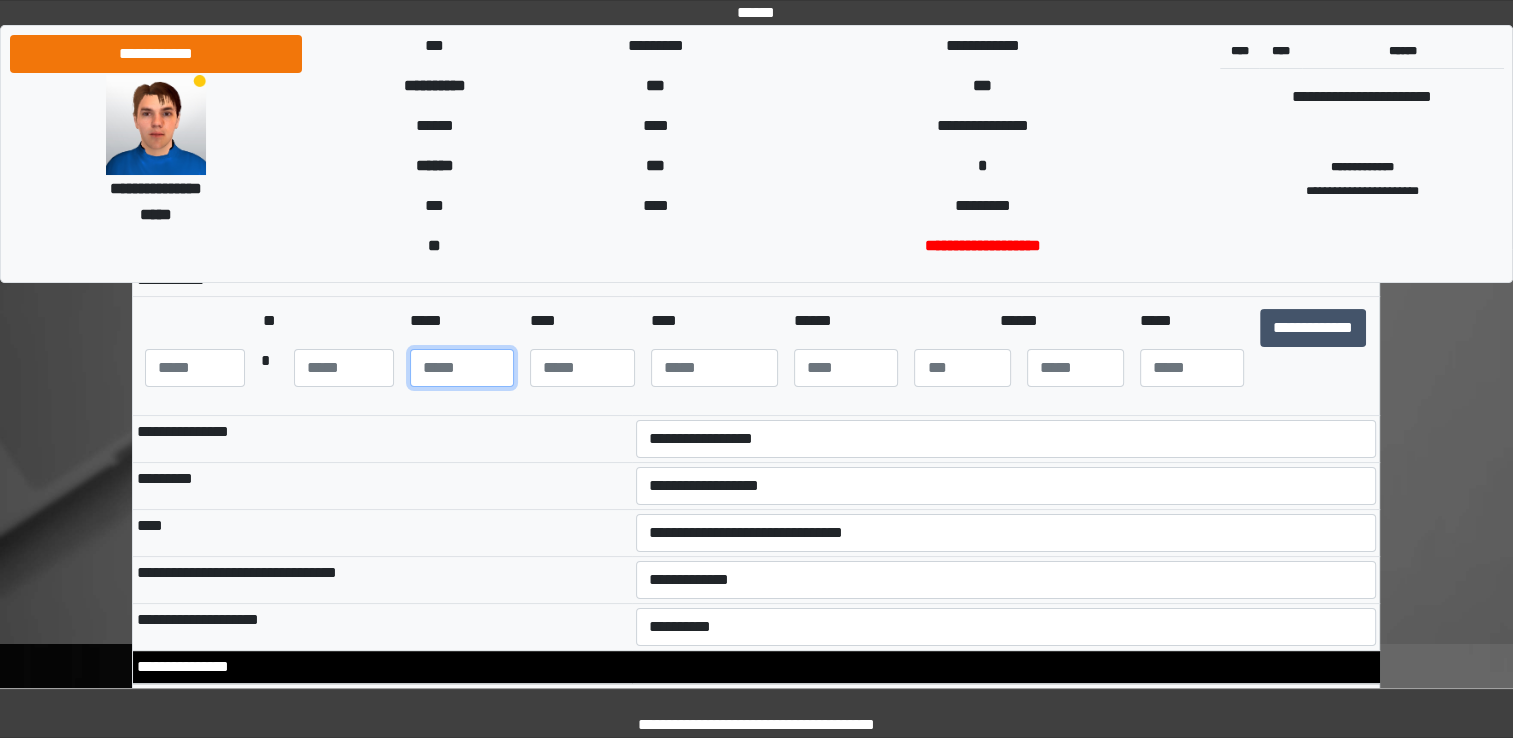 click at bounding box center (462, 368) 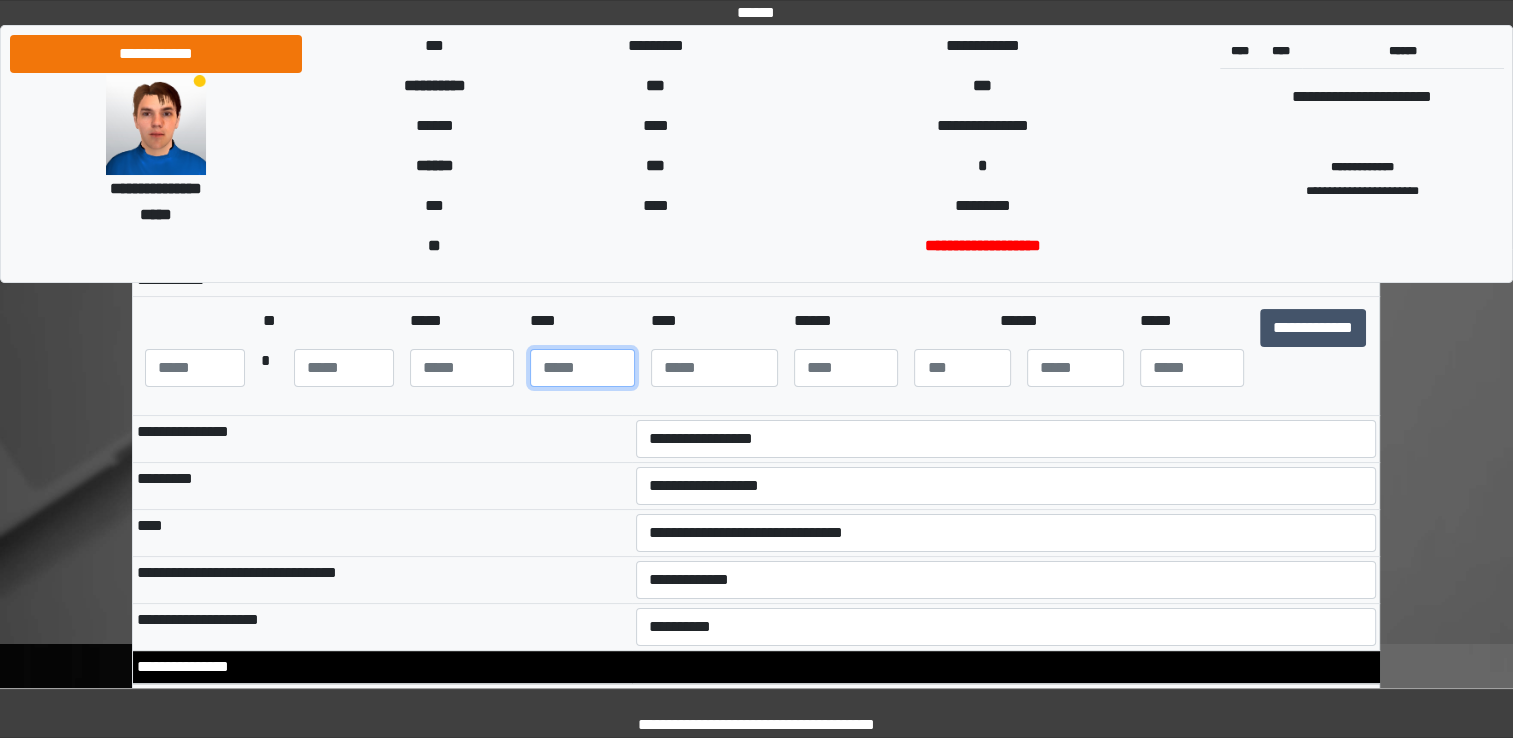 click at bounding box center [582, 368] 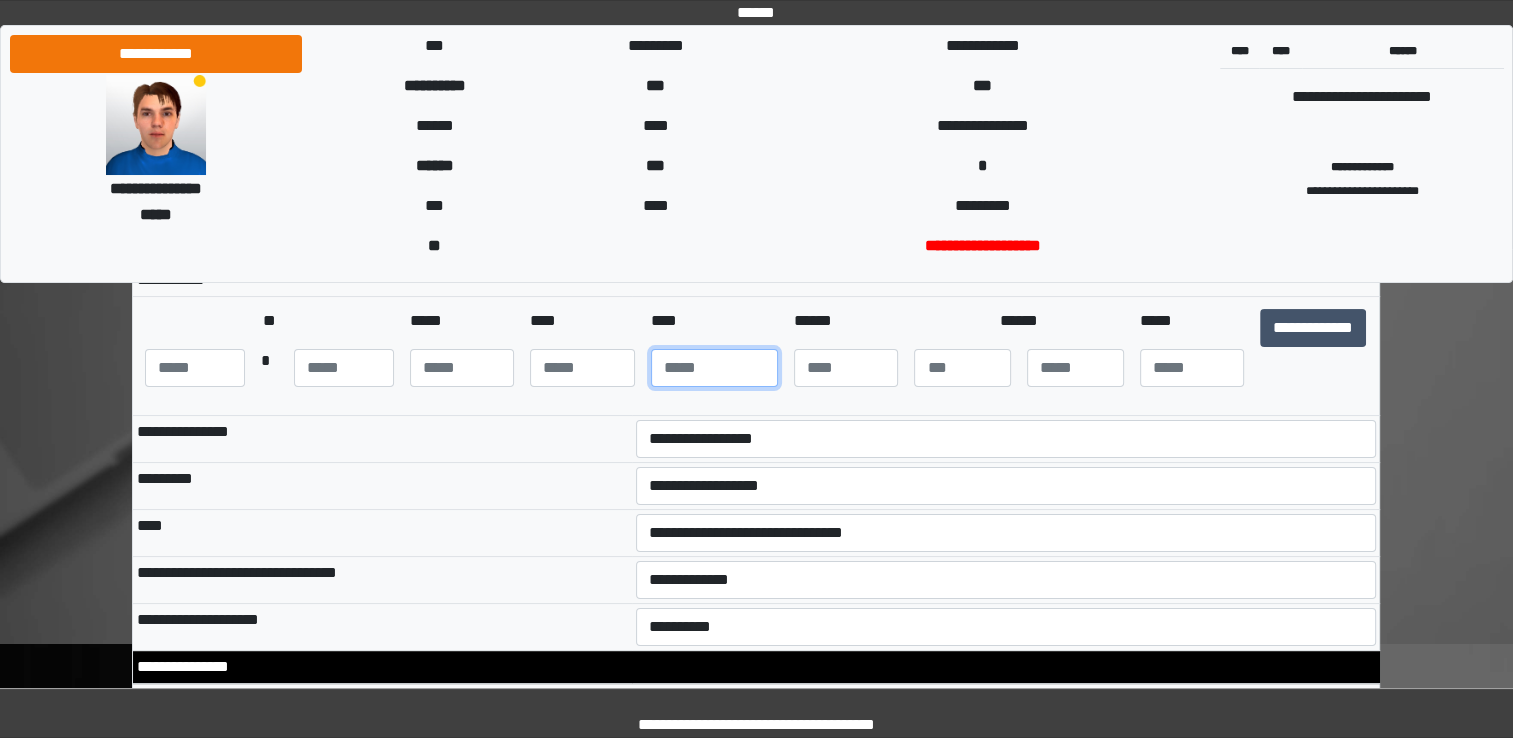 click at bounding box center [714, 368] 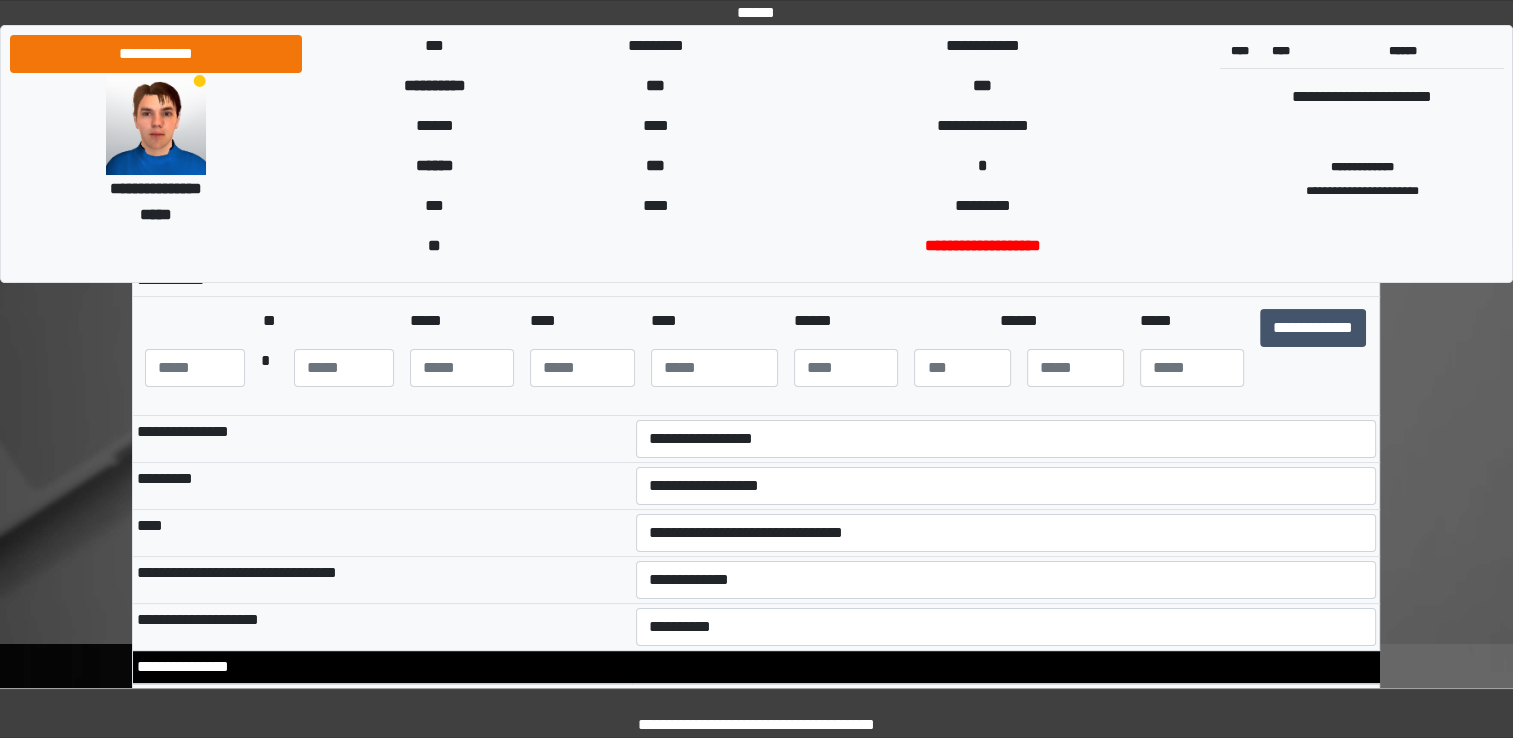 click on "****" at bounding box center (714, 321) 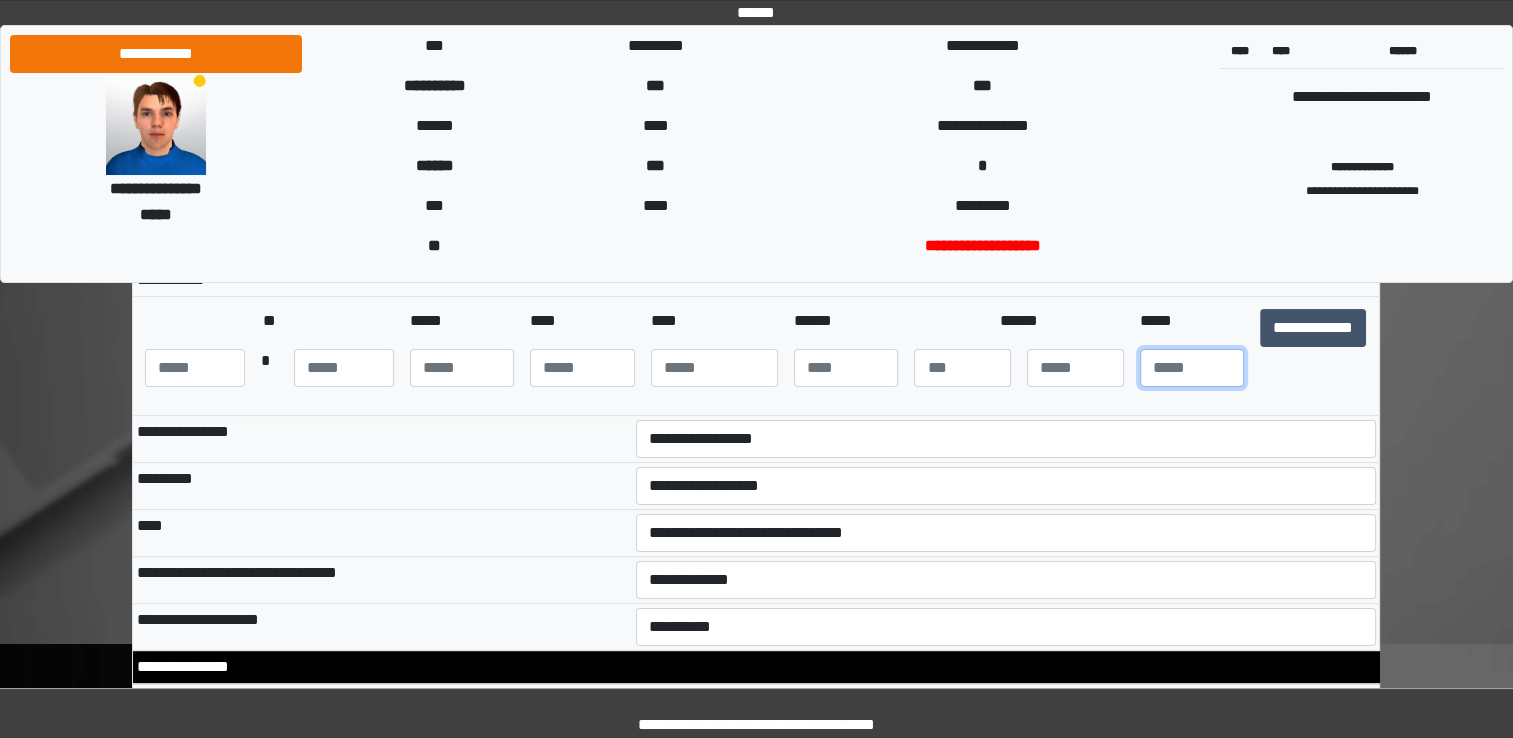 click at bounding box center (1192, 368) 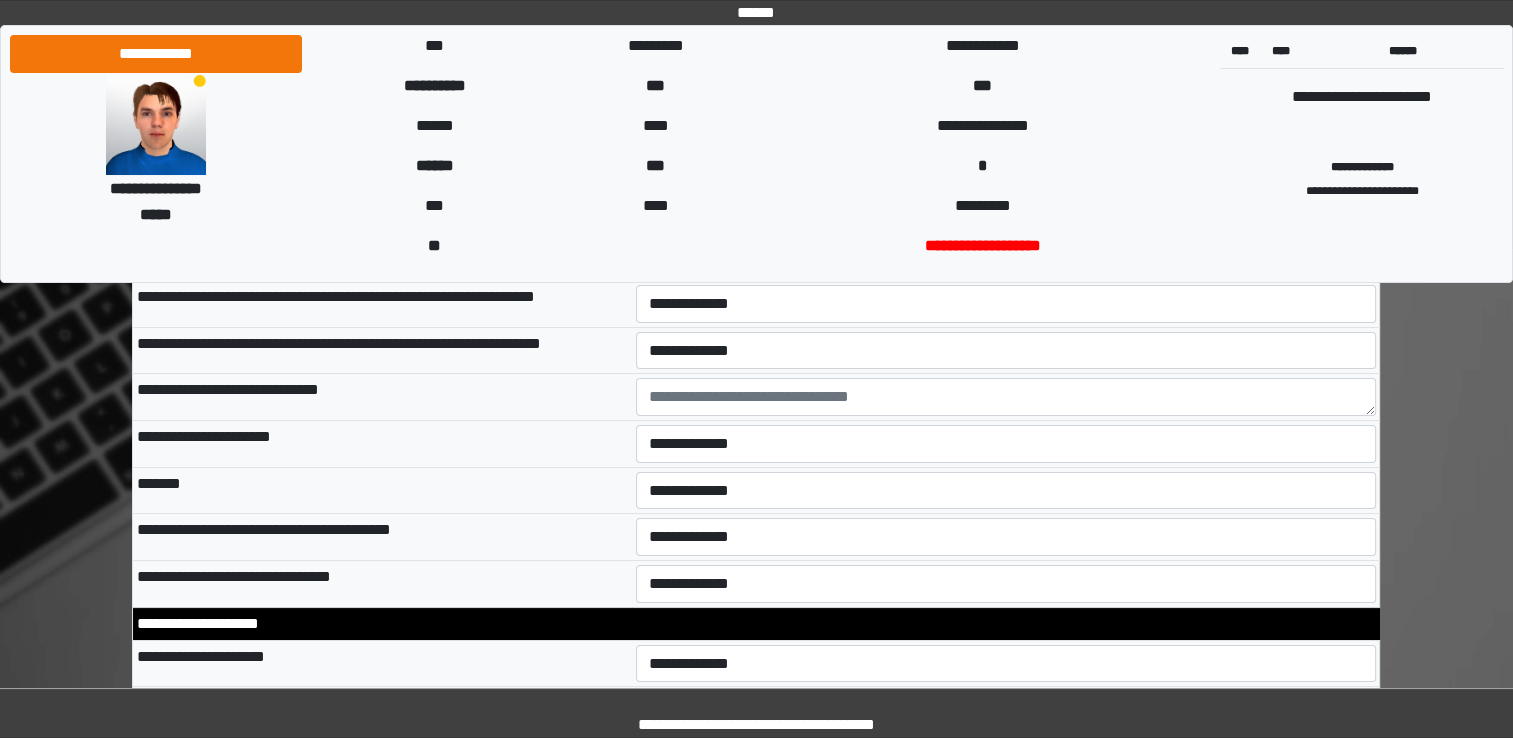 scroll, scrollTop: 7712, scrollLeft: 0, axis: vertical 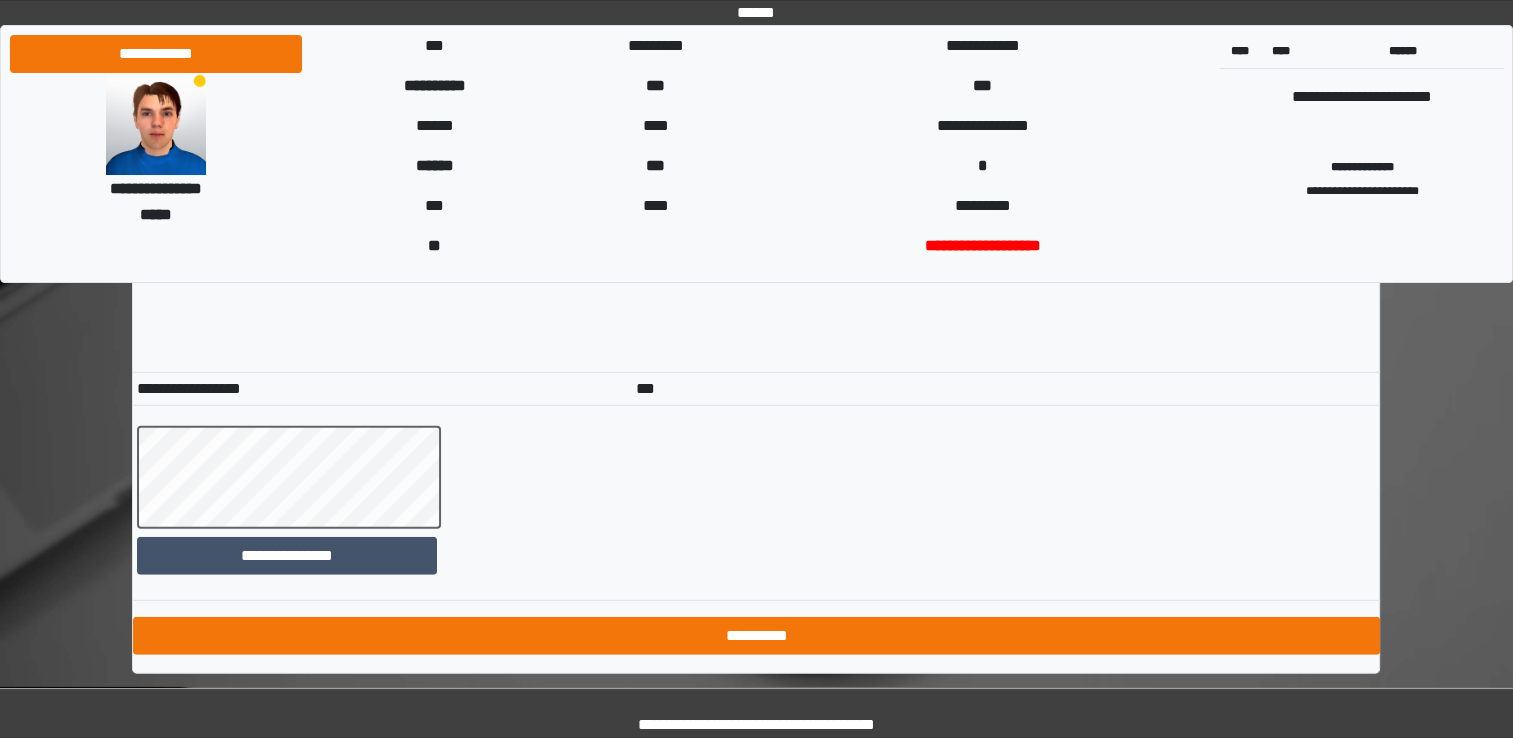 type on "**" 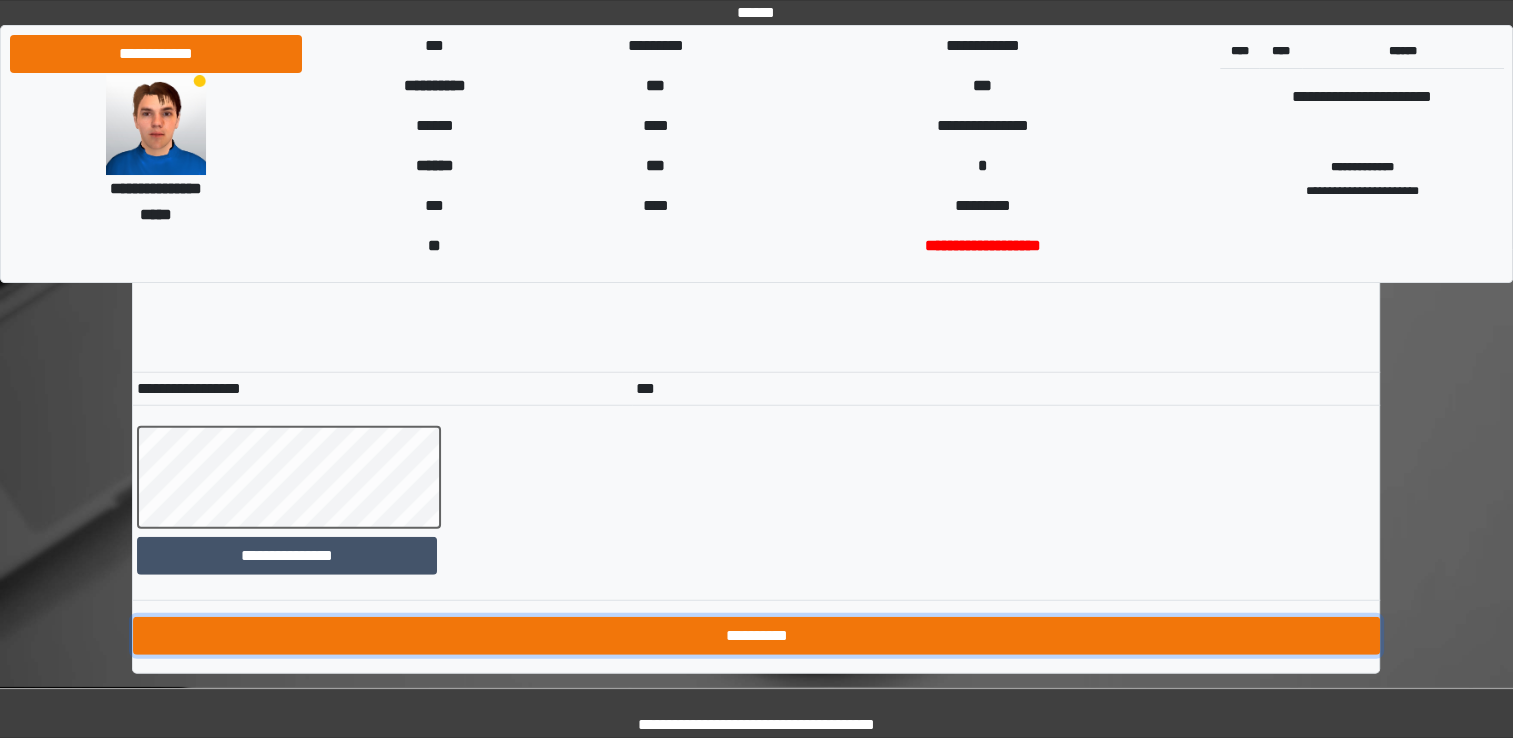 click on "**********" at bounding box center [756, 636] 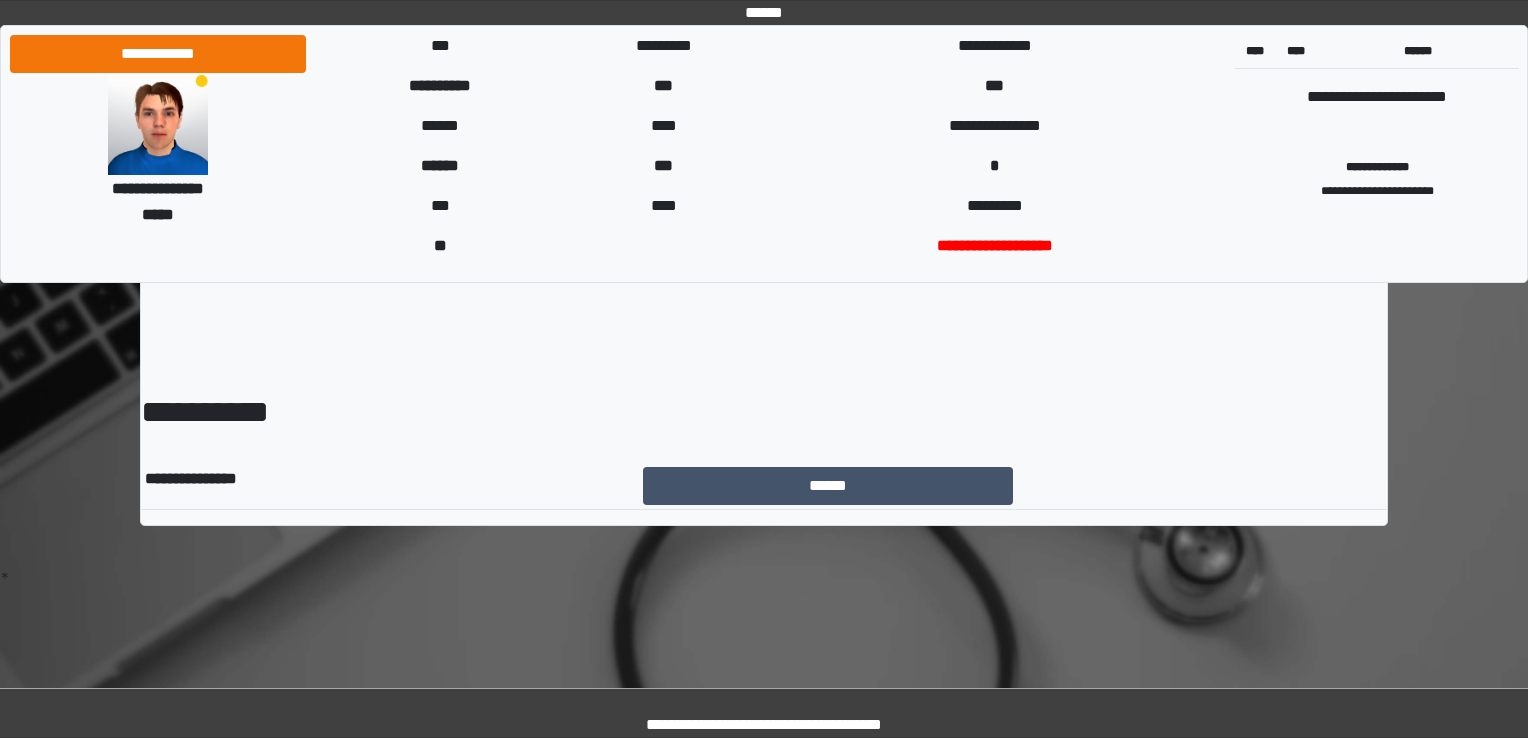 scroll, scrollTop: 0, scrollLeft: 0, axis: both 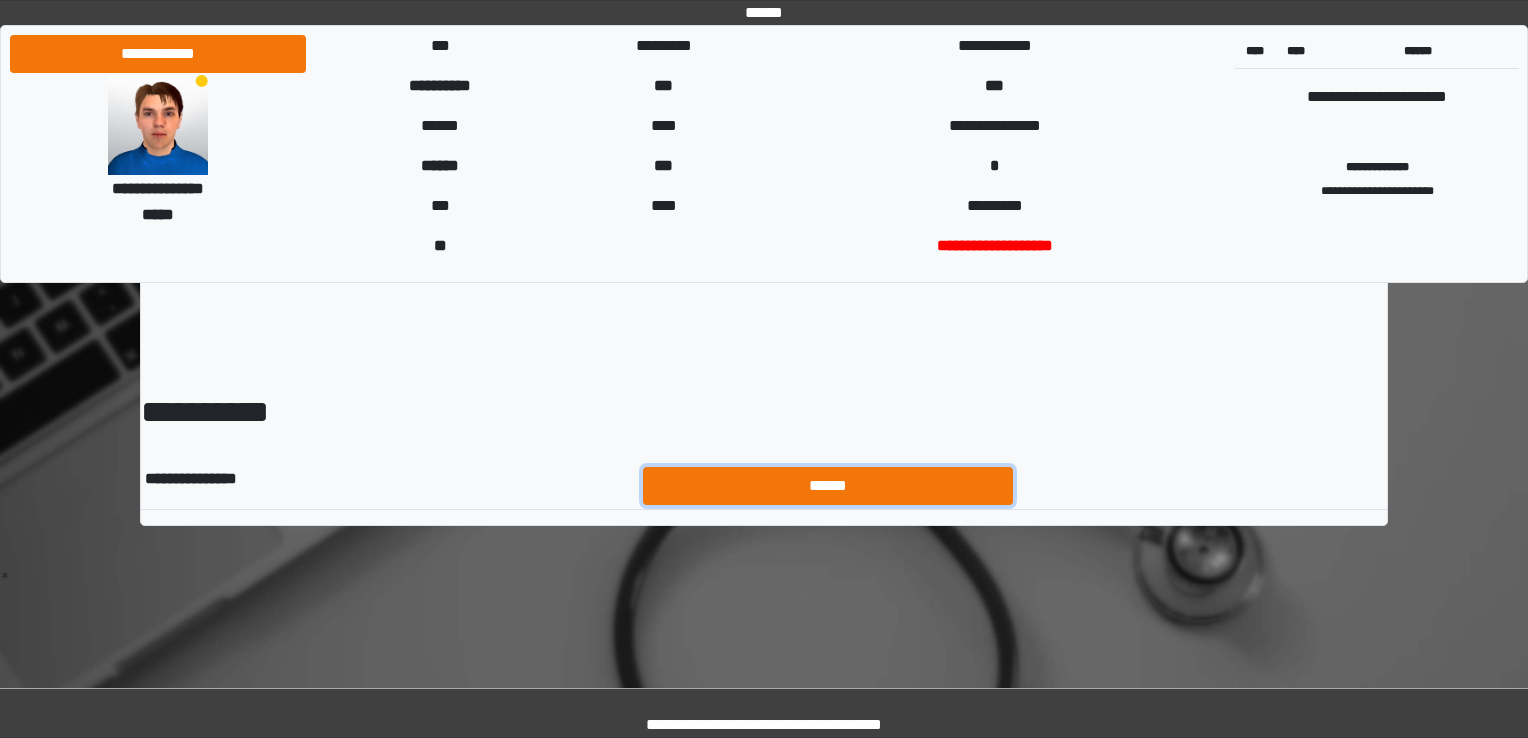 click on "******" at bounding box center (828, 486) 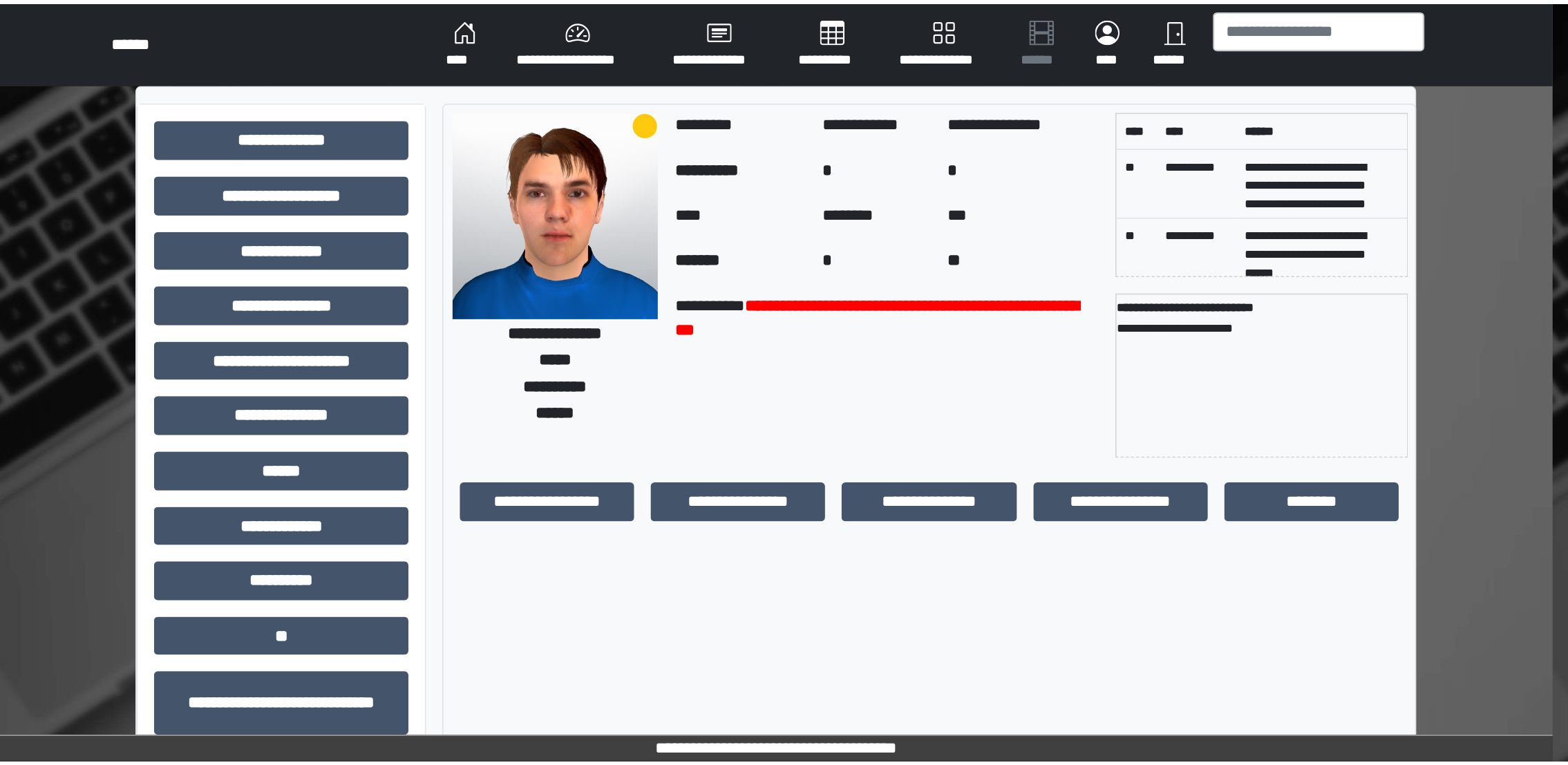 scroll, scrollTop: 0, scrollLeft: 0, axis: both 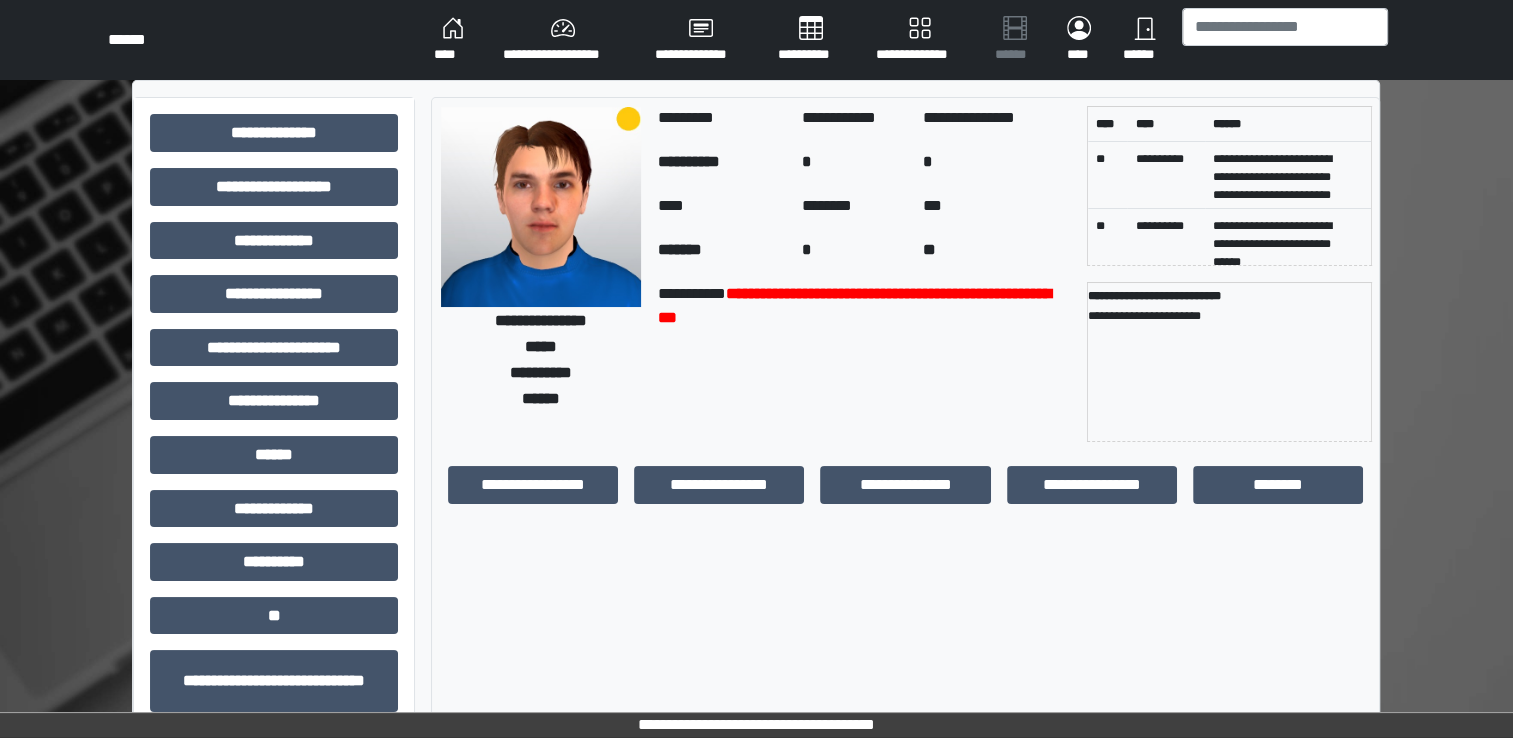 click on "**********" at bounding box center [906, 493] 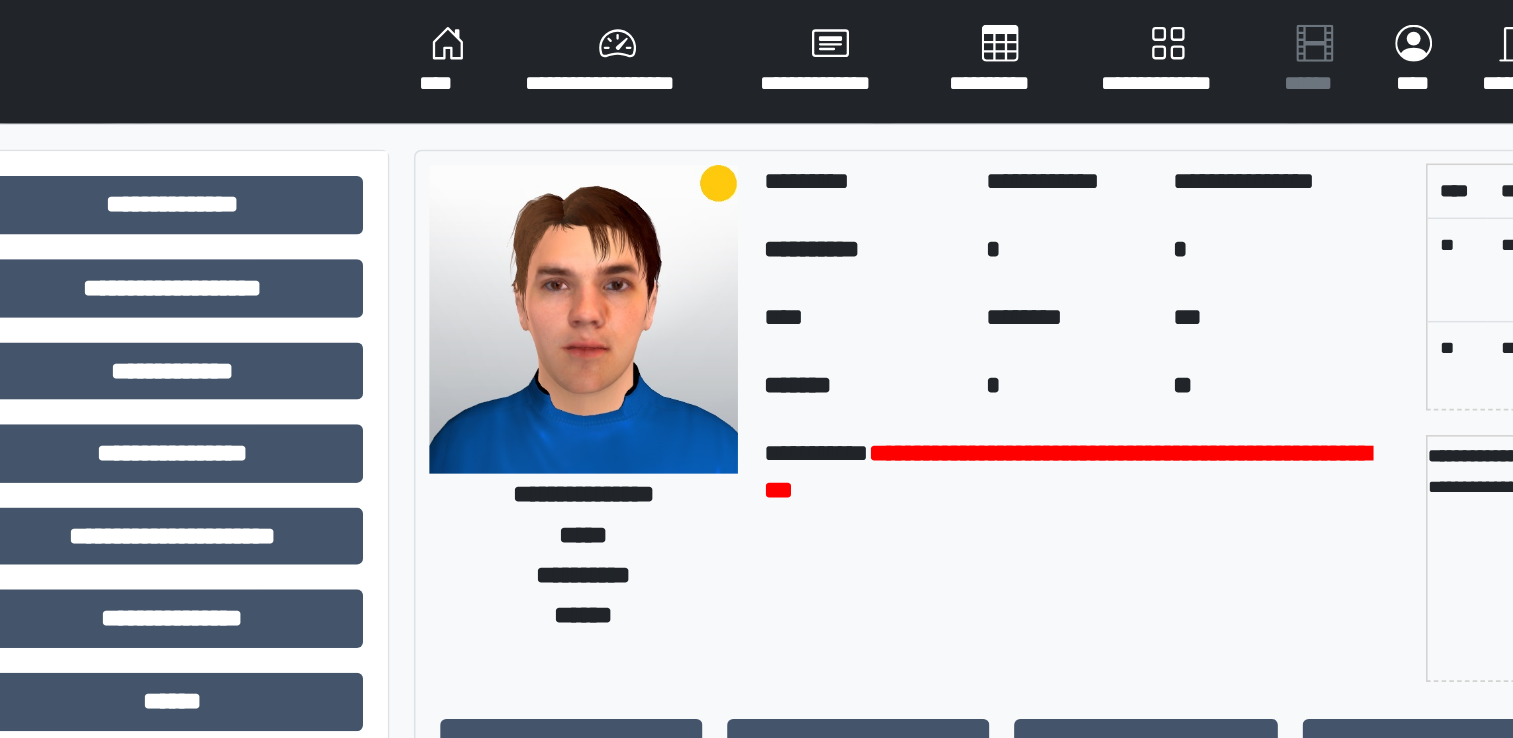 click on "**********" at bounding box center [756, 40] 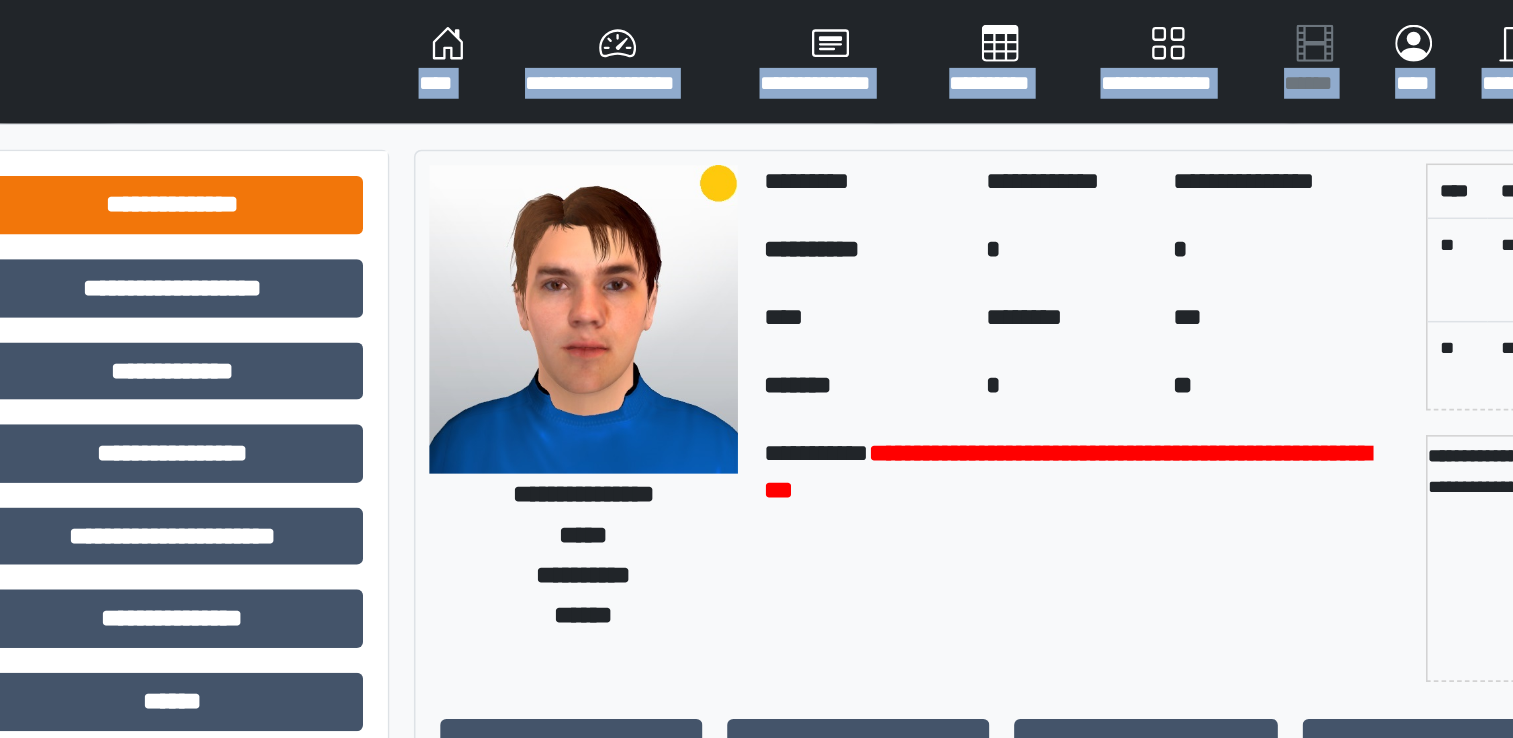 drag, startPoint x: 391, startPoint y: 49, endPoint x: 245, endPoint y: 125, distance: 164.59648 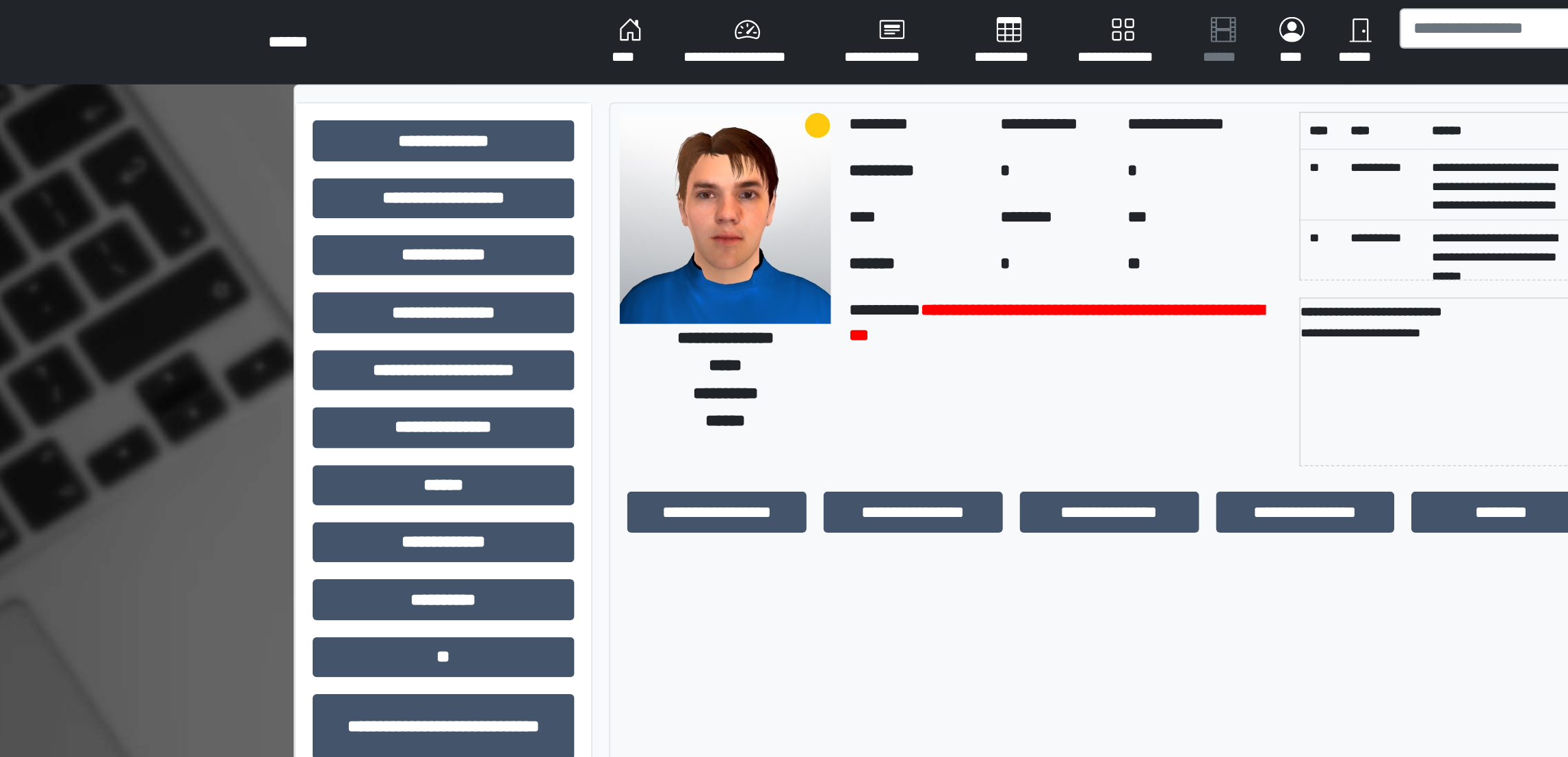 drag, startPoint x: 168, startPoint y: 85, endPoint x: 835, endPoint y: 275, distance: 693.5337 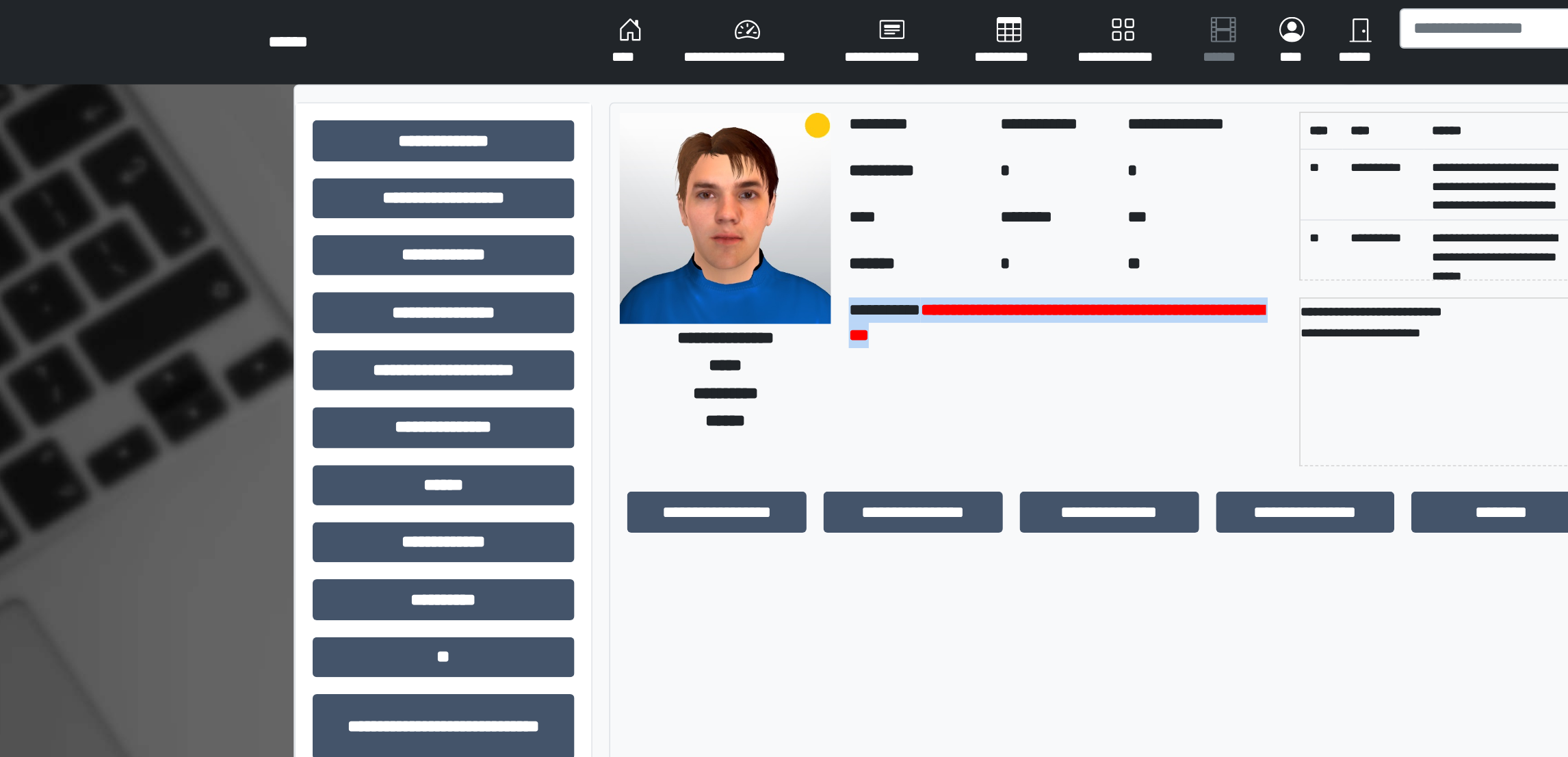 drag, startPoint x: 835, startPoint y: 275, endPoint x: 959, endPoint y: 144, distance: 180.38015 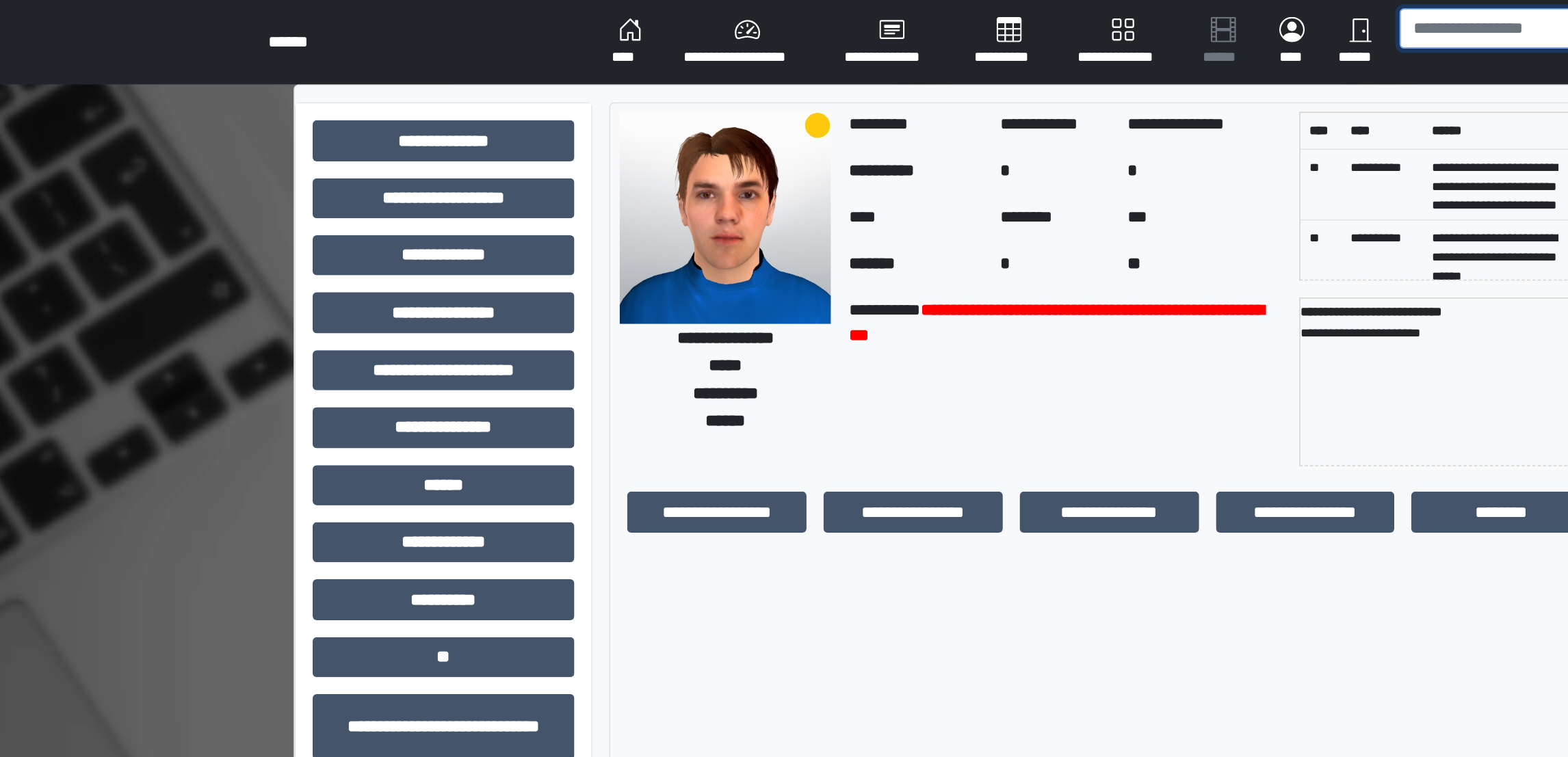 click at bounding box center [1145, 18] 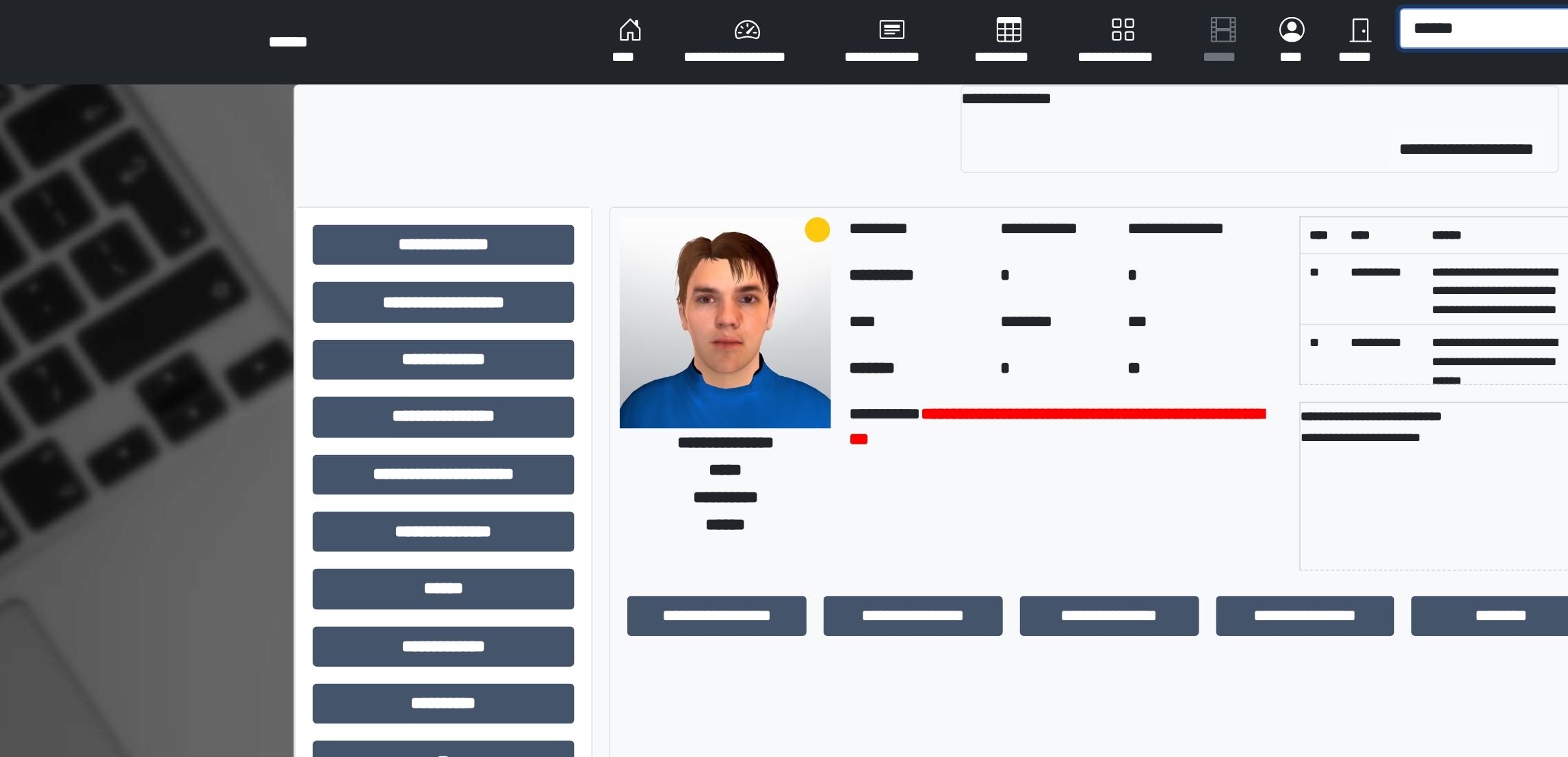 type on "******" 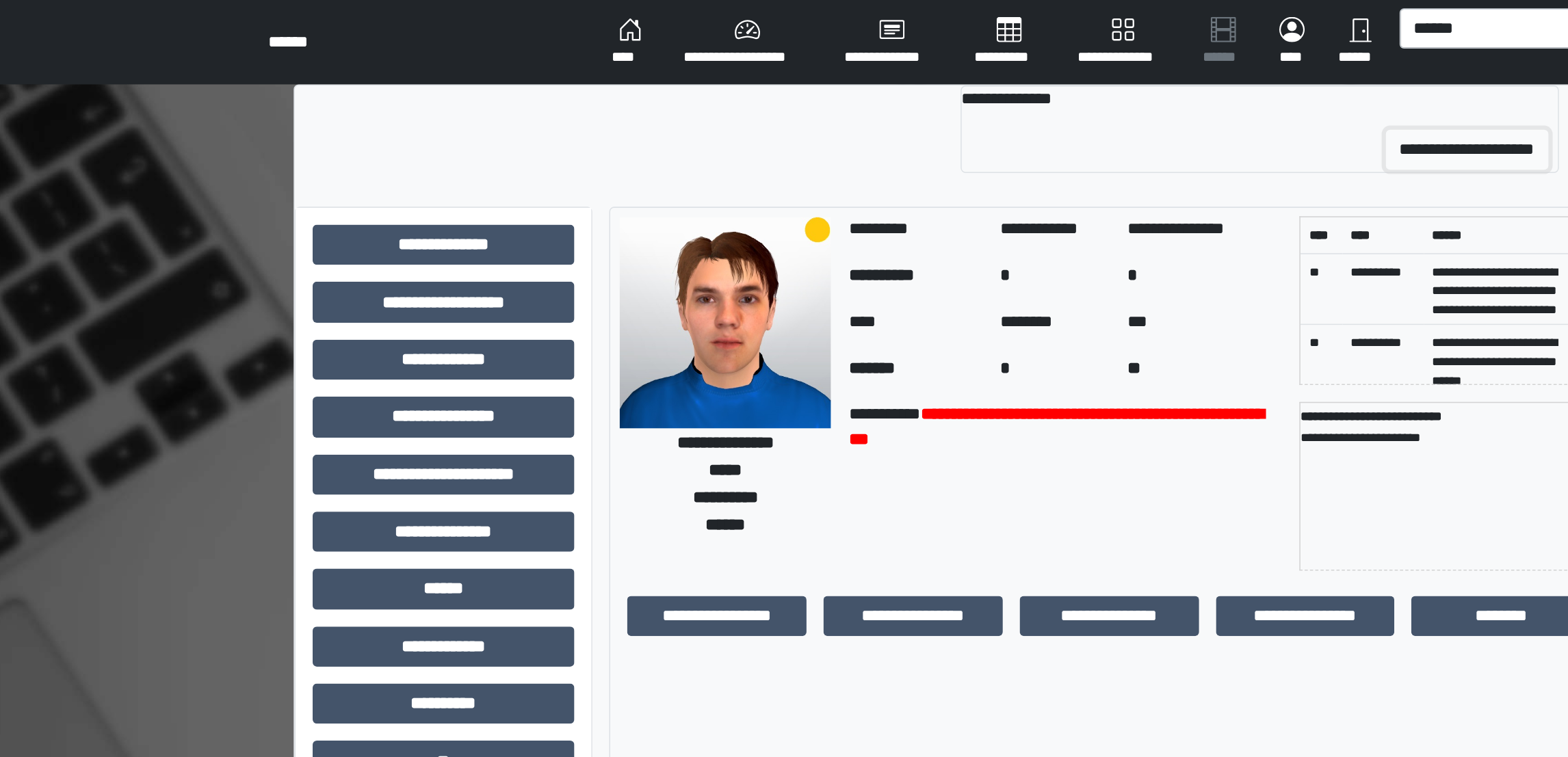 click on "**********" at bounding box center (1118, 97) 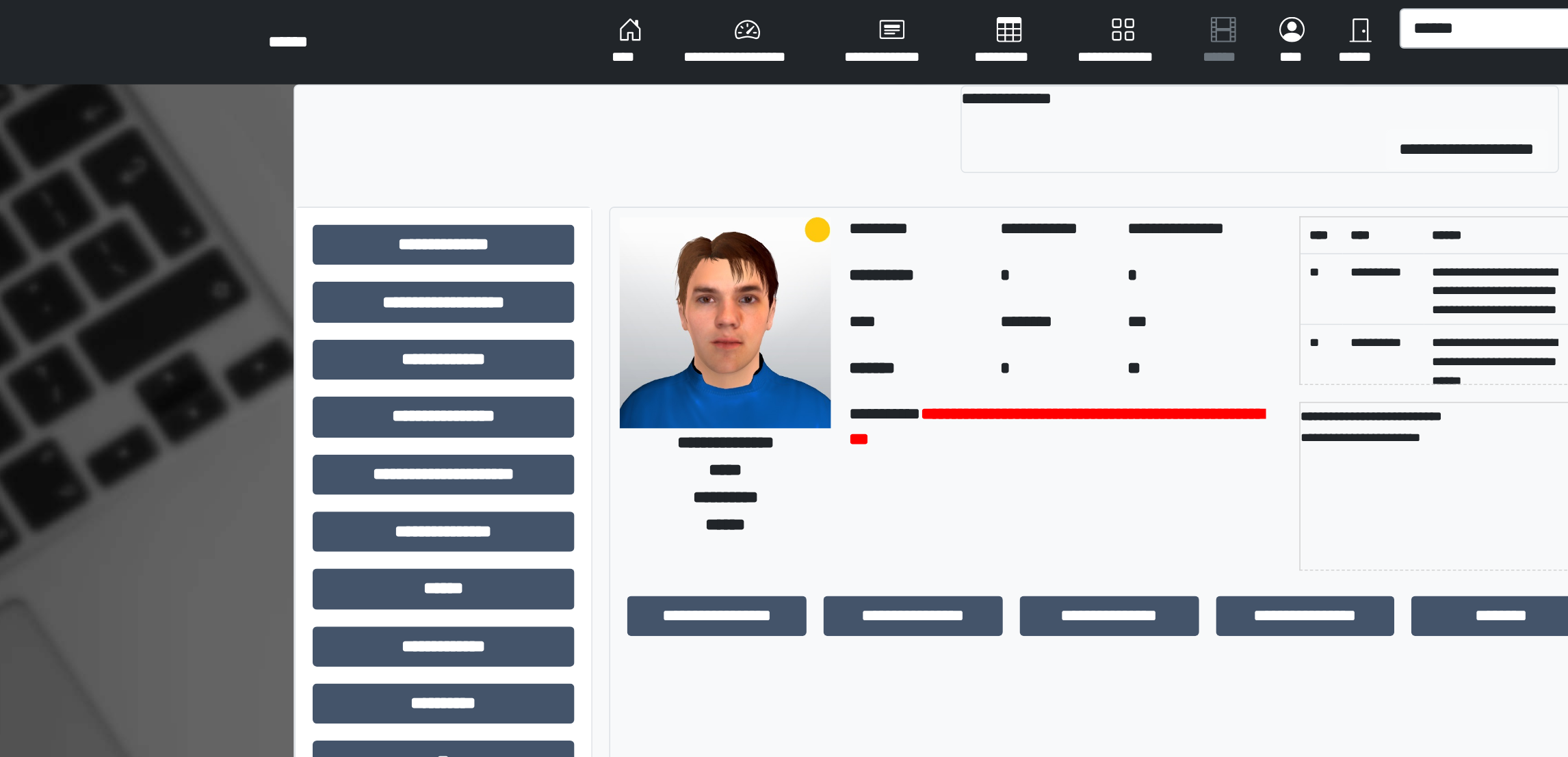 type 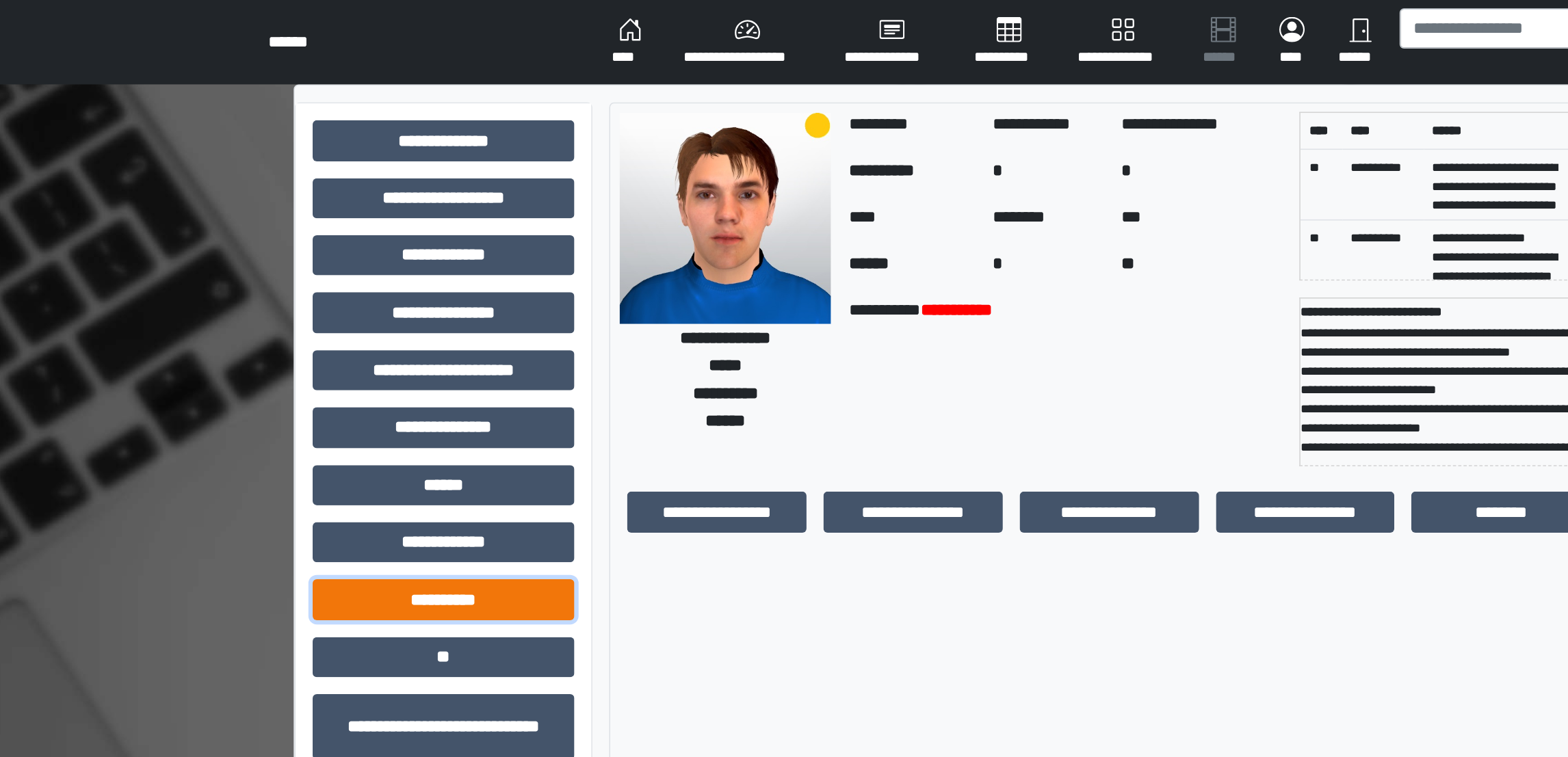 click on "**********" at bounding box center (454, 388) 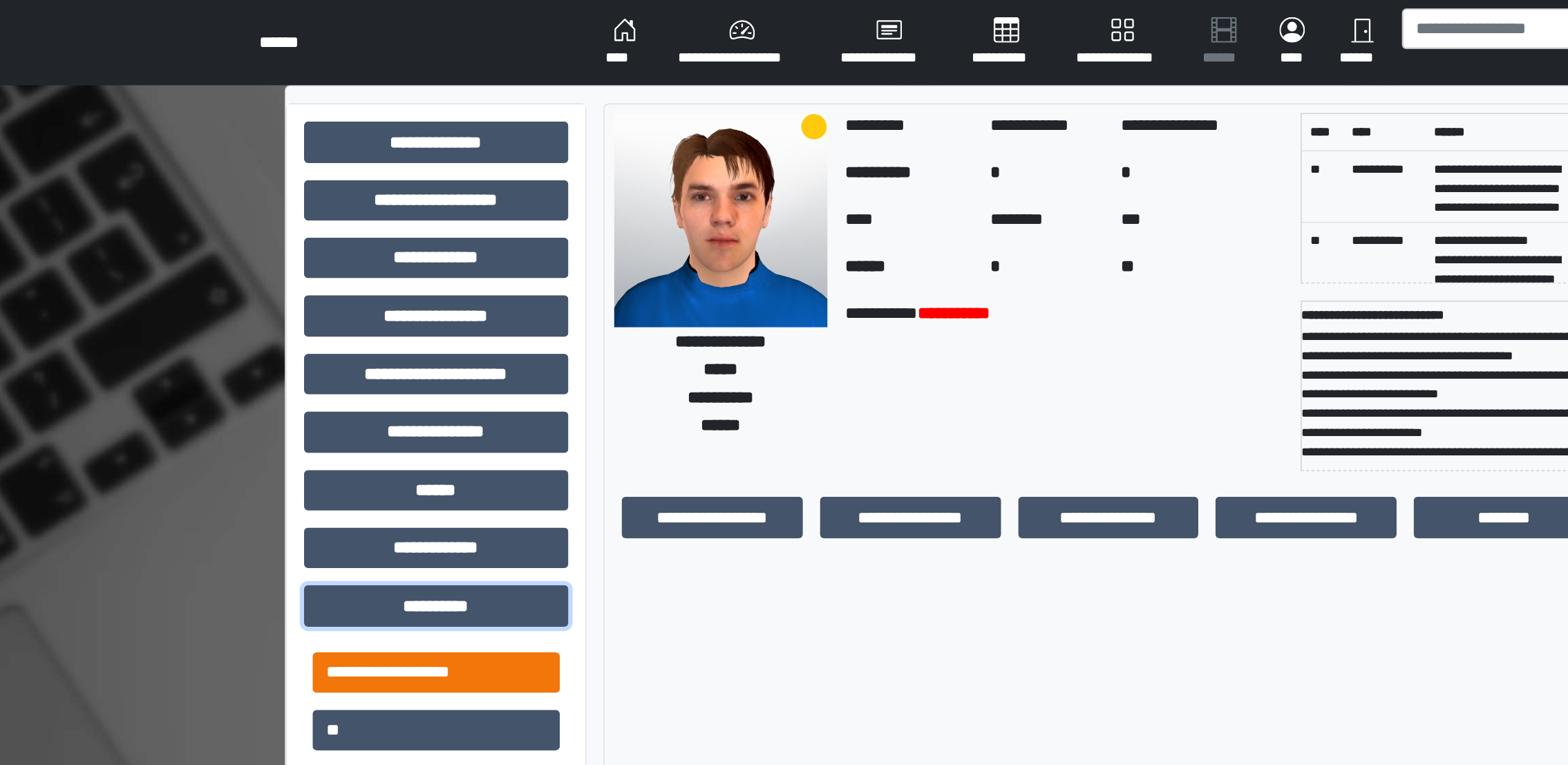type 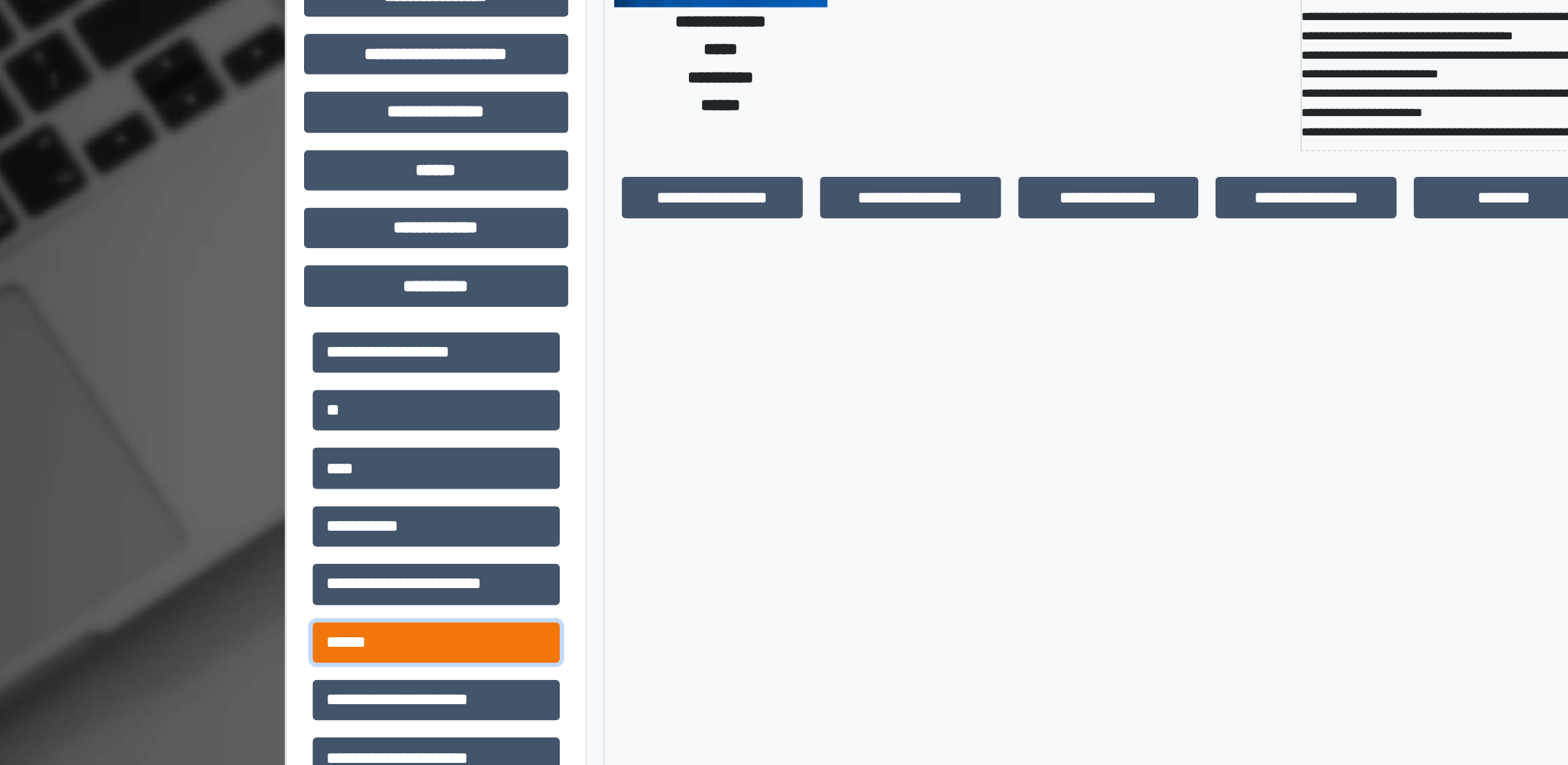 click on "******" at bounding box center [451, 624] 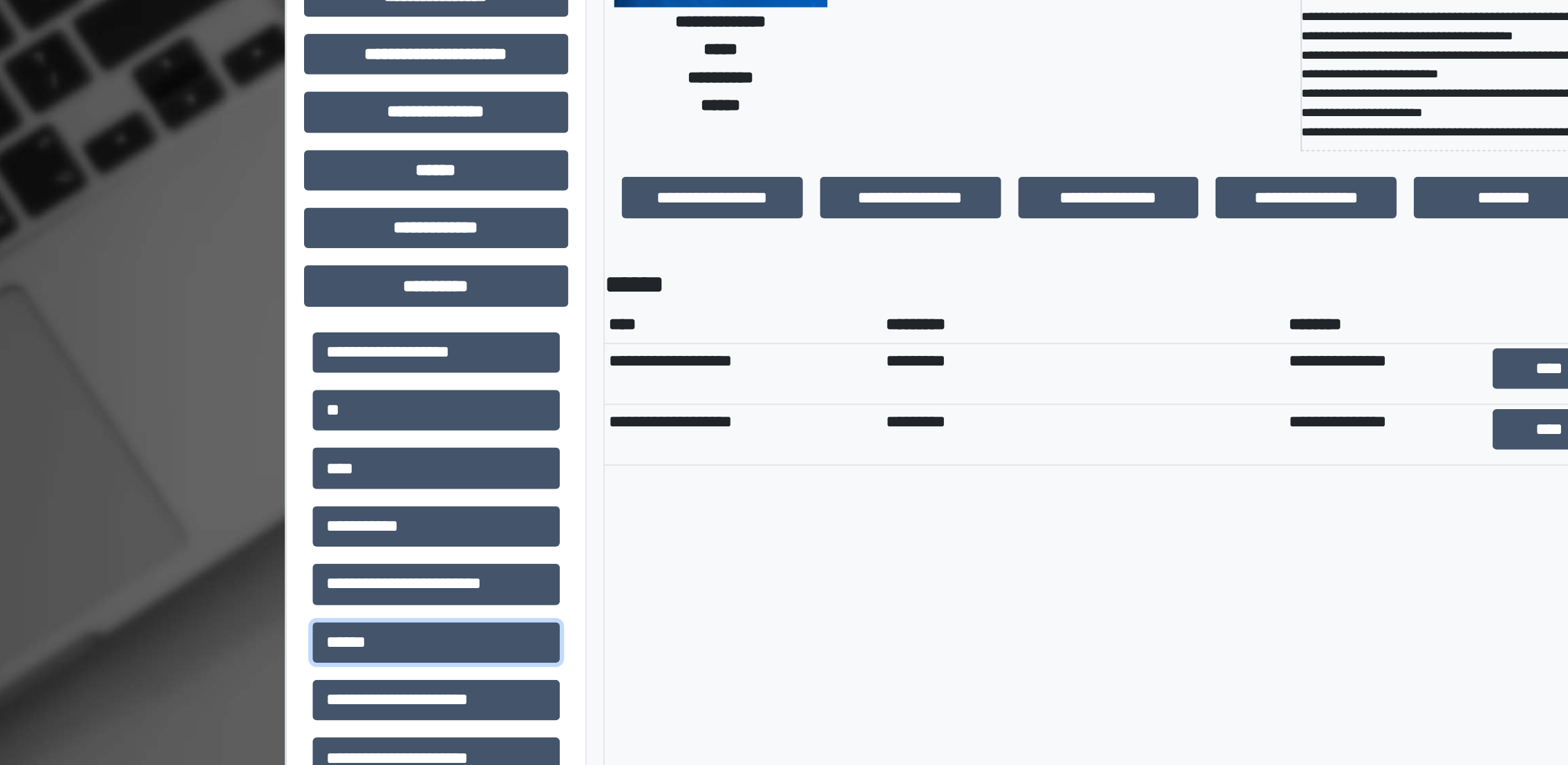 type 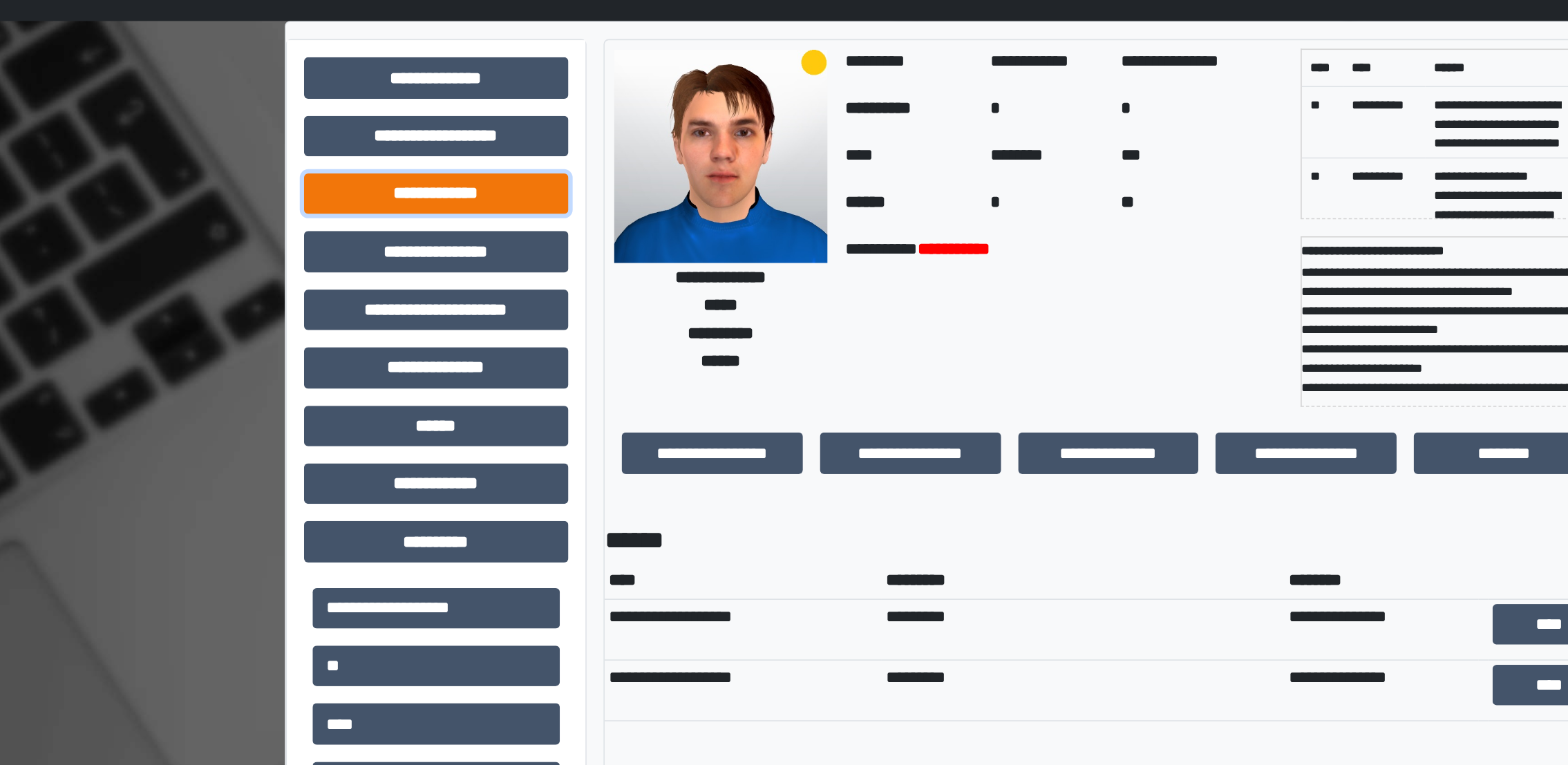 click on "**********" at bounding box center [451, 167] 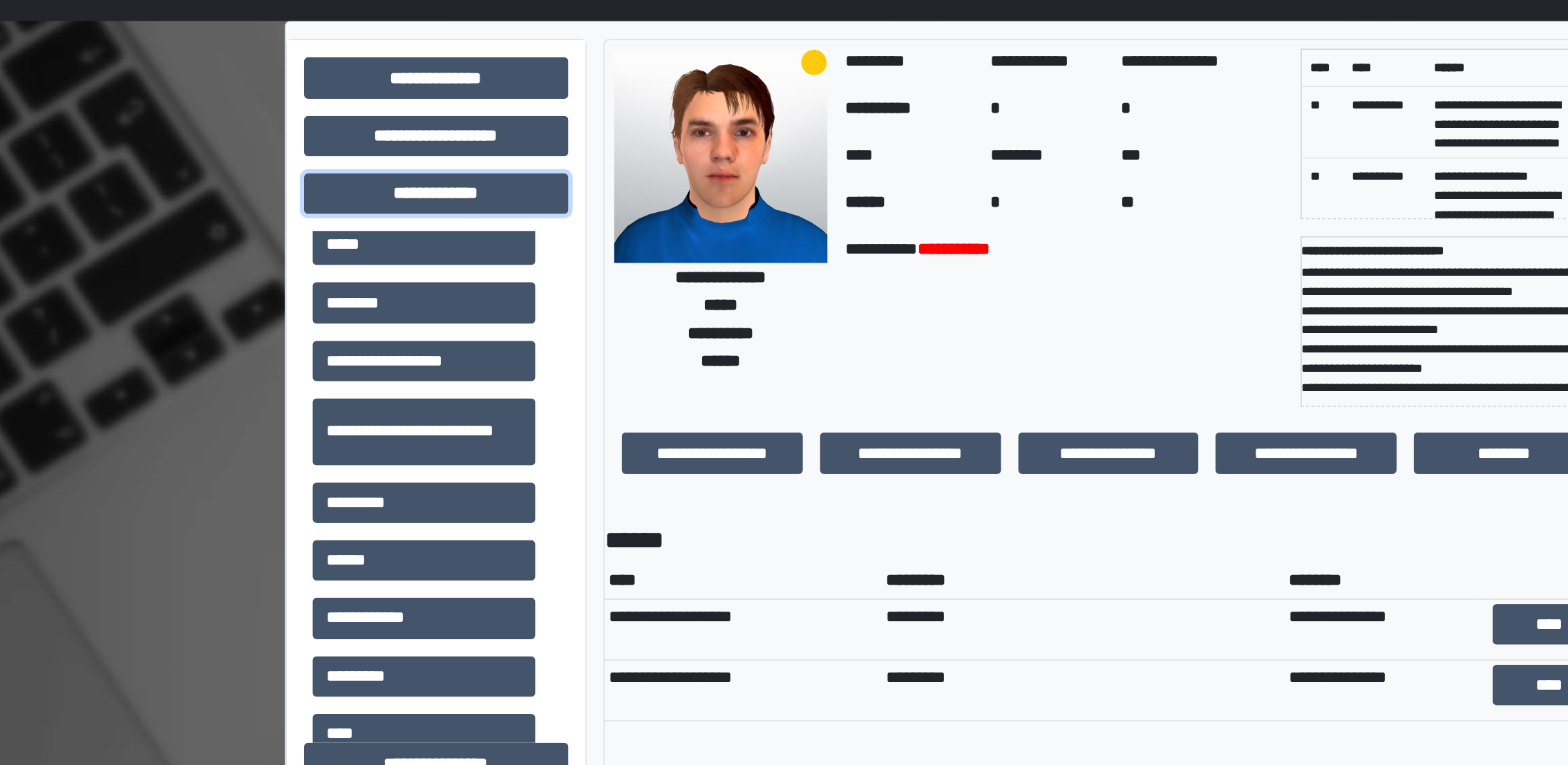 scroll, scrollTop: 317, scrollLeft: 0, axis: vertical 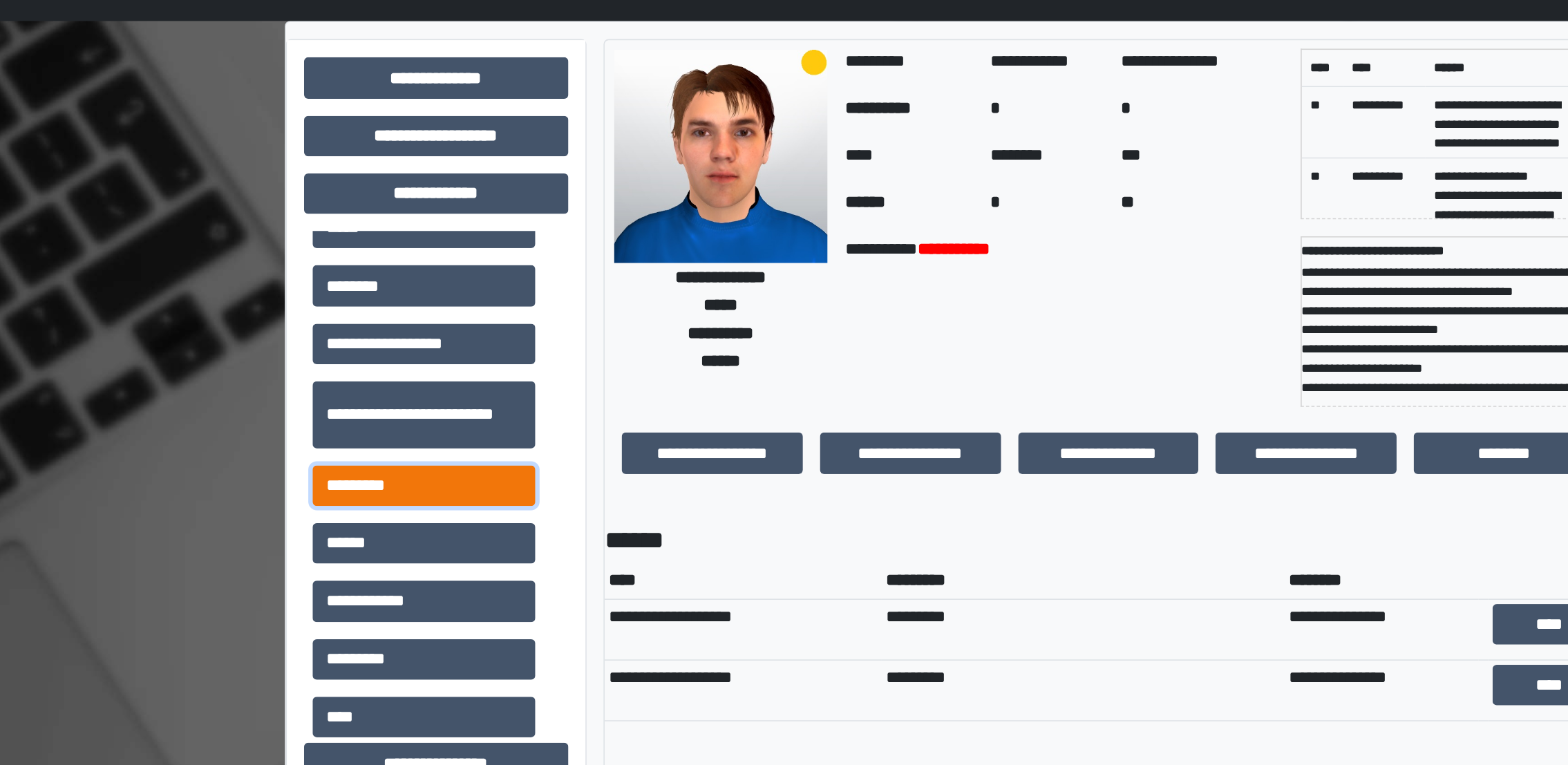 click on "*********" at bounding box center [443, 357] 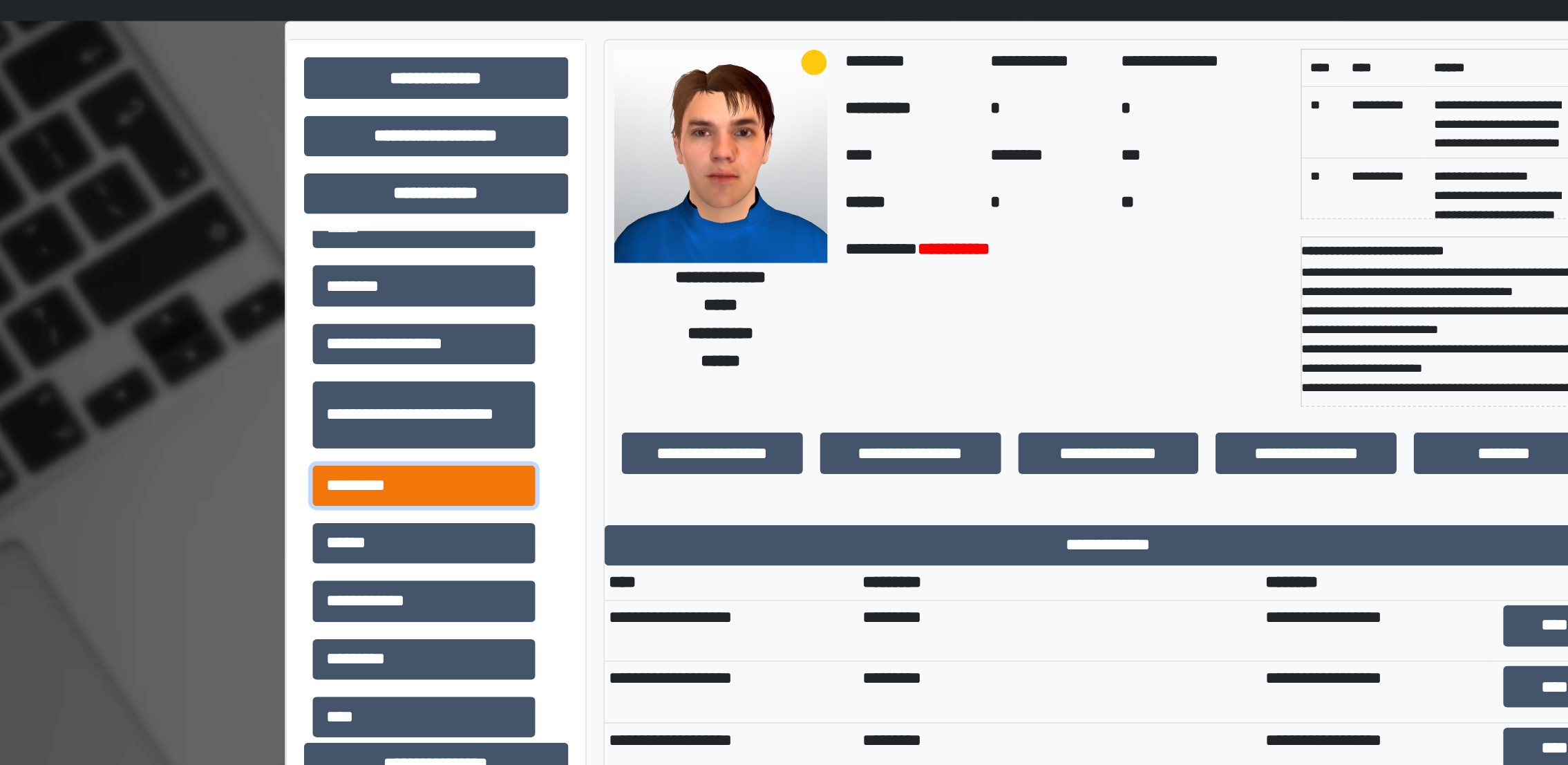 click on "*********" at bounding box center (443, 357) 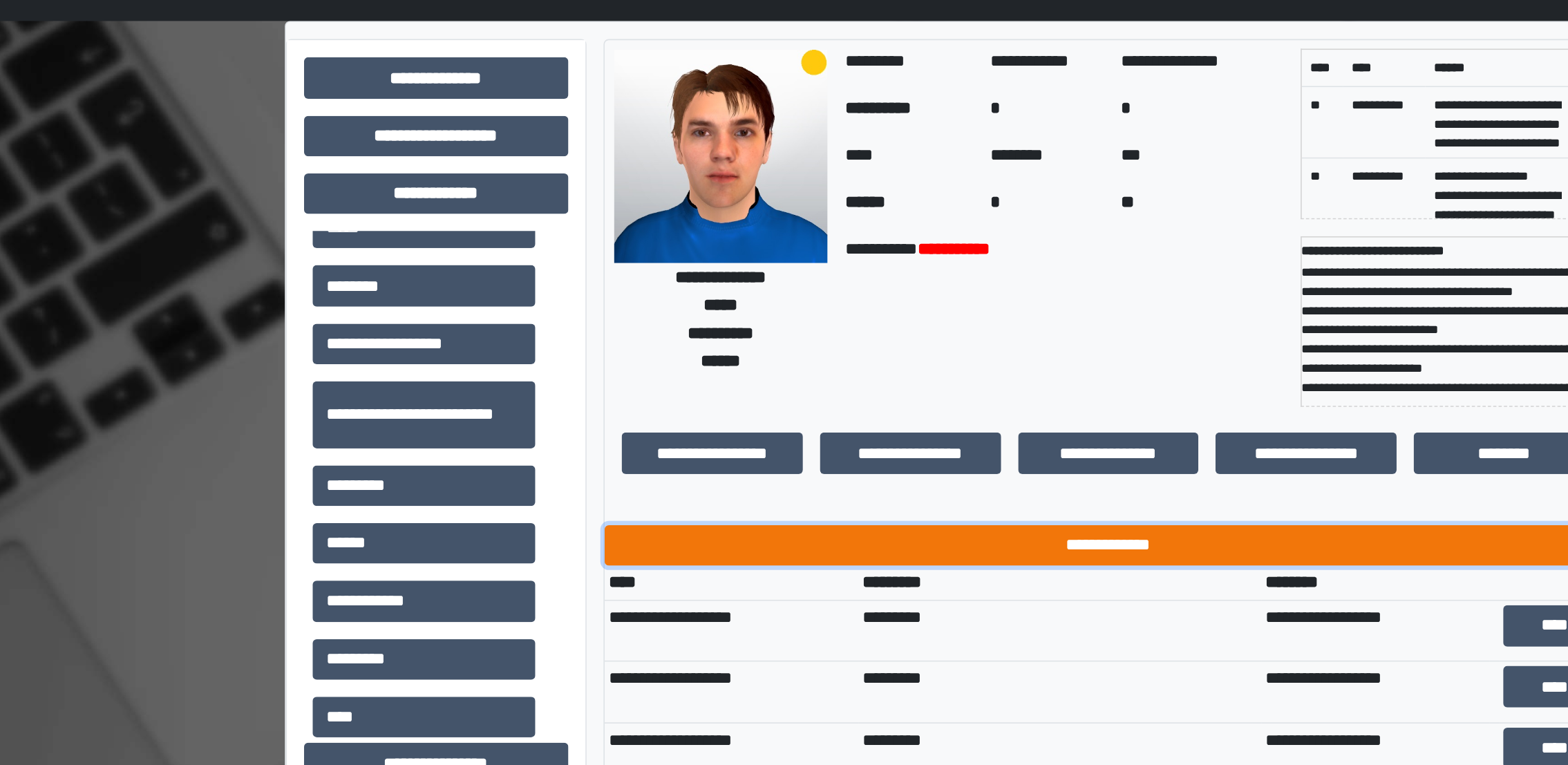 click on "**********" at bounding box center (887, 395) 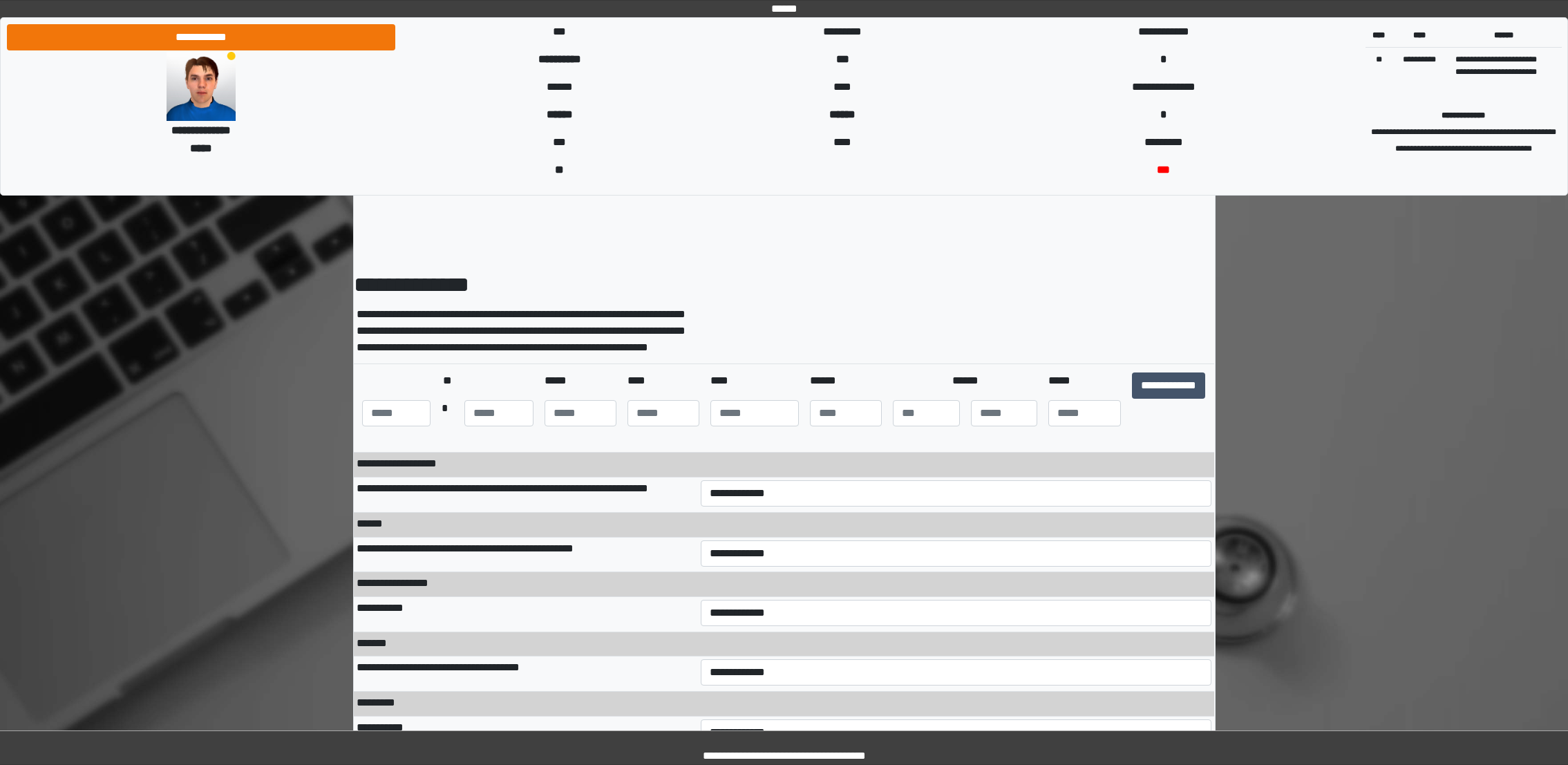 scroll, scrollTop: 0, scrollLeft: 0, axis: both 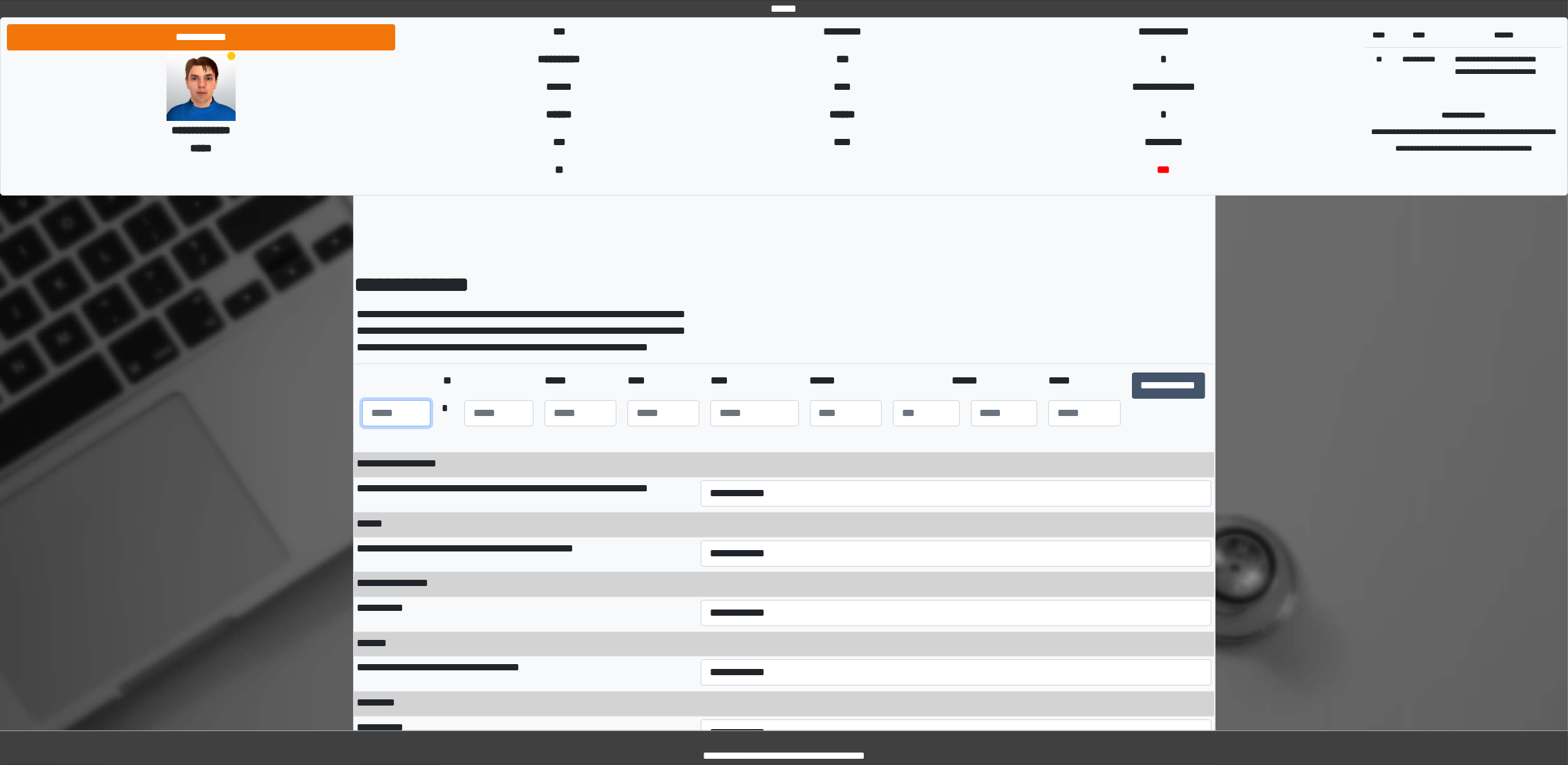 click at bounding box center [397, 413] 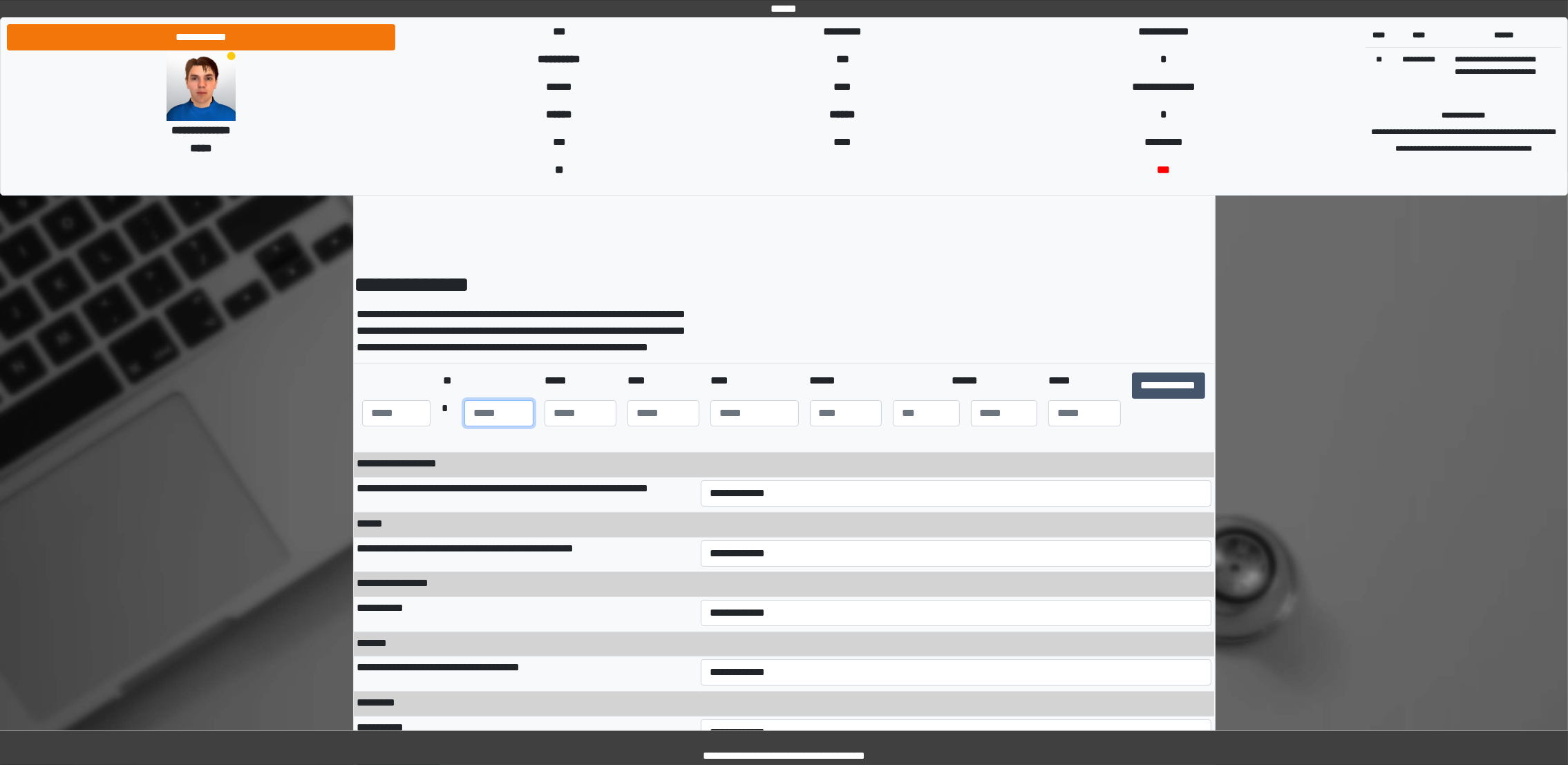 type on "**" 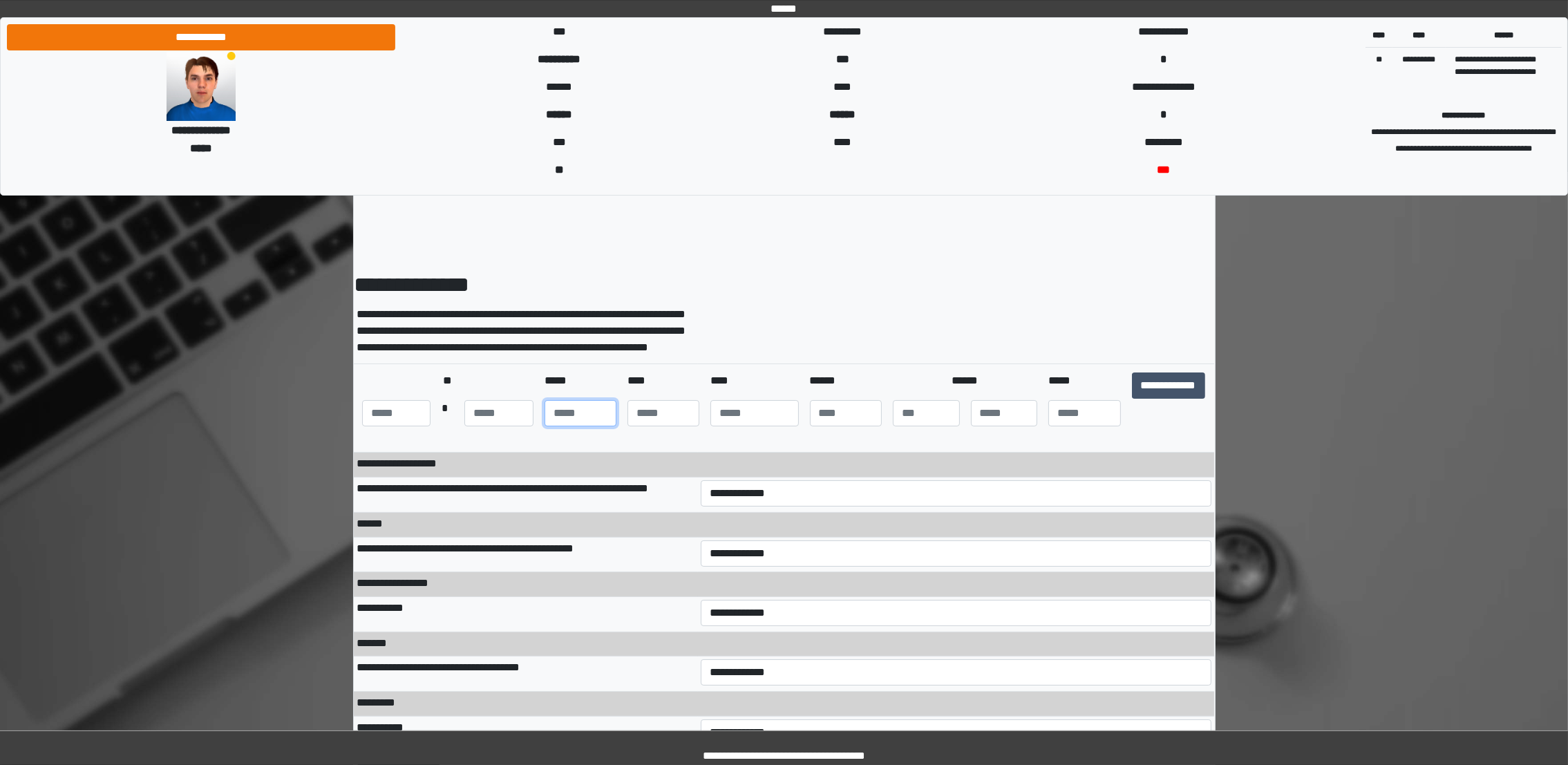 type on "***" 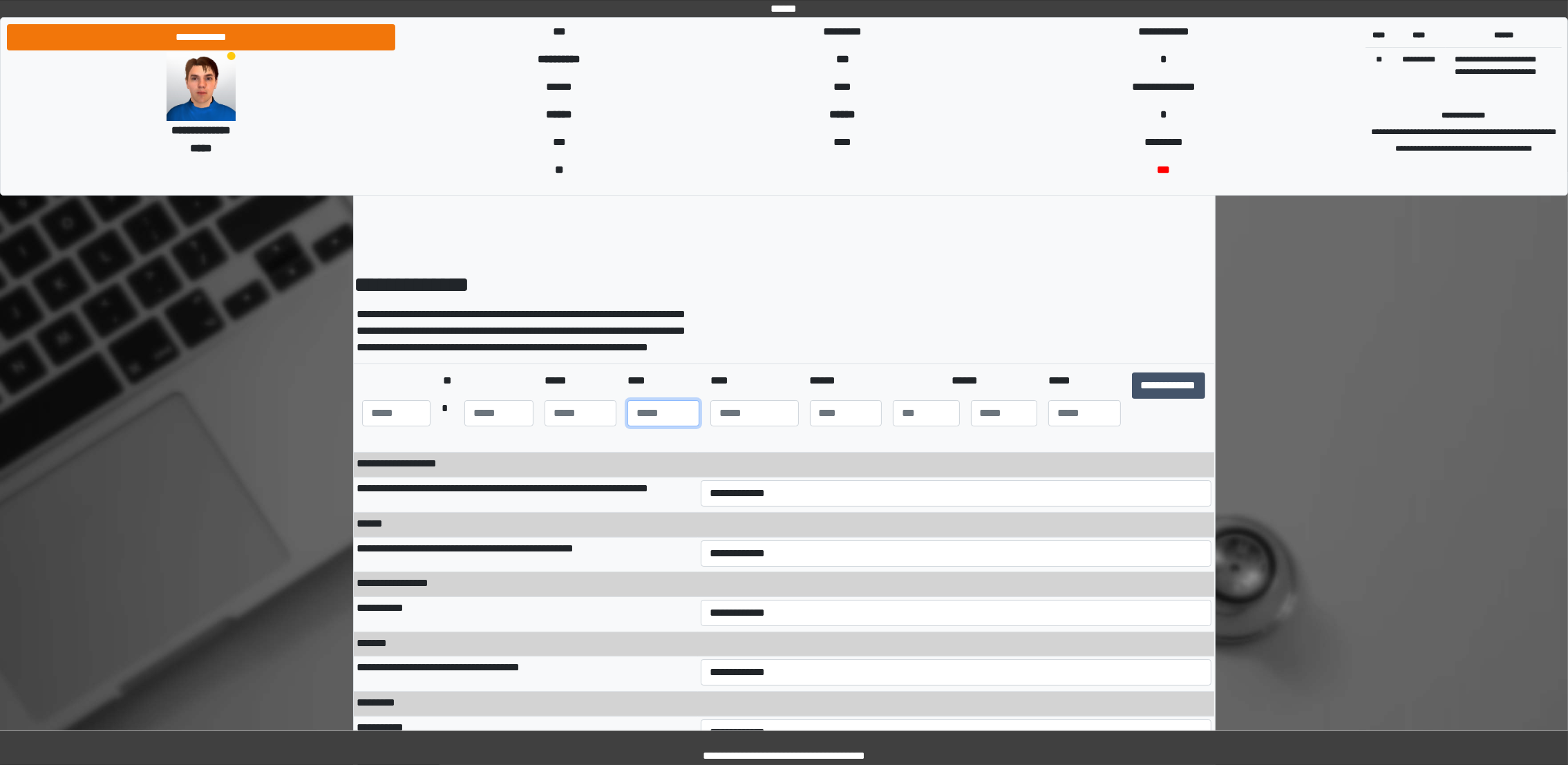 click on "**" at bounding box center (663, 413) 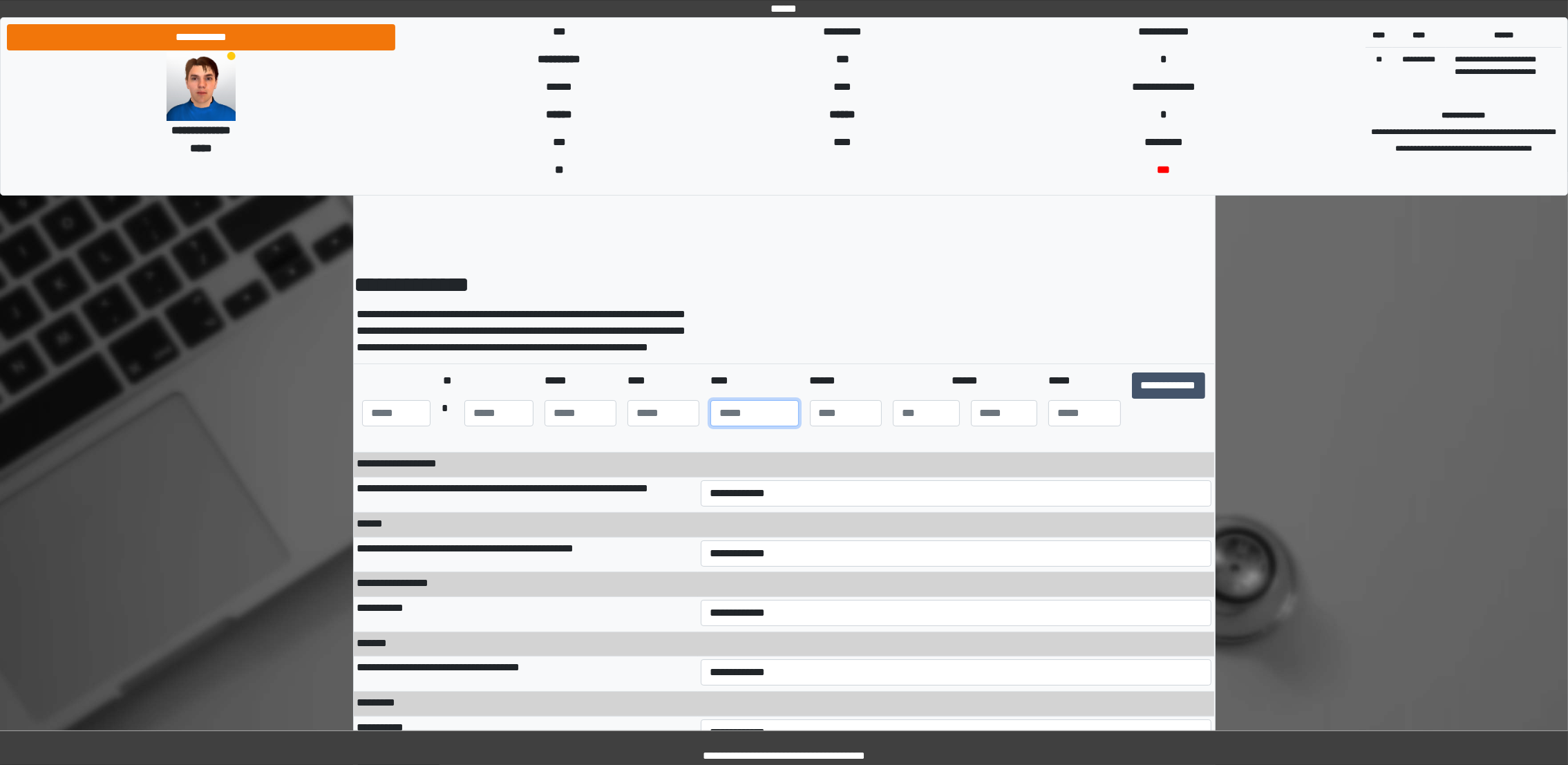 click at bounding box center (754, 413) 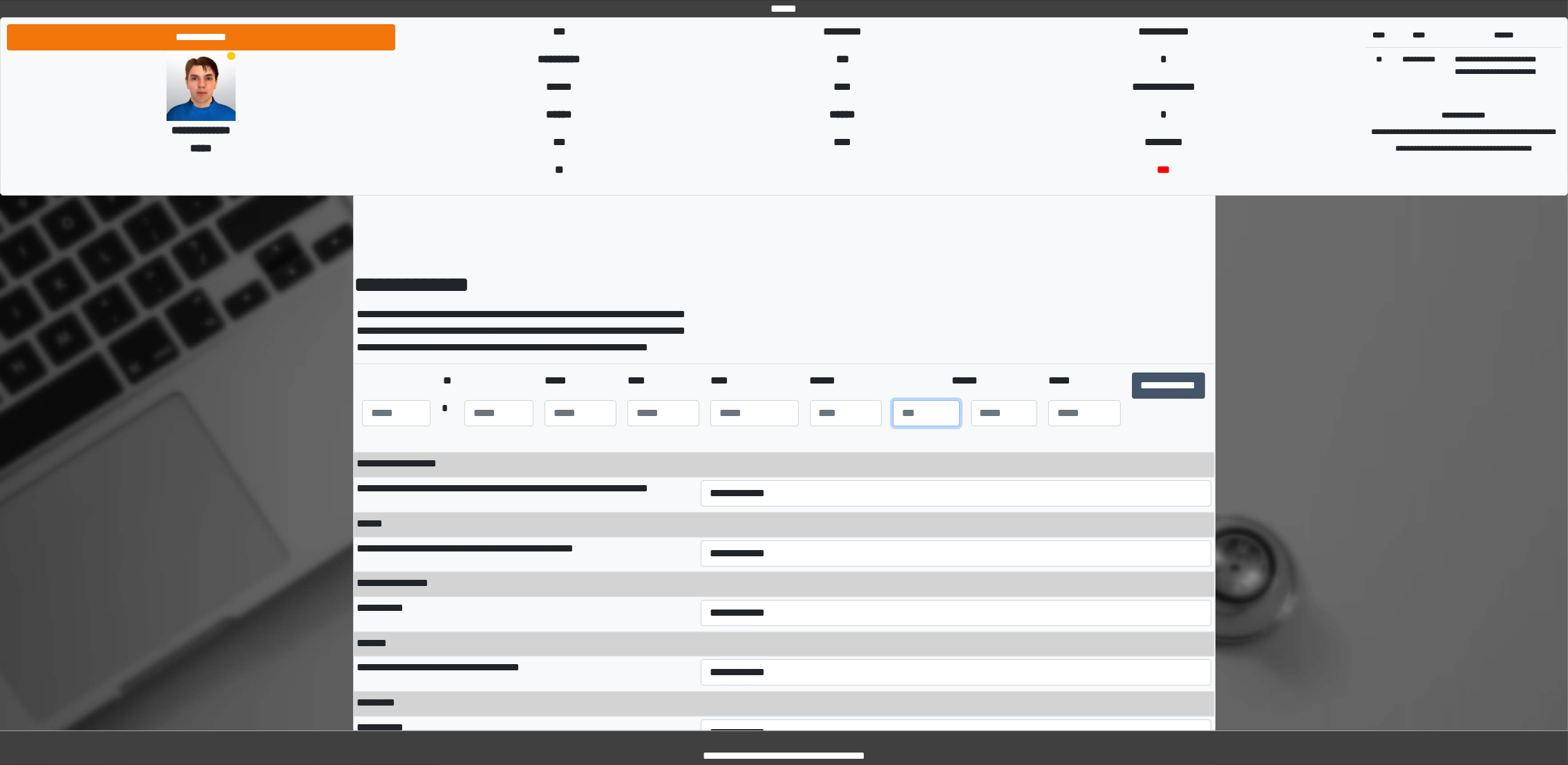 type on "*" 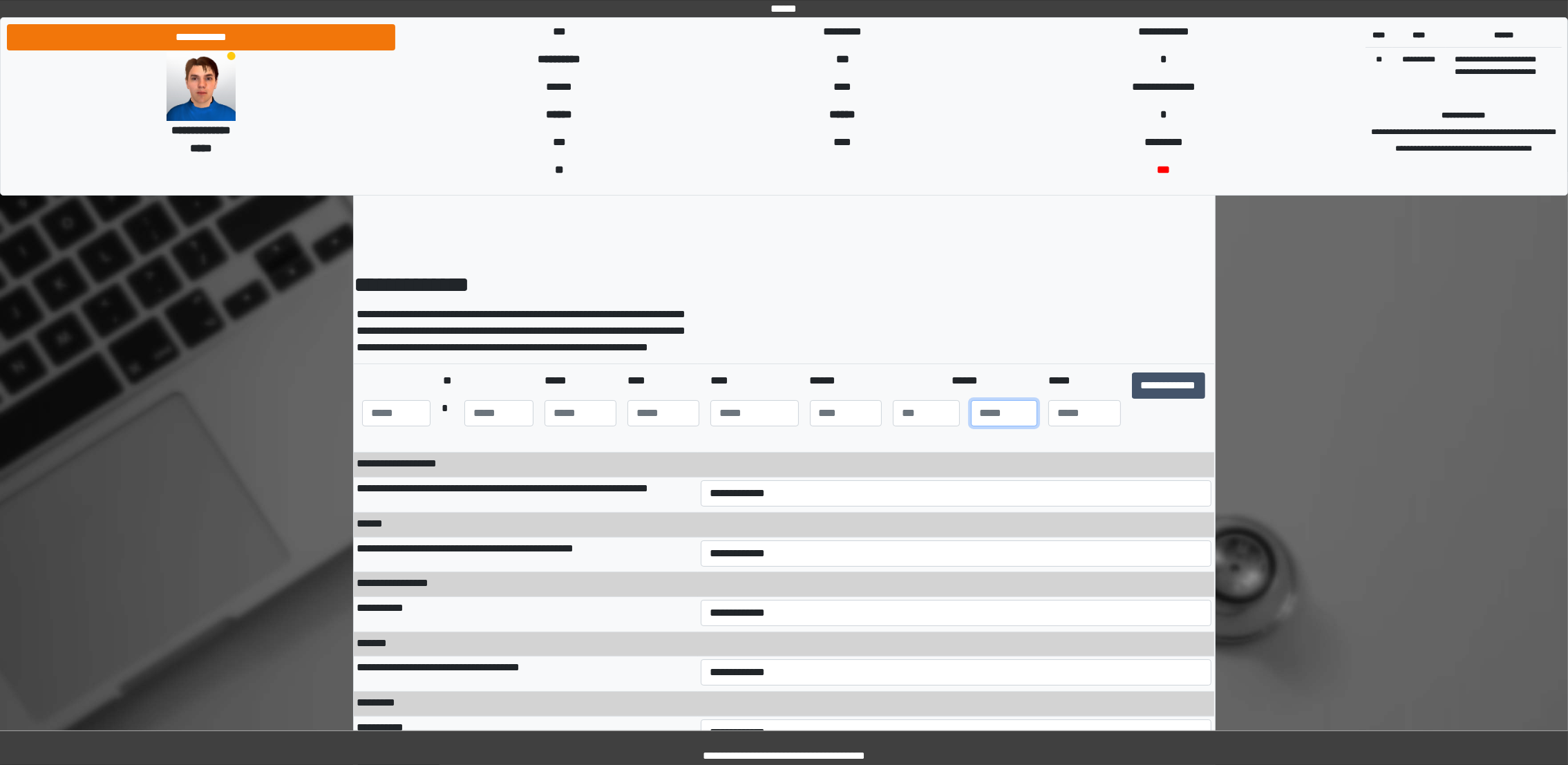 type on "*" 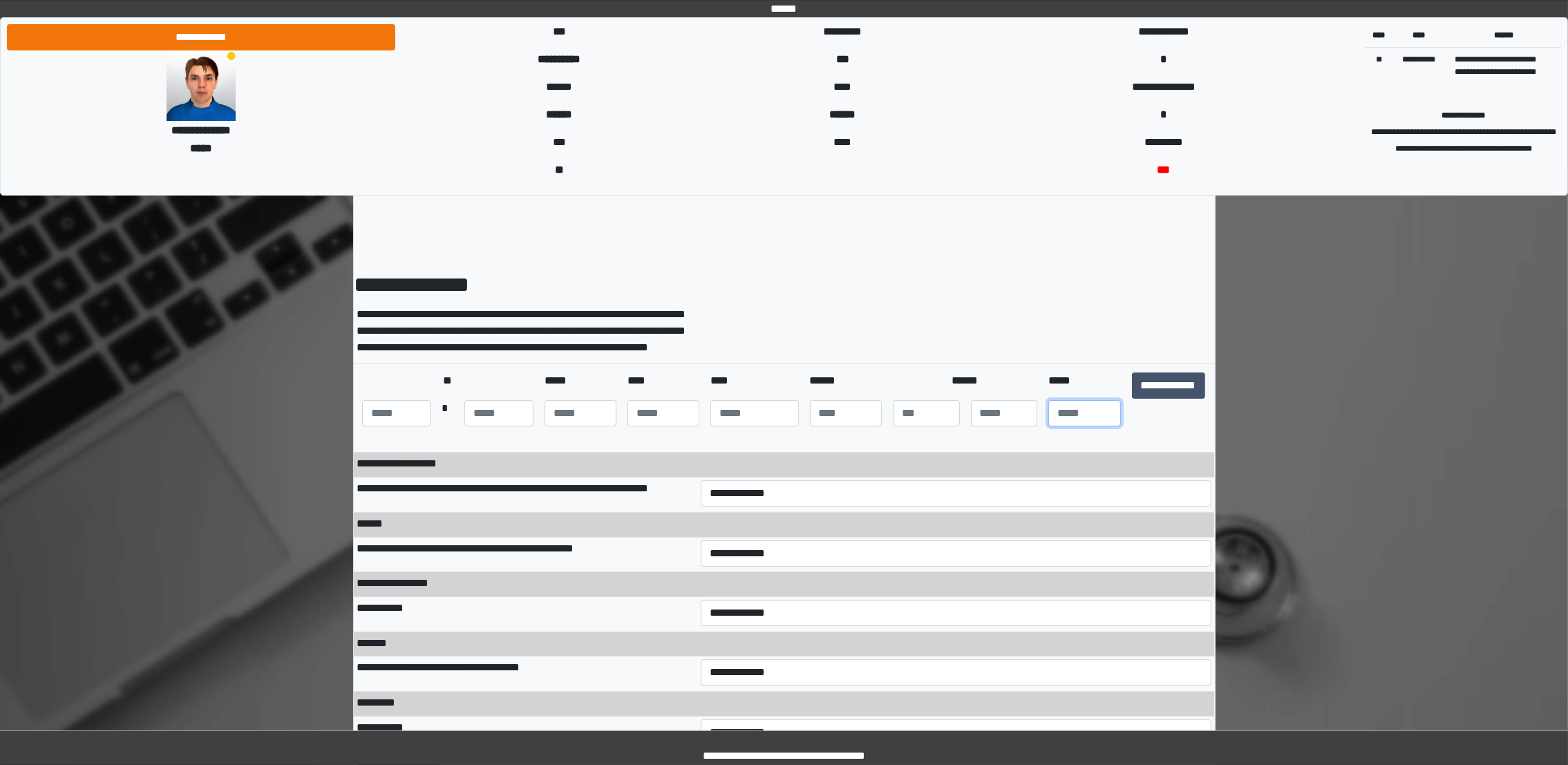 type on "**" 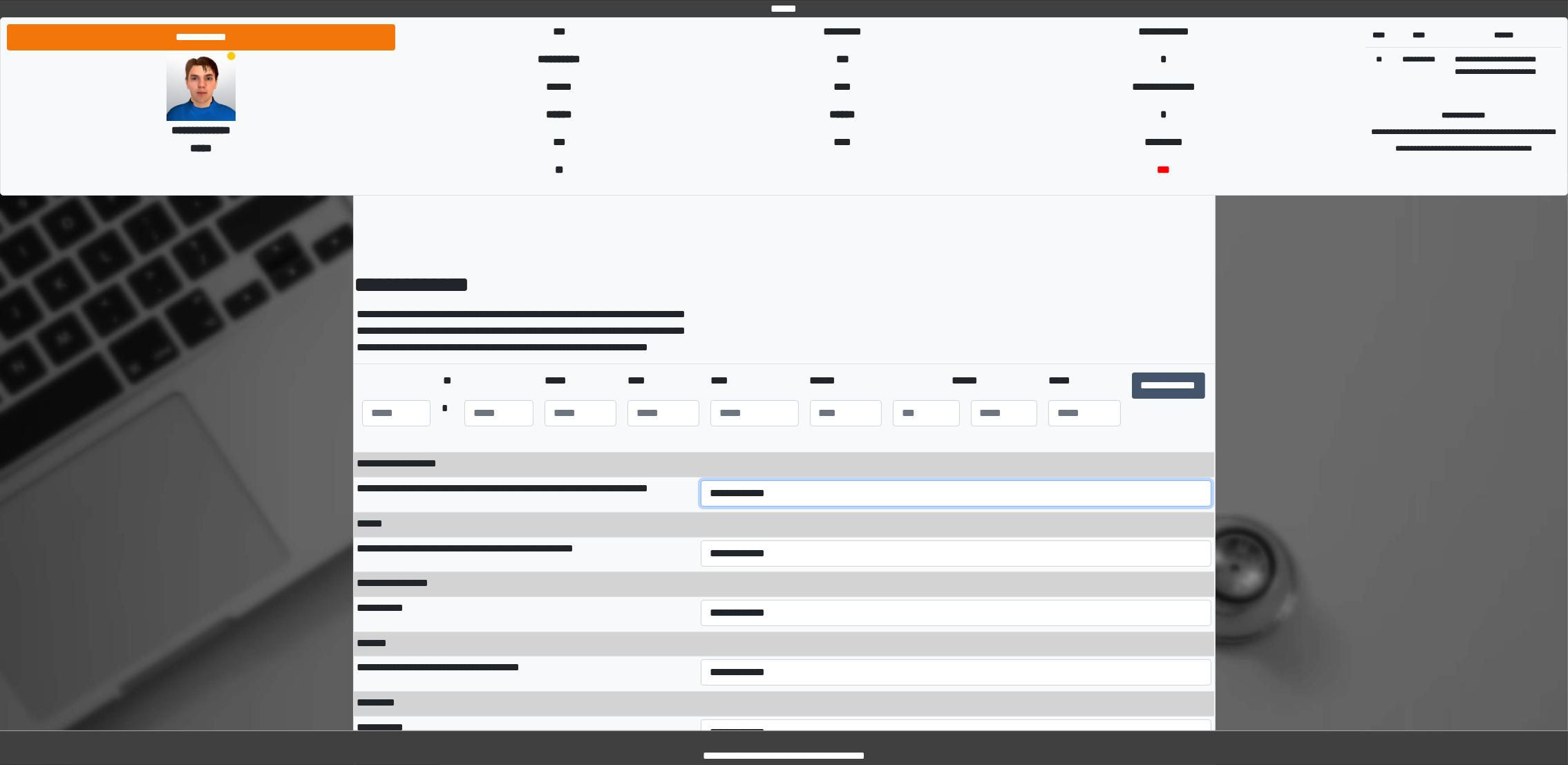 click on "**********" at bounding box center [956, 493] 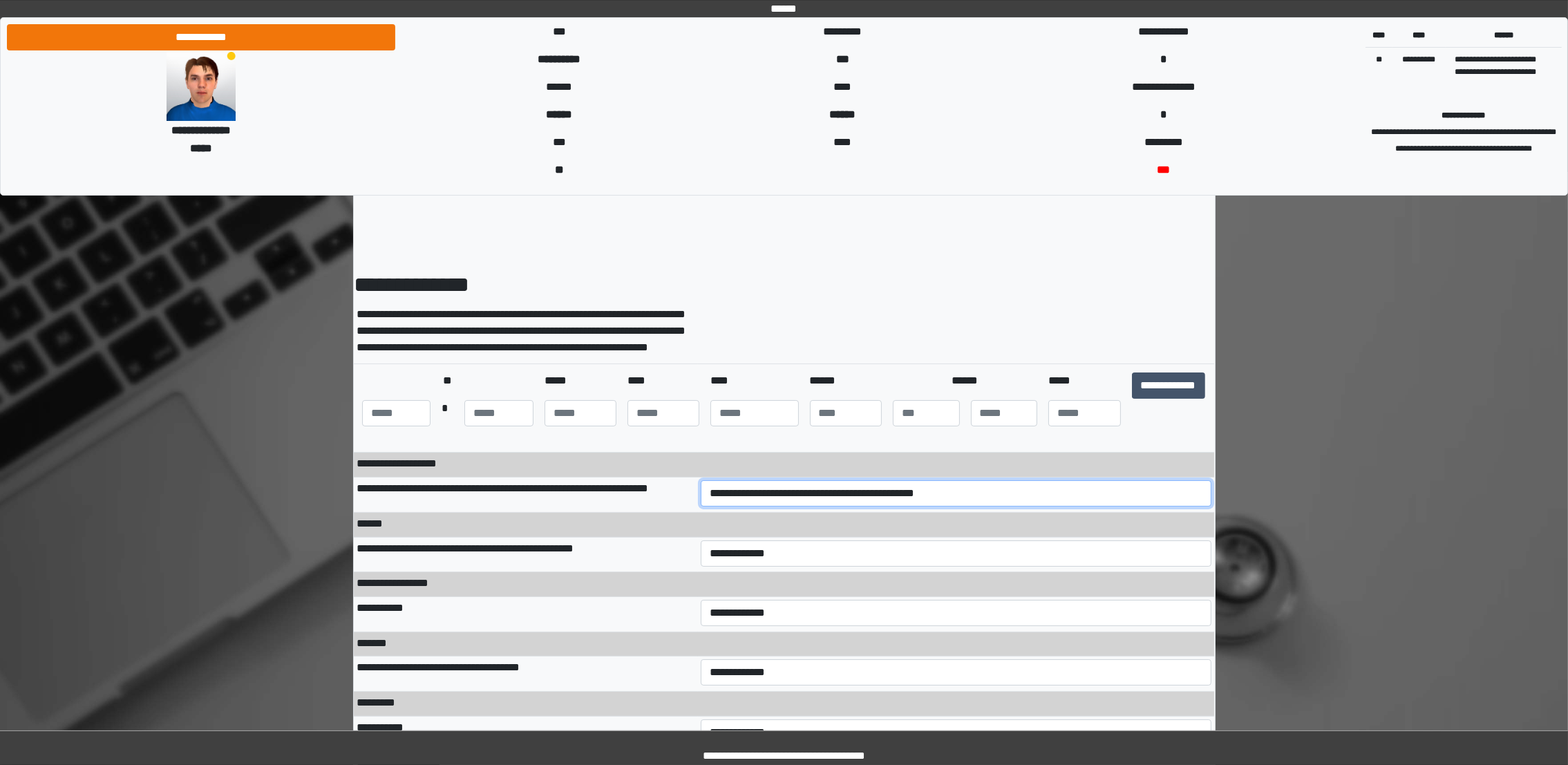 click on "**********" at bounding box center (956, 493) 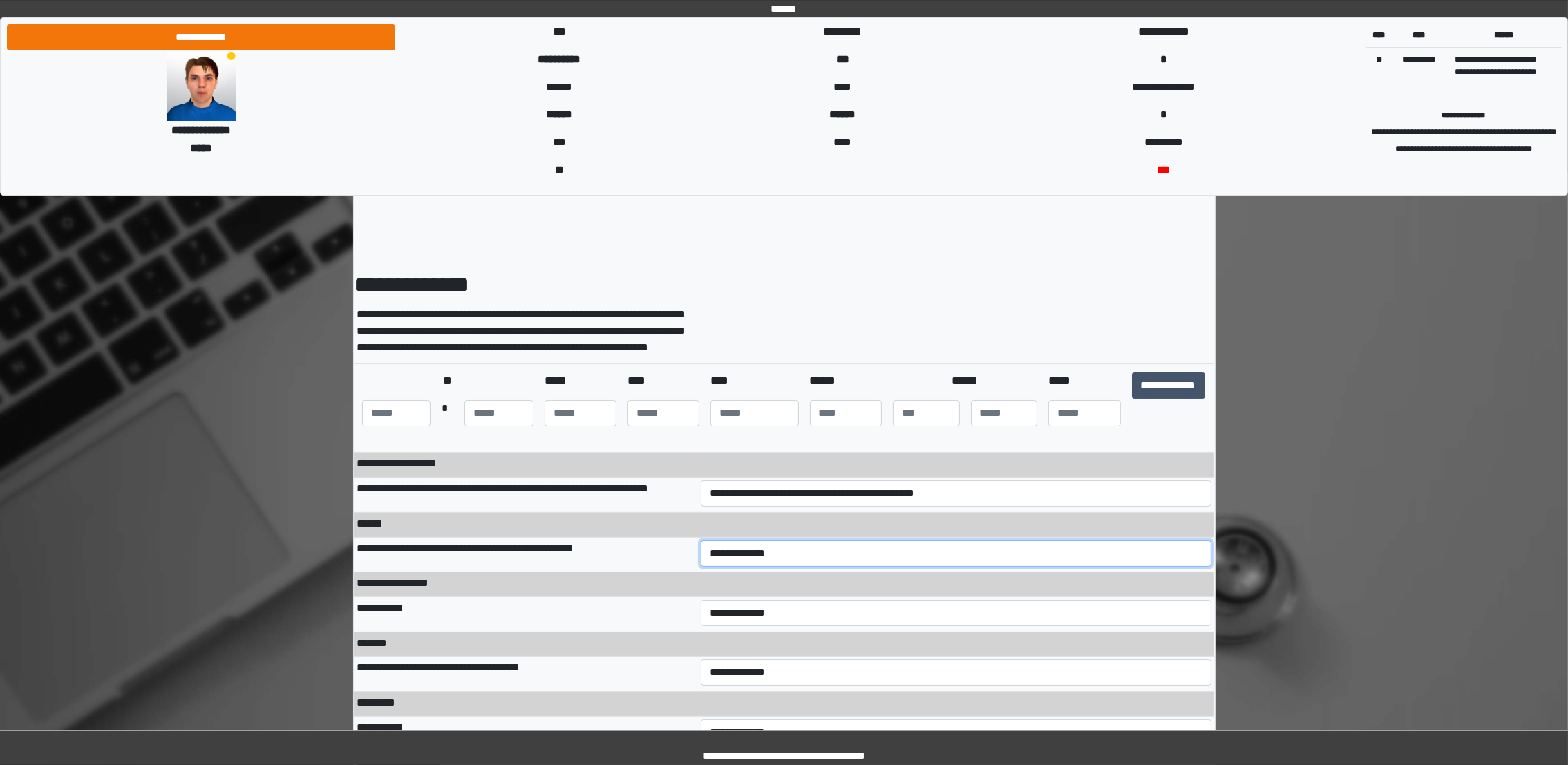 click on "**********" at bounding box center (956, 554) 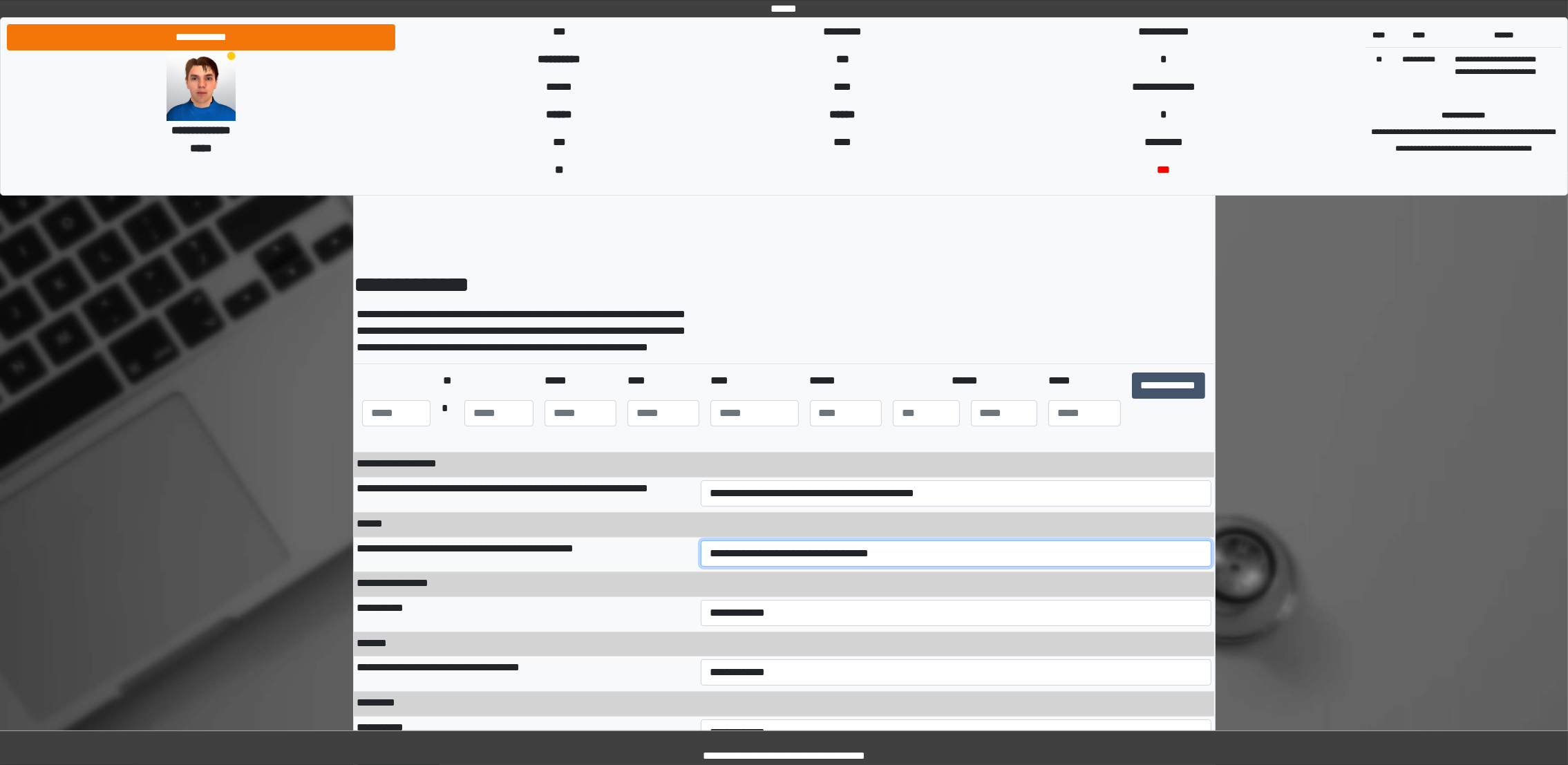click on "**********" at bounding box center (956, 554) 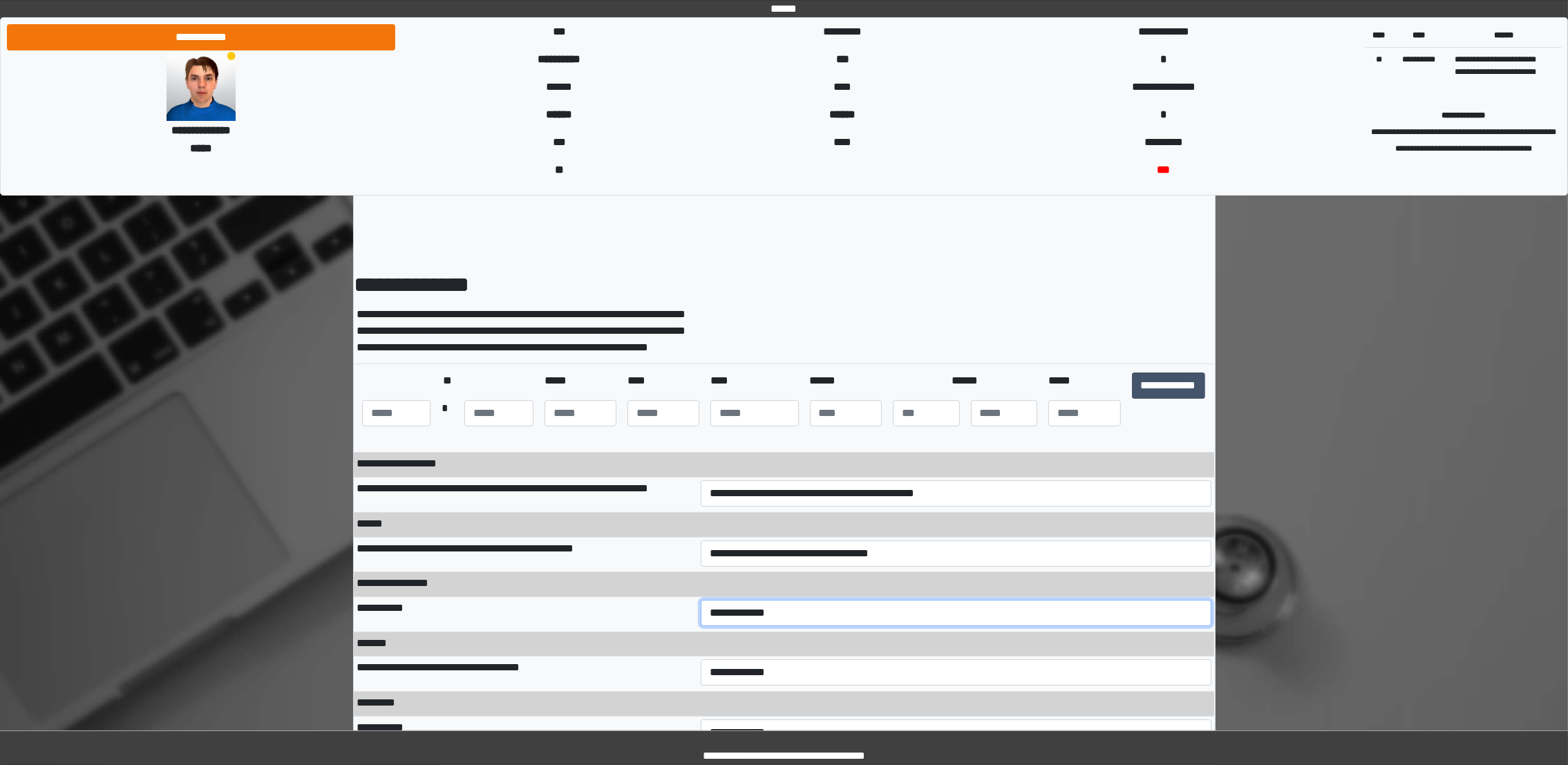 click on "**********" at bounding box center (956, 613) 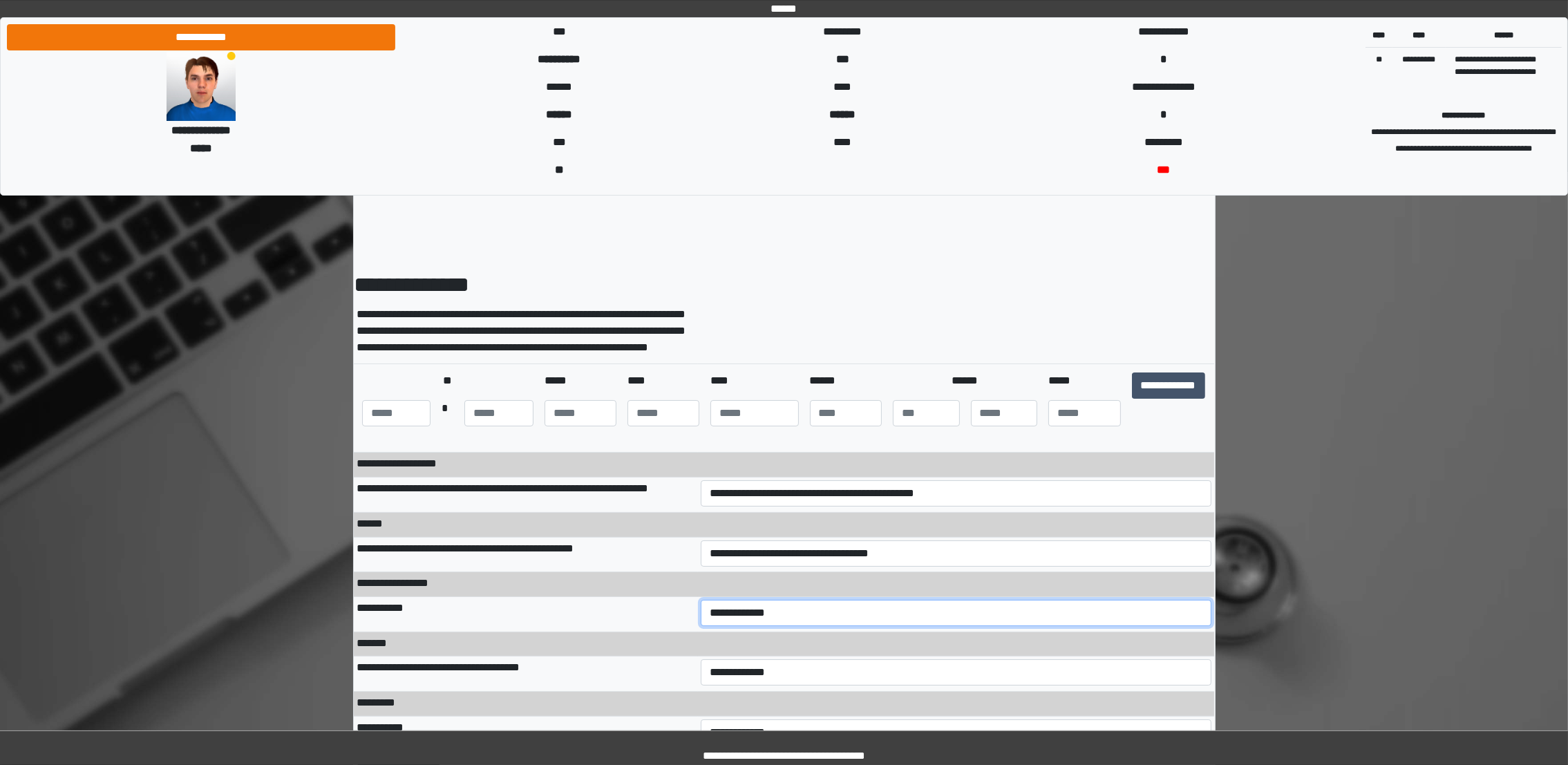 select on "***" 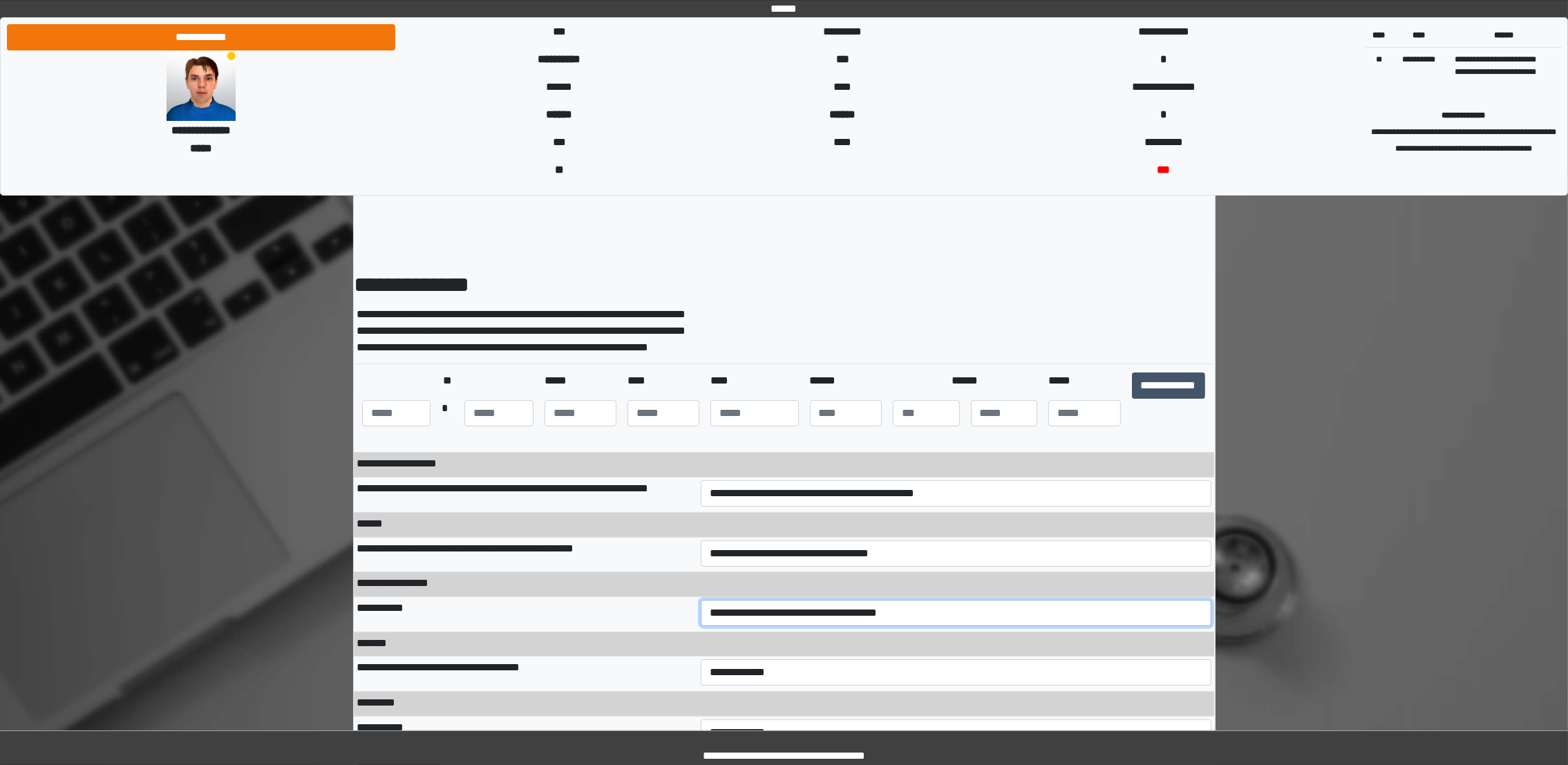 click on "**********" at bounding box center [956, 613] 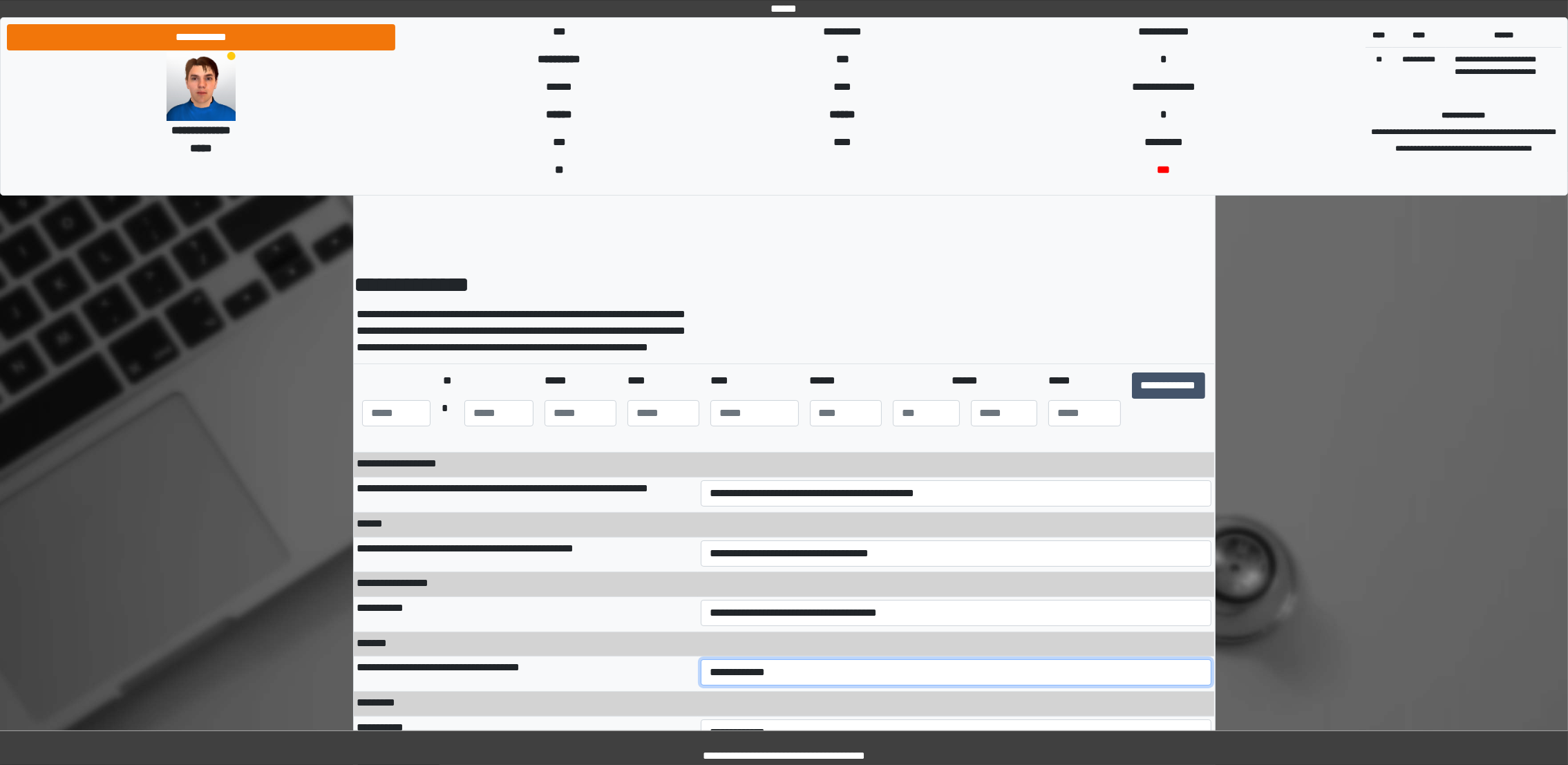 click on "**********" at bounding box center (956, 672) 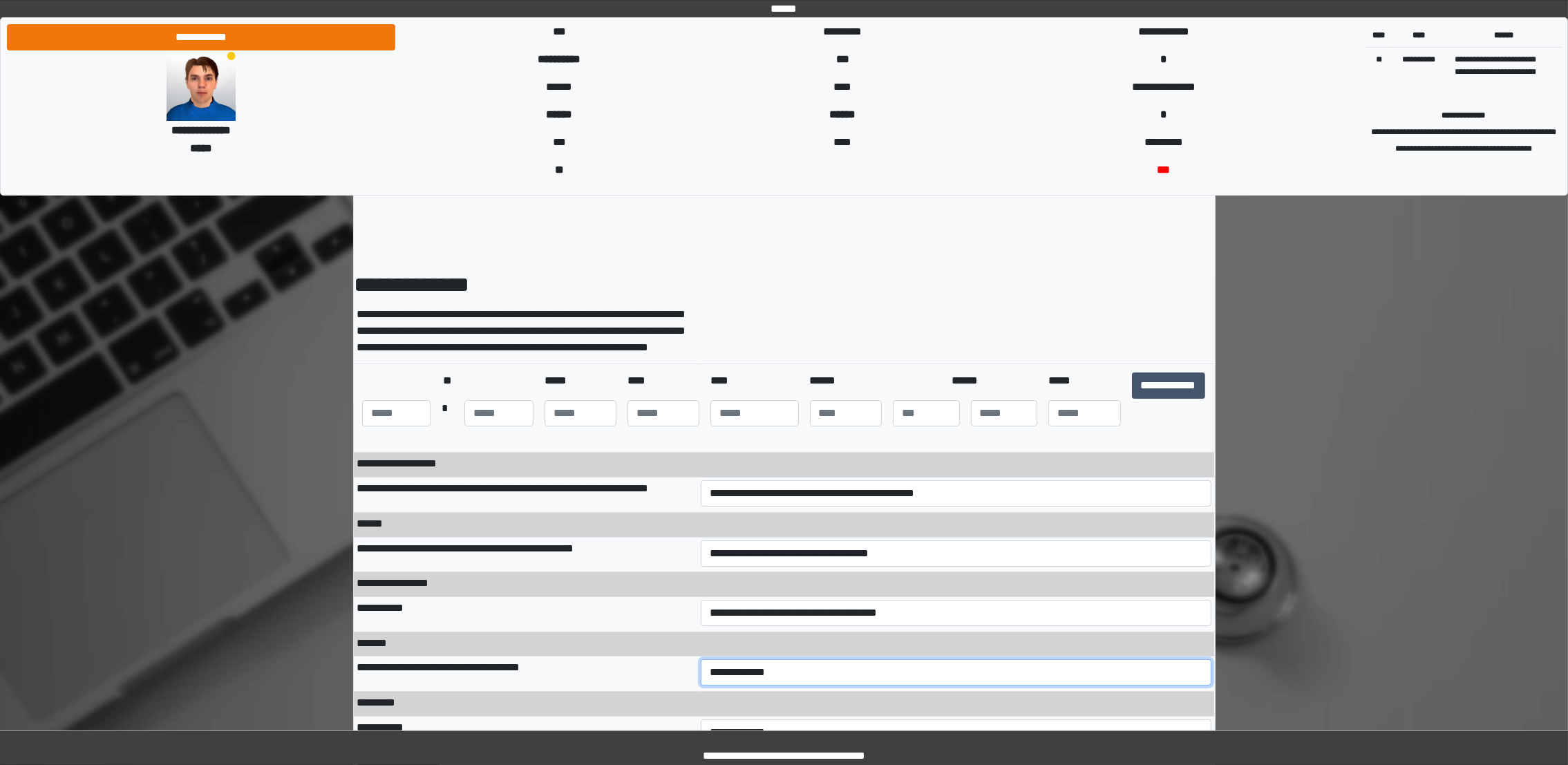 select on "***" 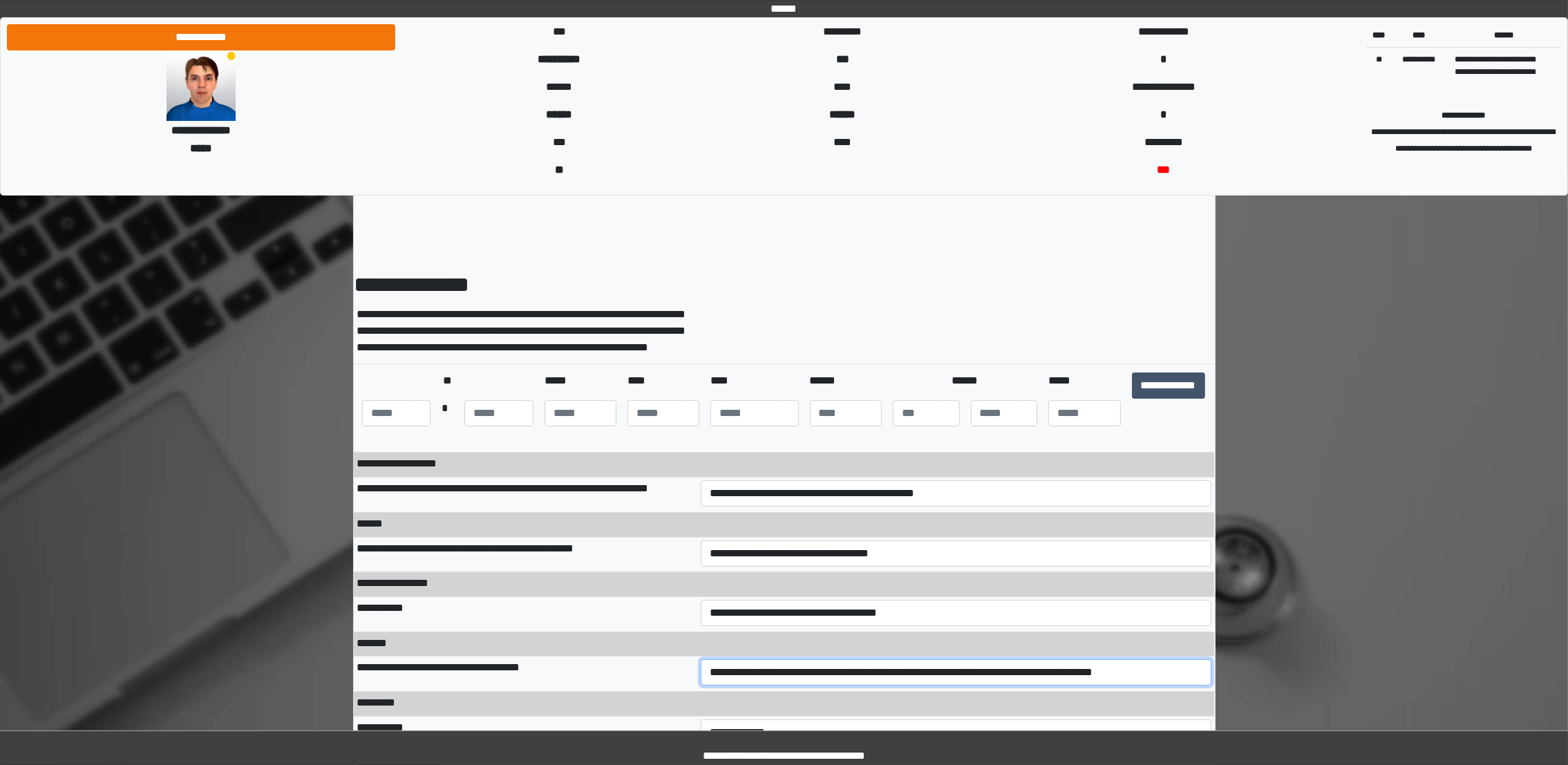 click on "**********" at bounding box center (956, 672) 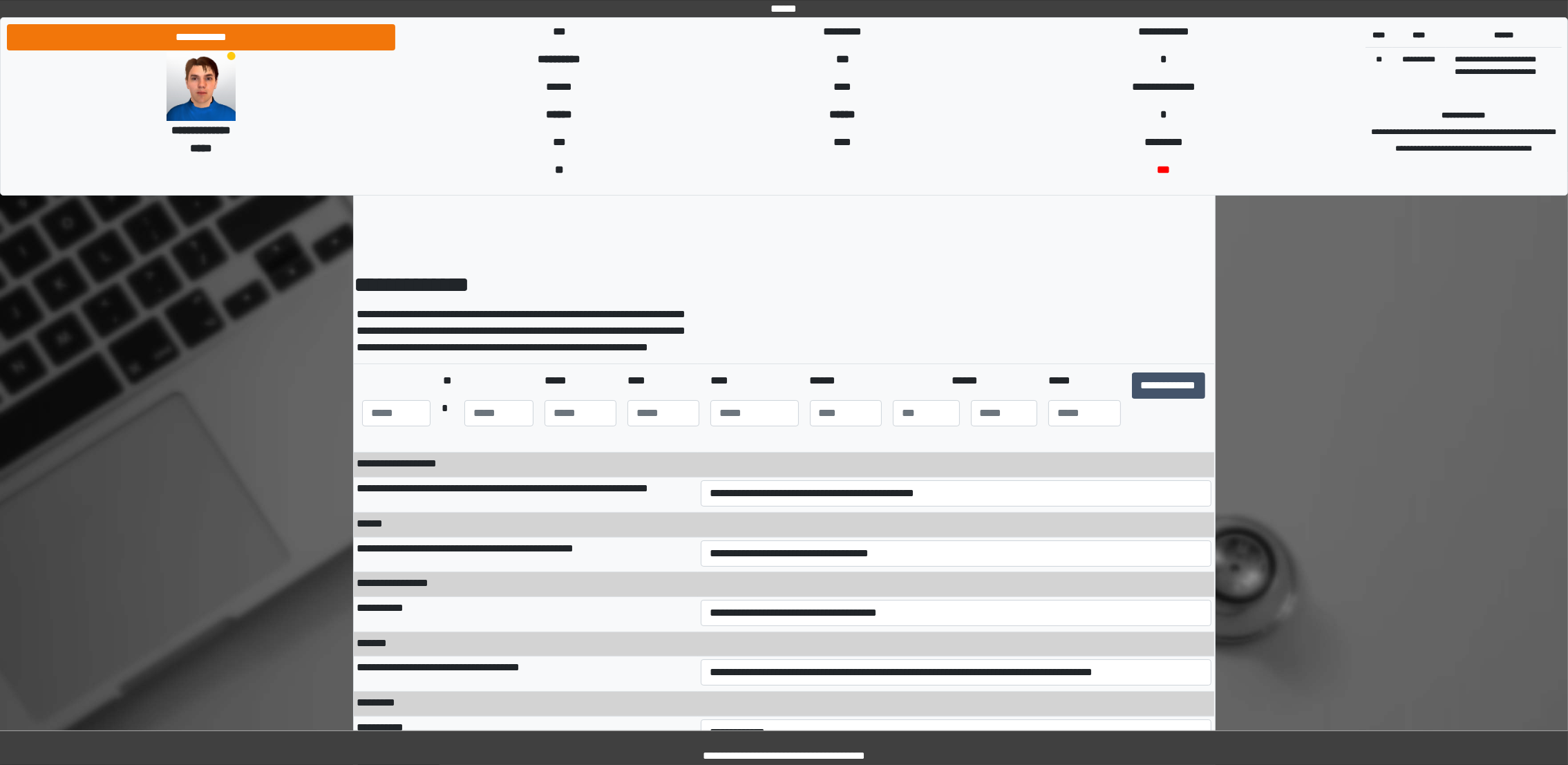 click on "**********" at bounding box center (526, 674) 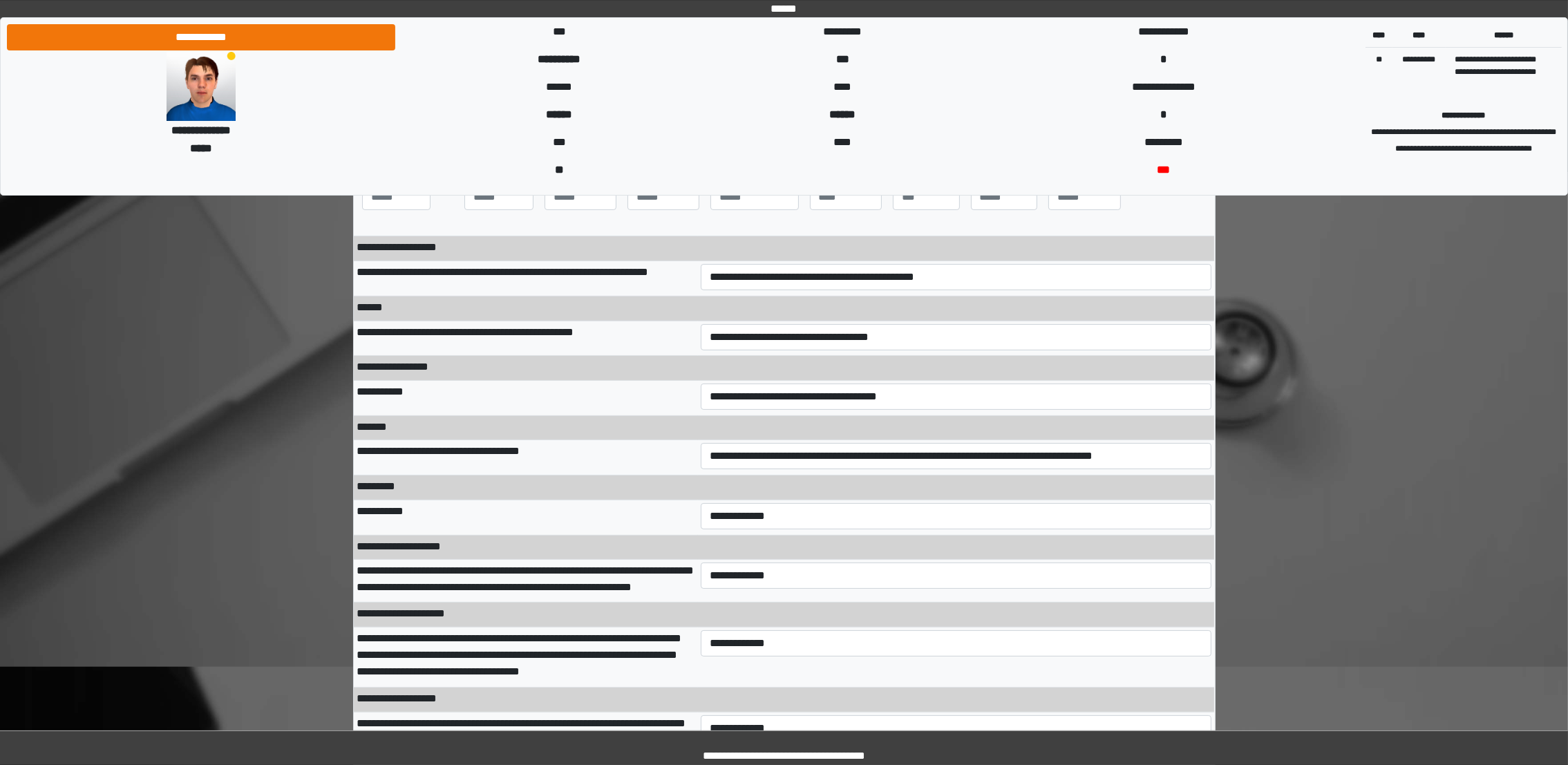 scroll, scrollTop: 248, scrollLeft: 0, axis: vertical 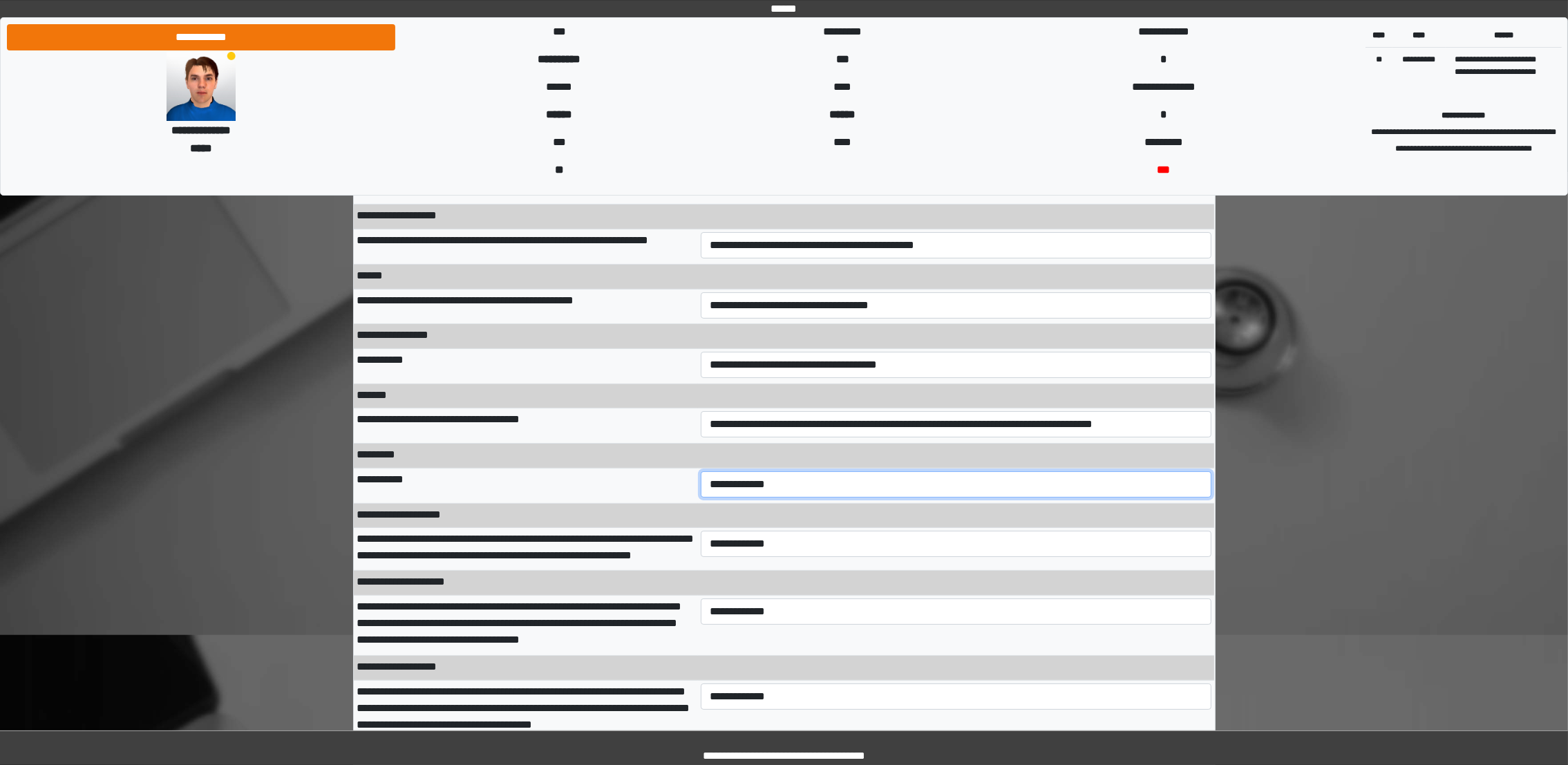 click on "**********" at bounding box center [956, 484] 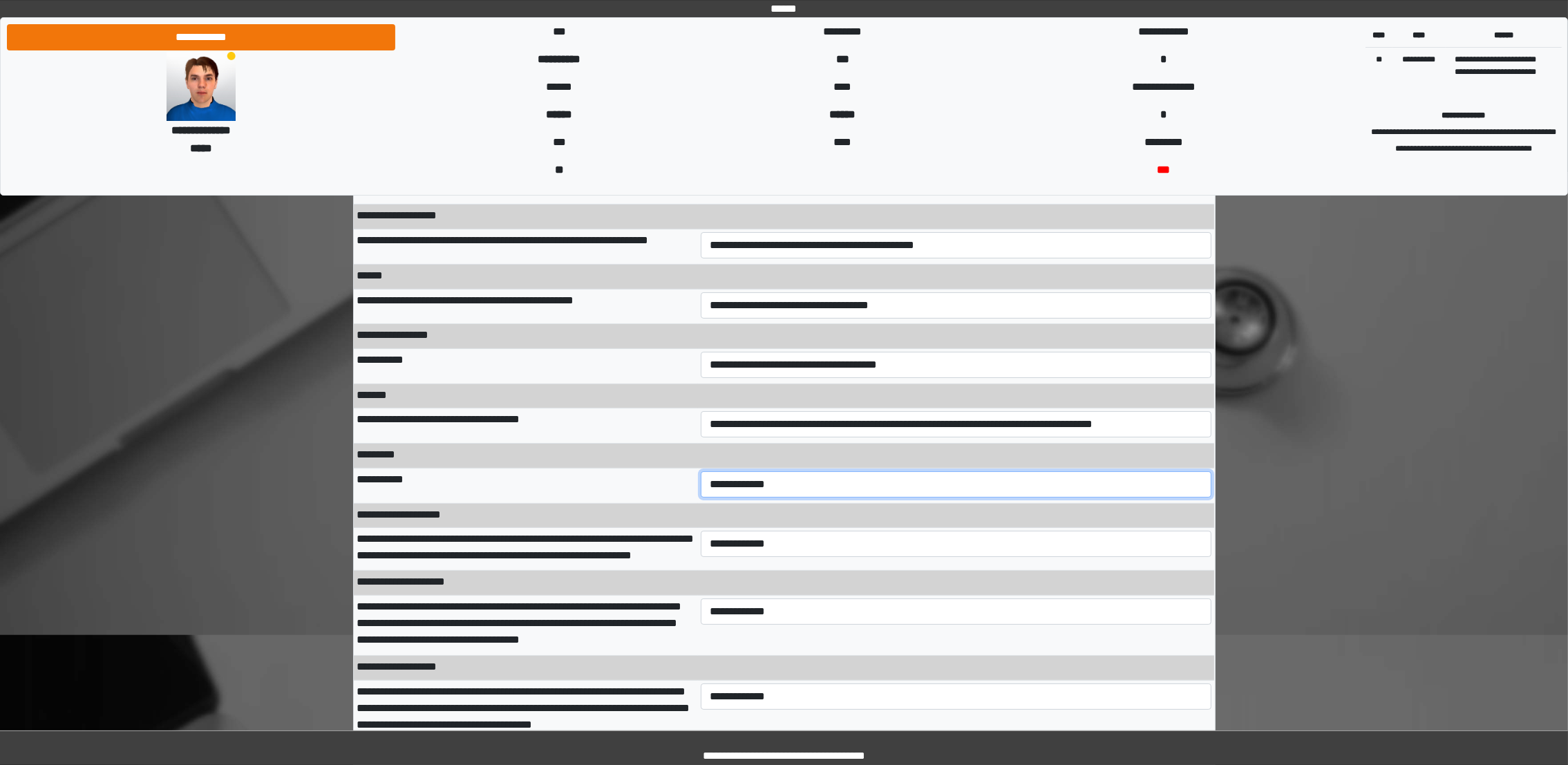 select on "***" 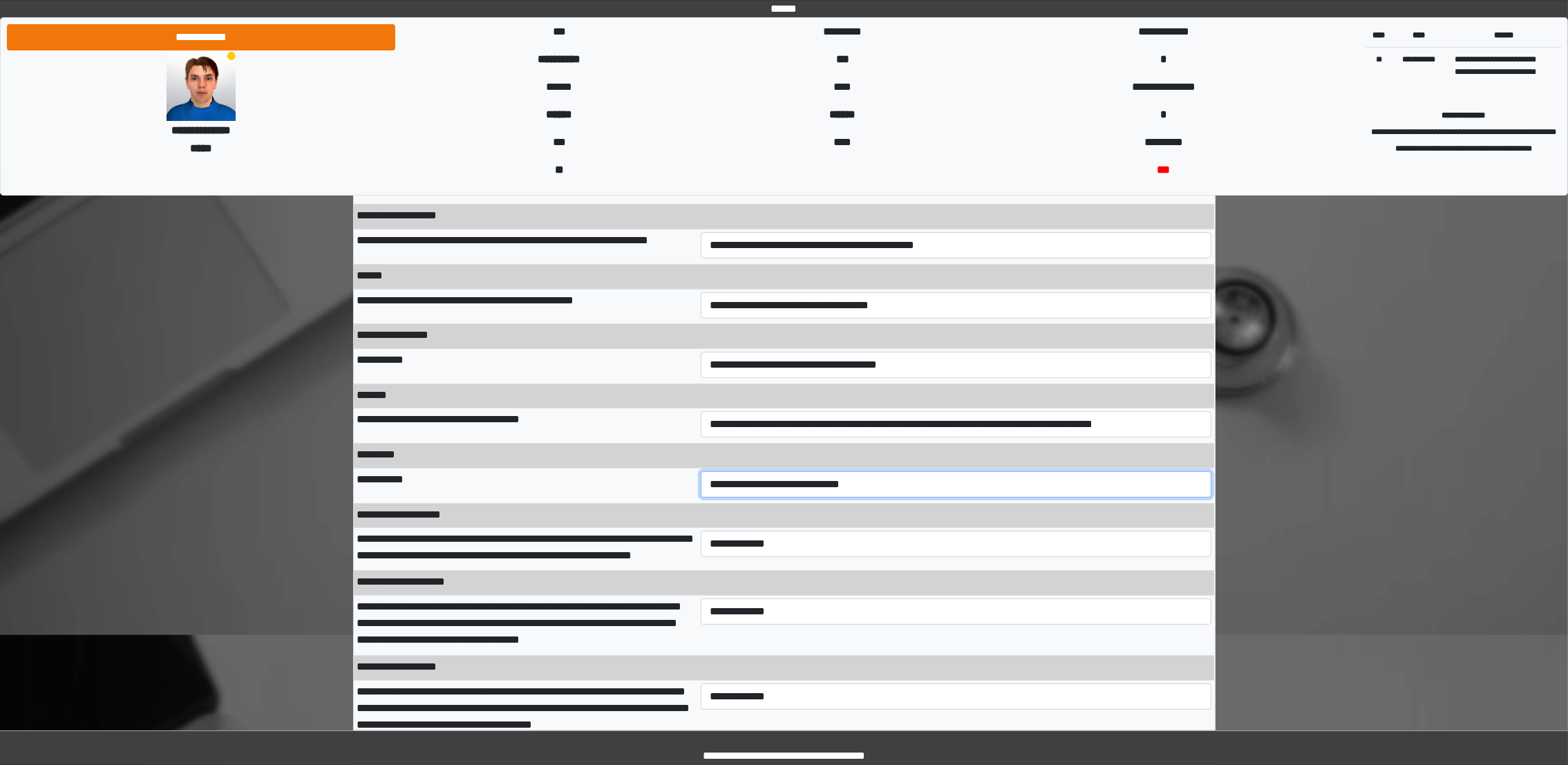 click on "**********" at bounding box center (956, 484) 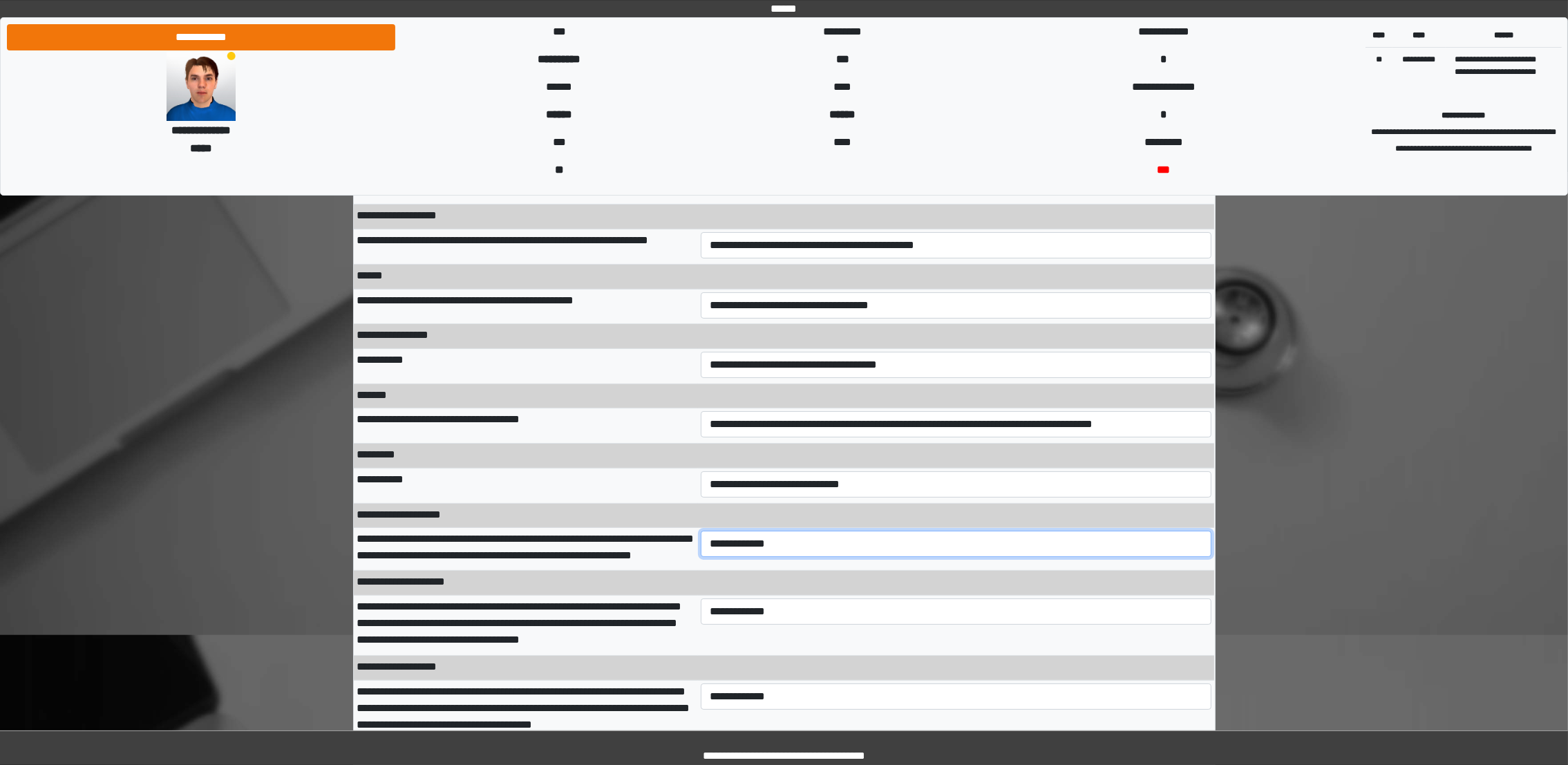 click on "**********" at bounding box center (956, 544) 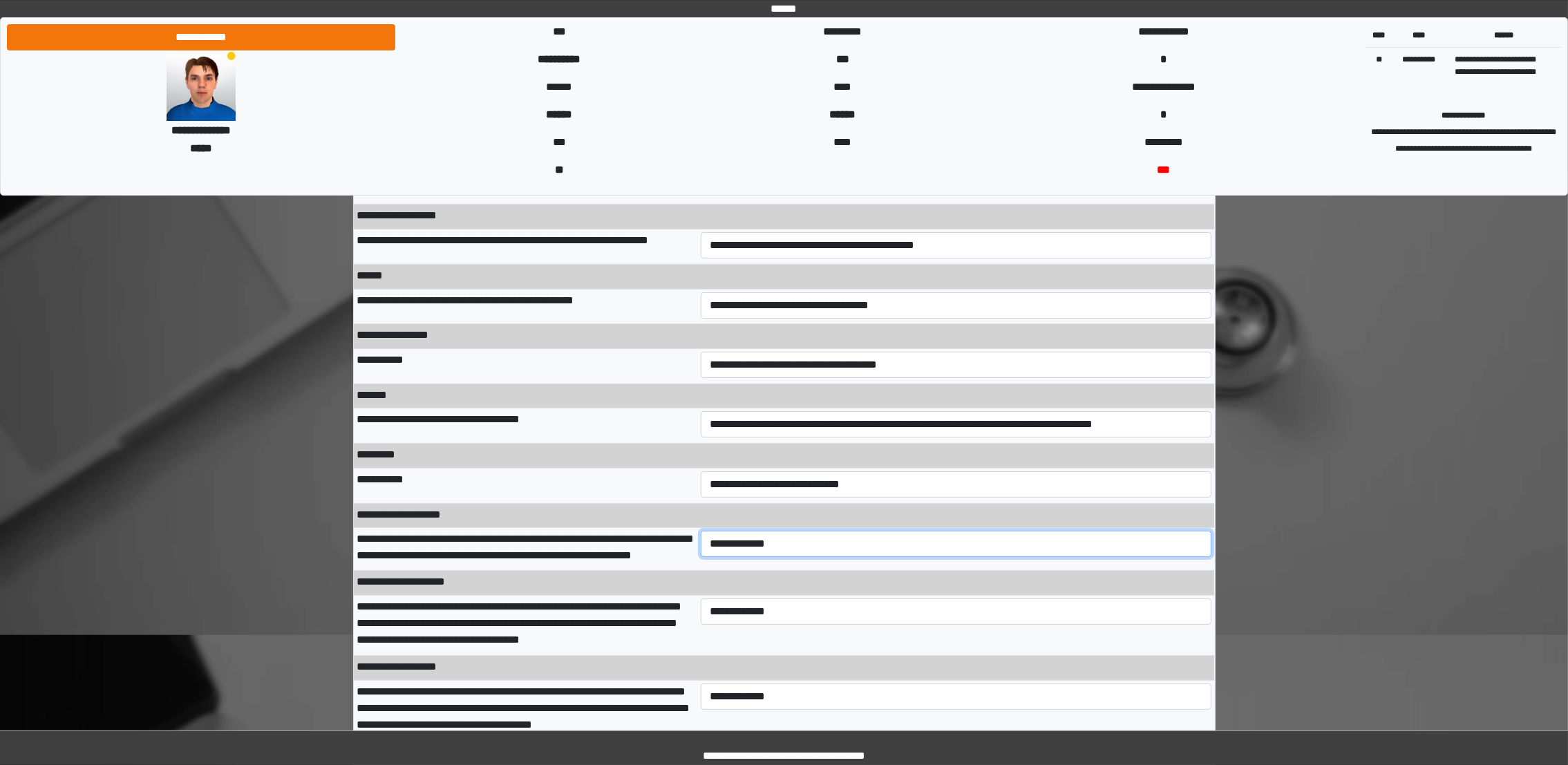 select on "***" 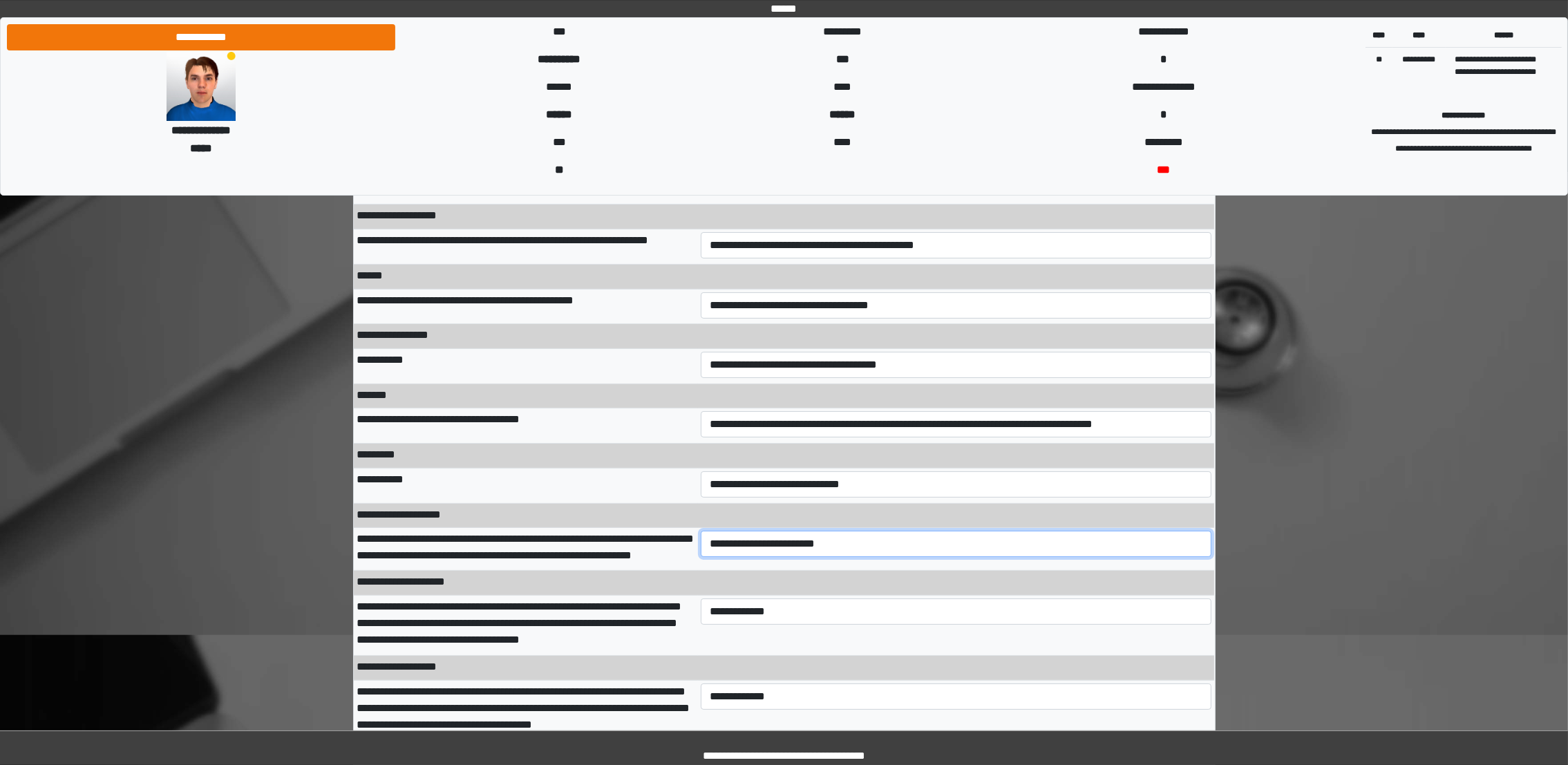 click on "**********" at bounding box center [956, 544] 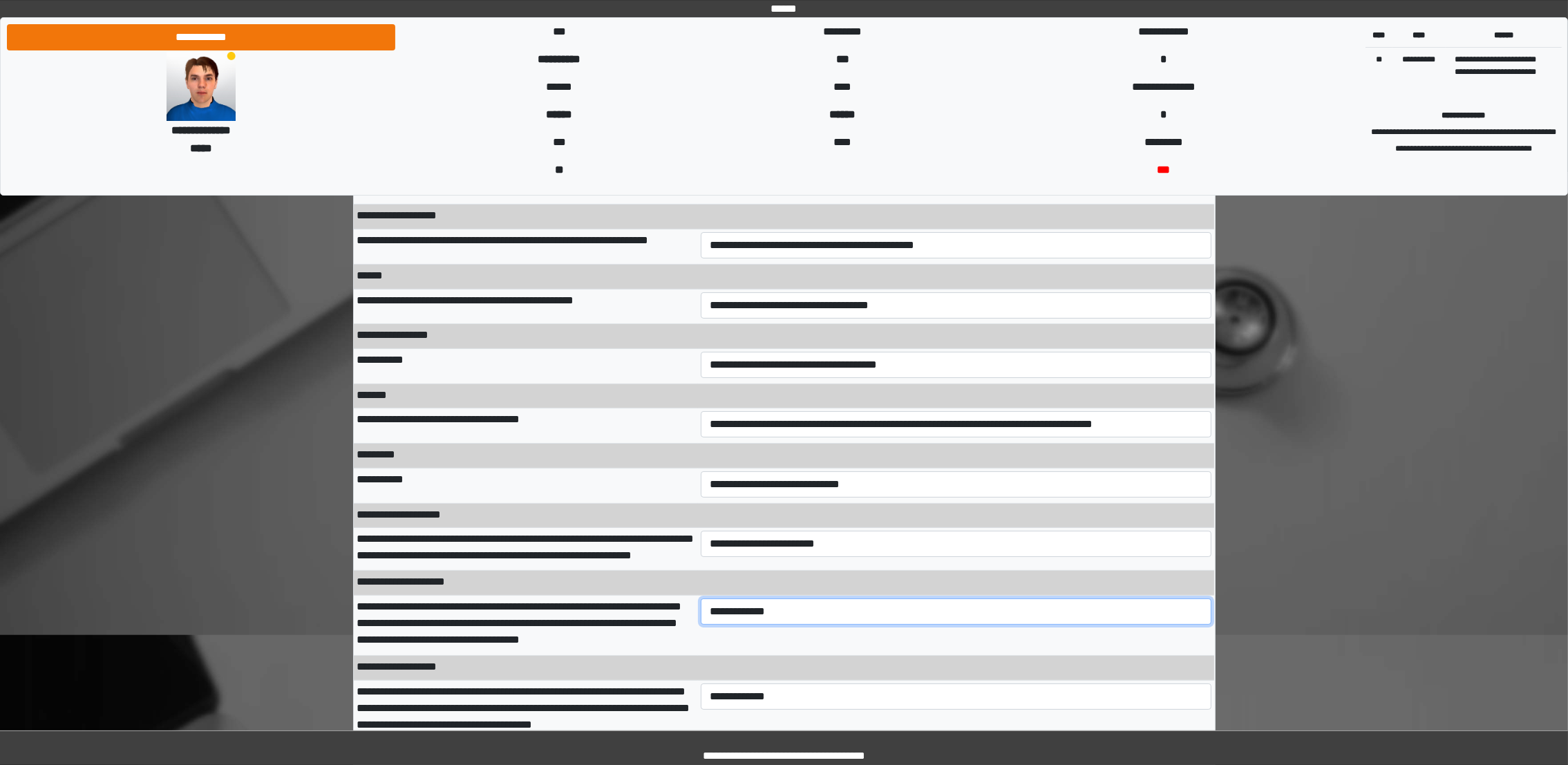 click on "**********" at bounding box center [956, 612] 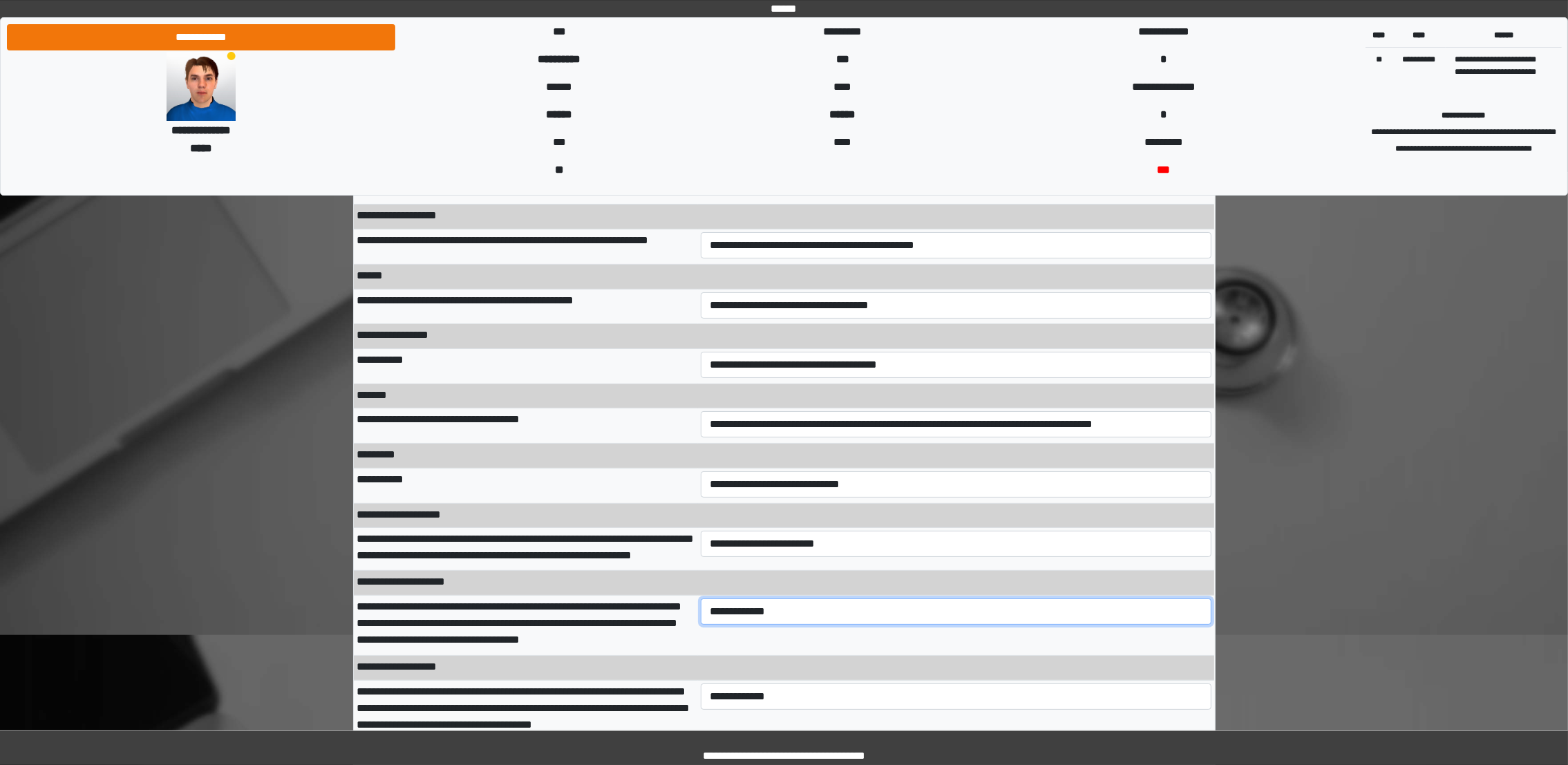 select on "***" 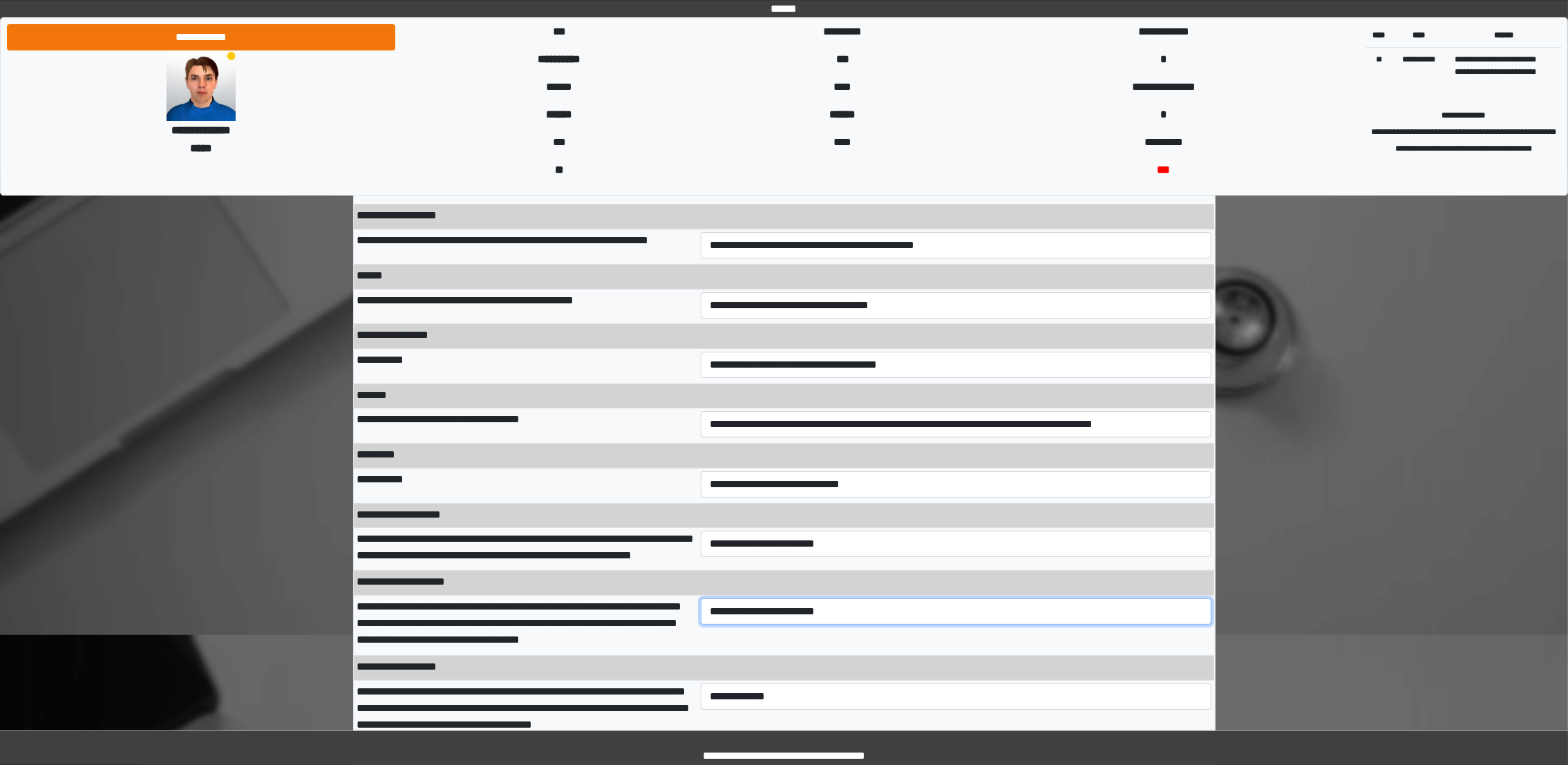 click on "**********" at bounding box center [956, 612] 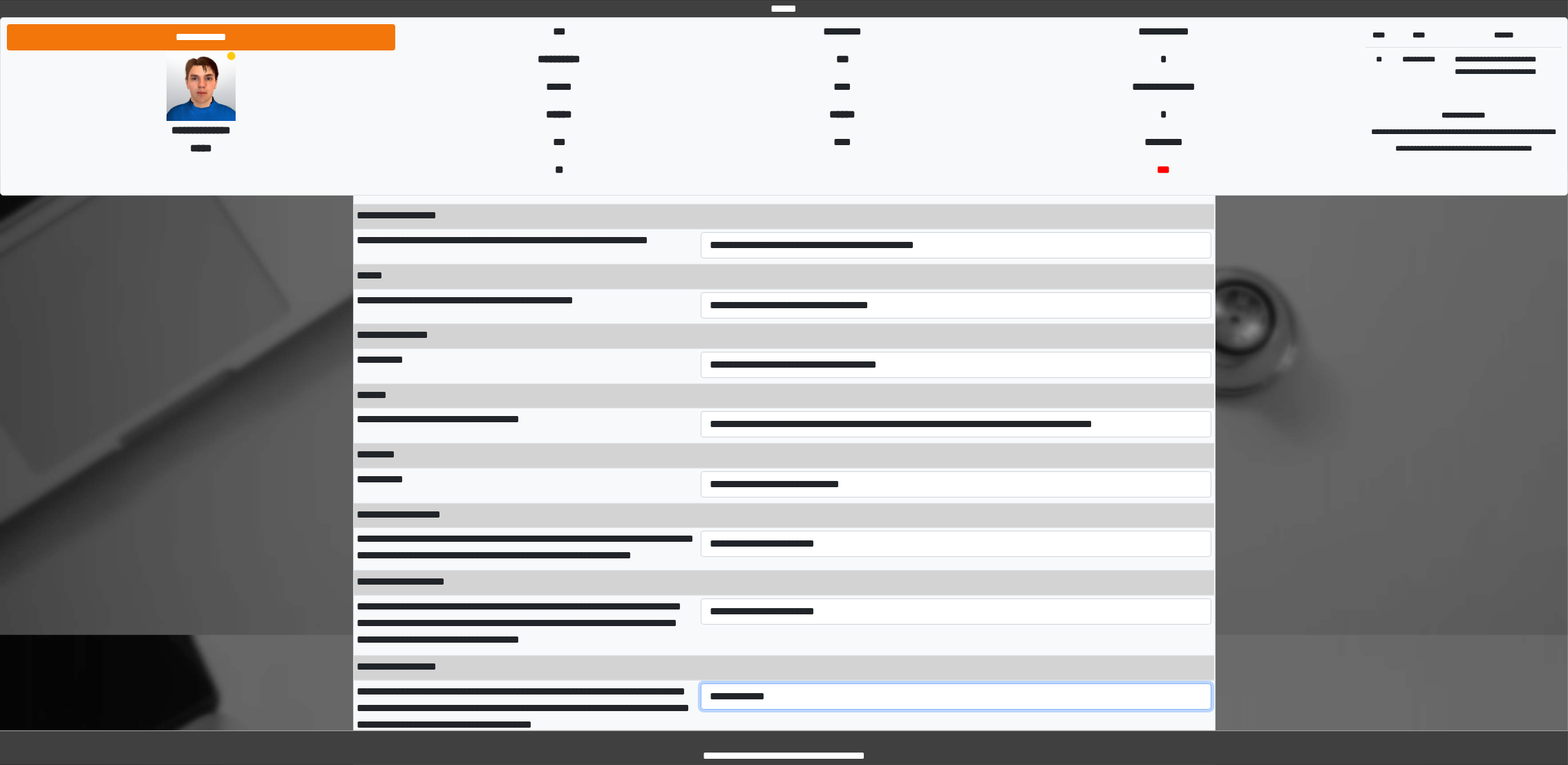 click on "**********" at bounding box center [956, 697] 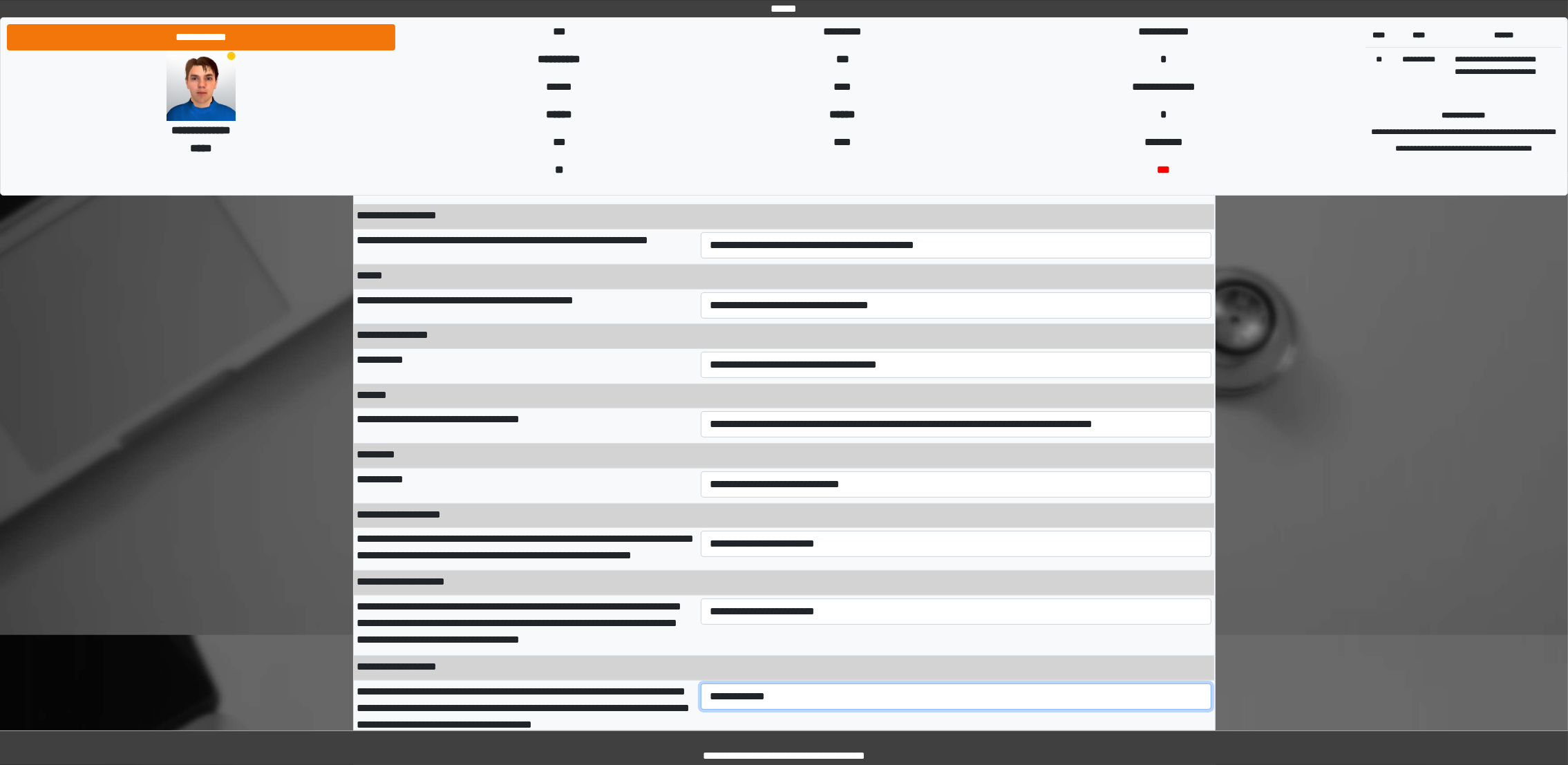 select on "***" 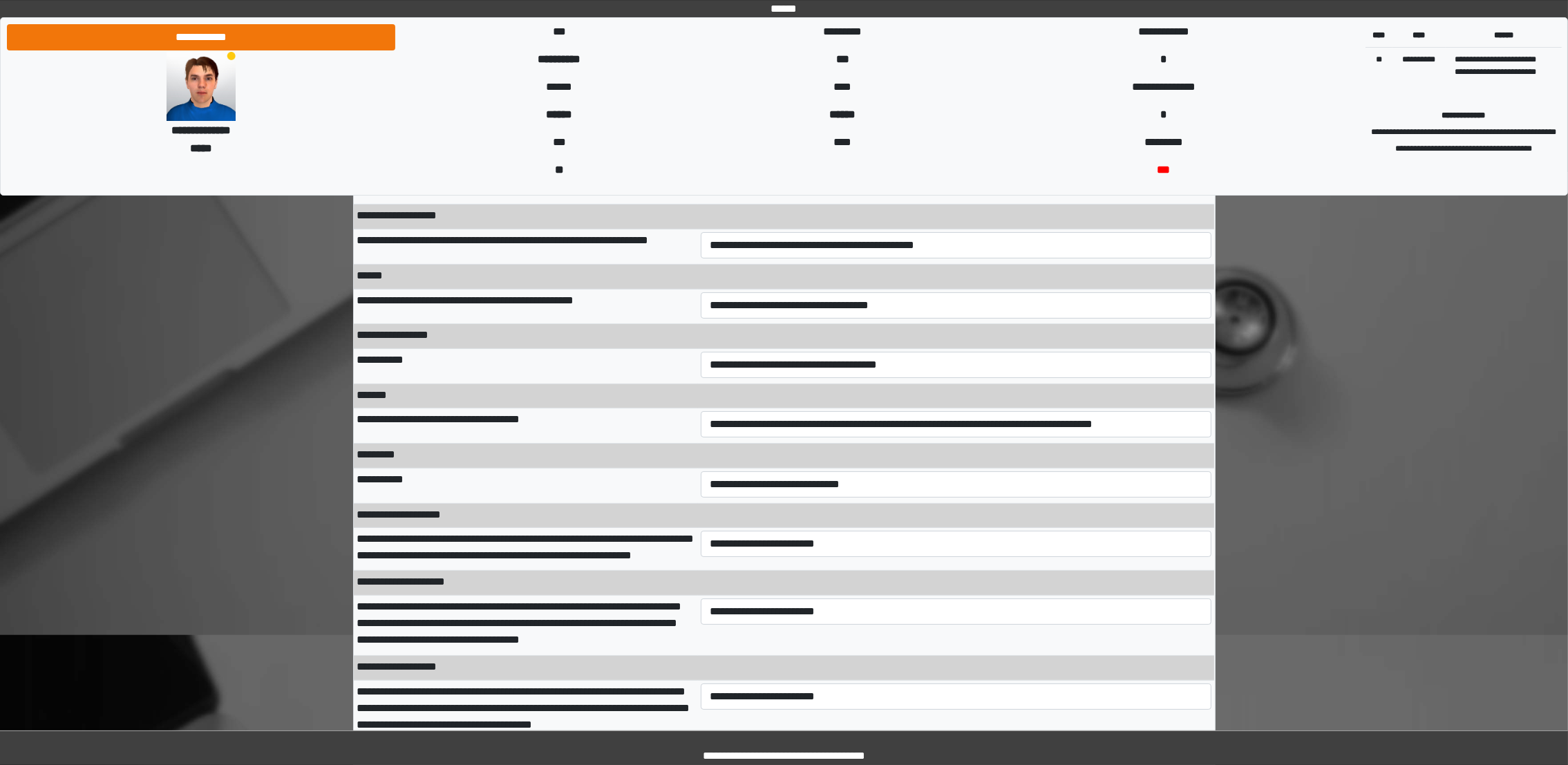 click on "**********" at bounding box center [526, 710] 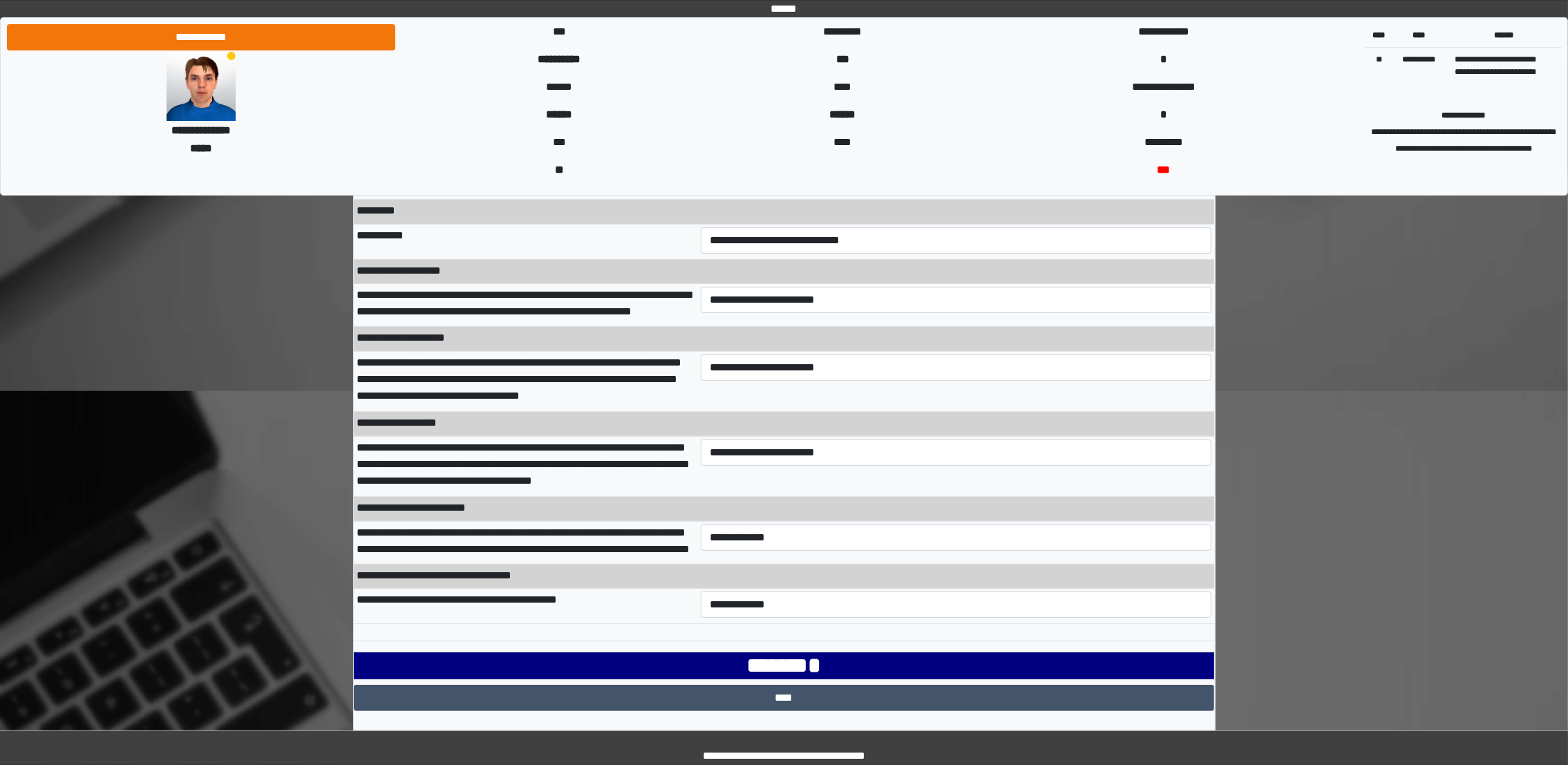 scroll, scrollTop: 516, scrollLeft: 0, axis: vertical 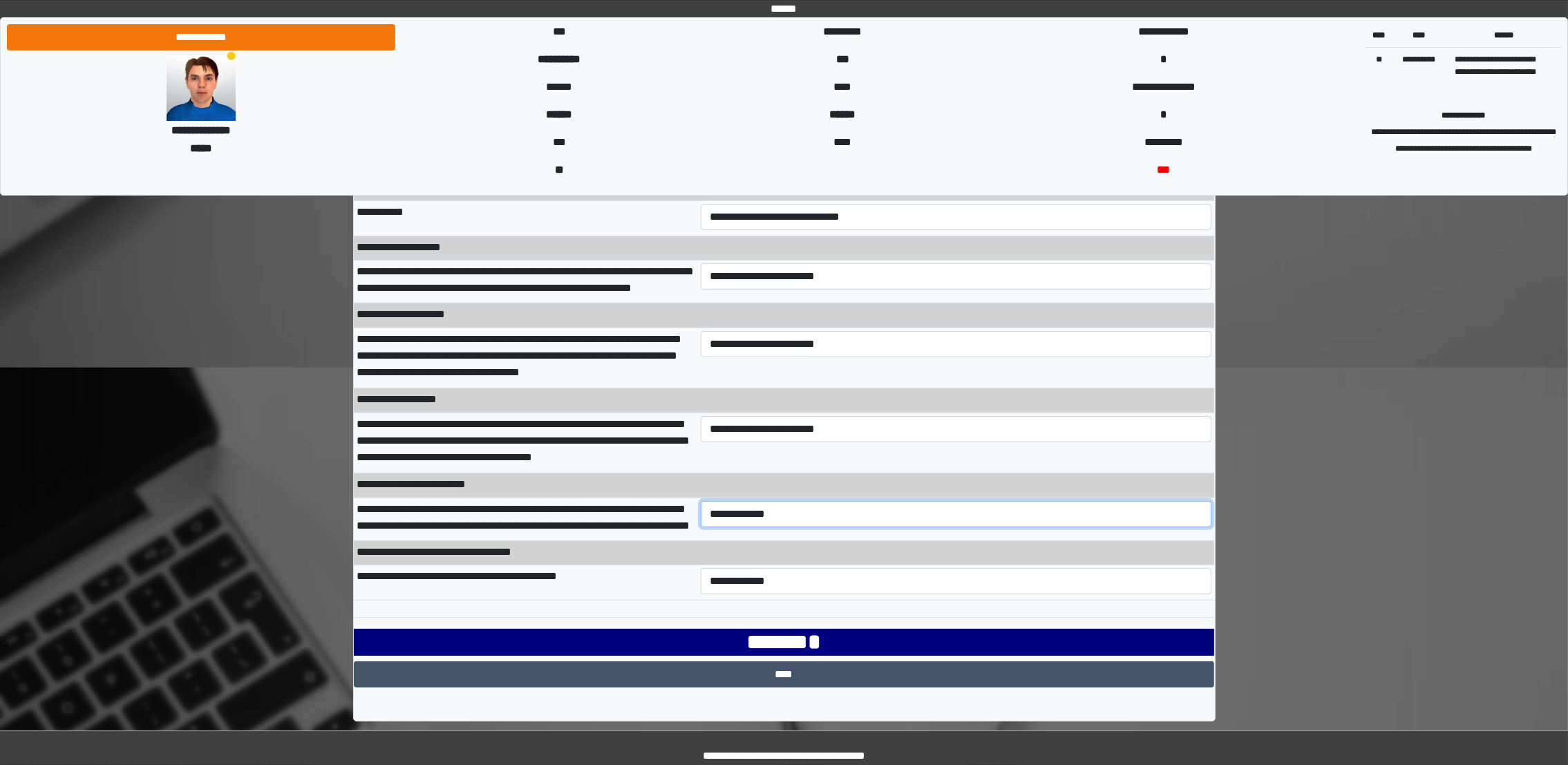 click on "**********" at bounding box center (956, 514) 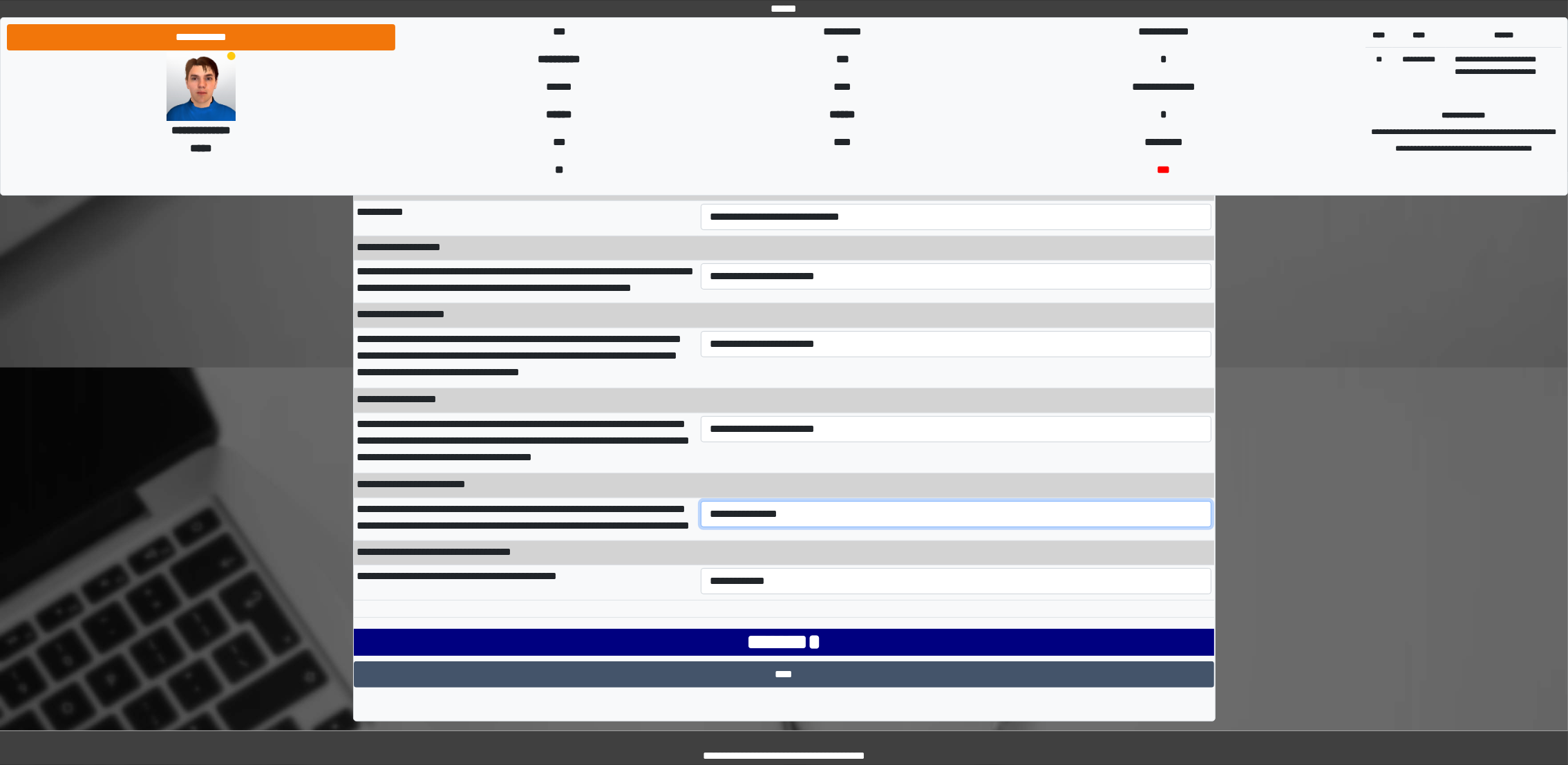 click on "**********" at bounding box center [956, 514] 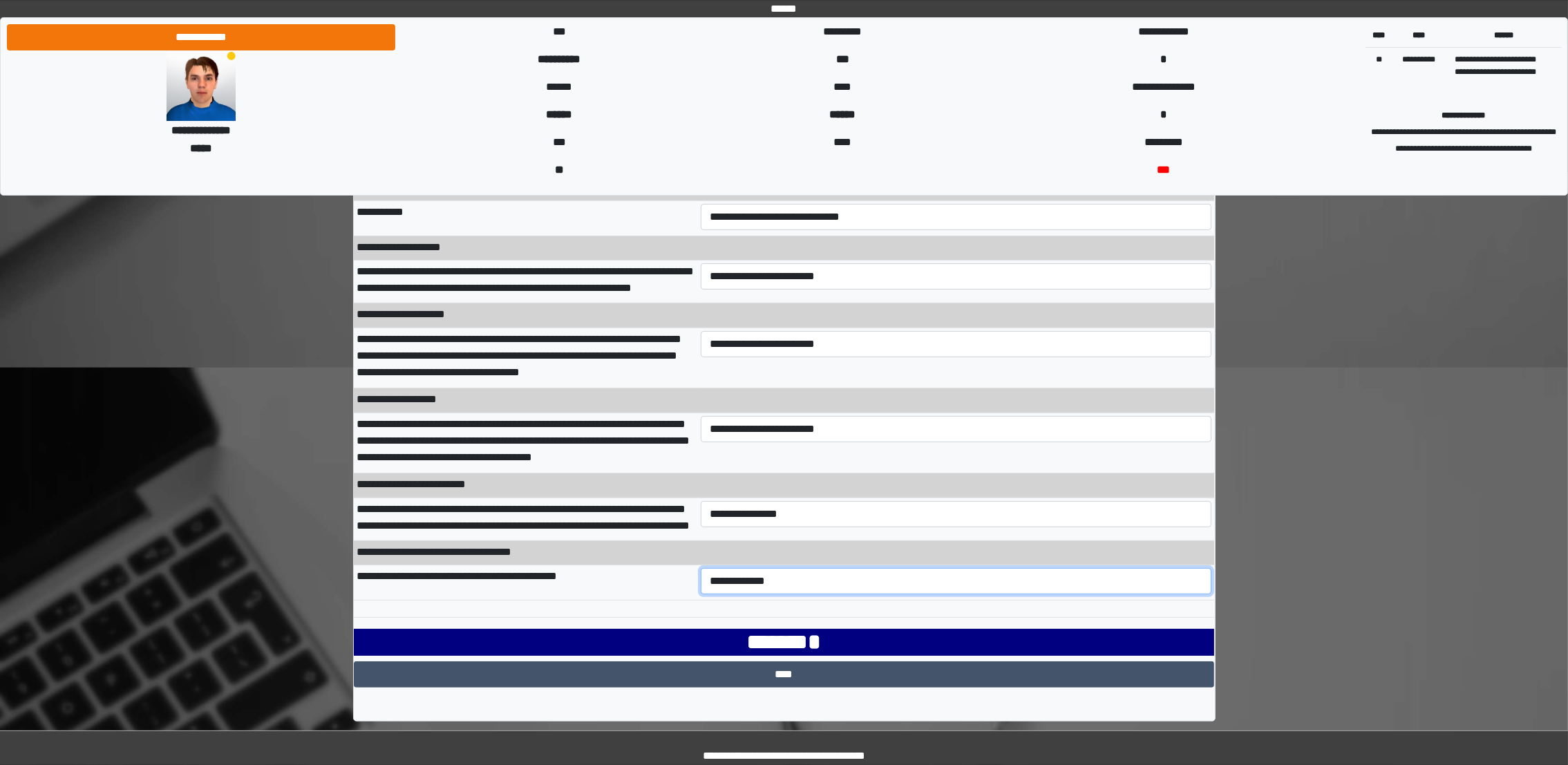 click on "**********" at bounding box center (956, 581) 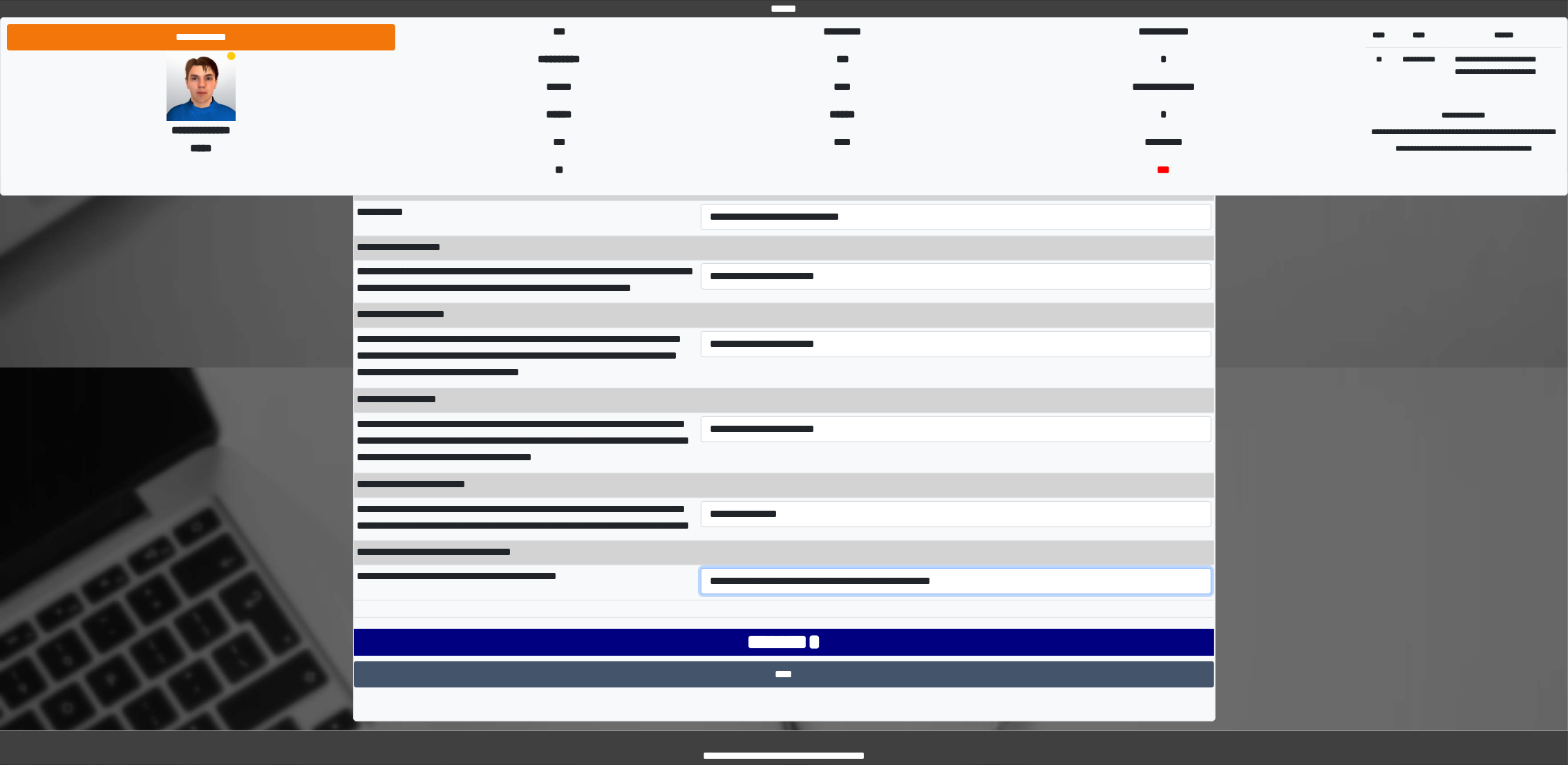click on "**********" at bounding box center [956, 581] 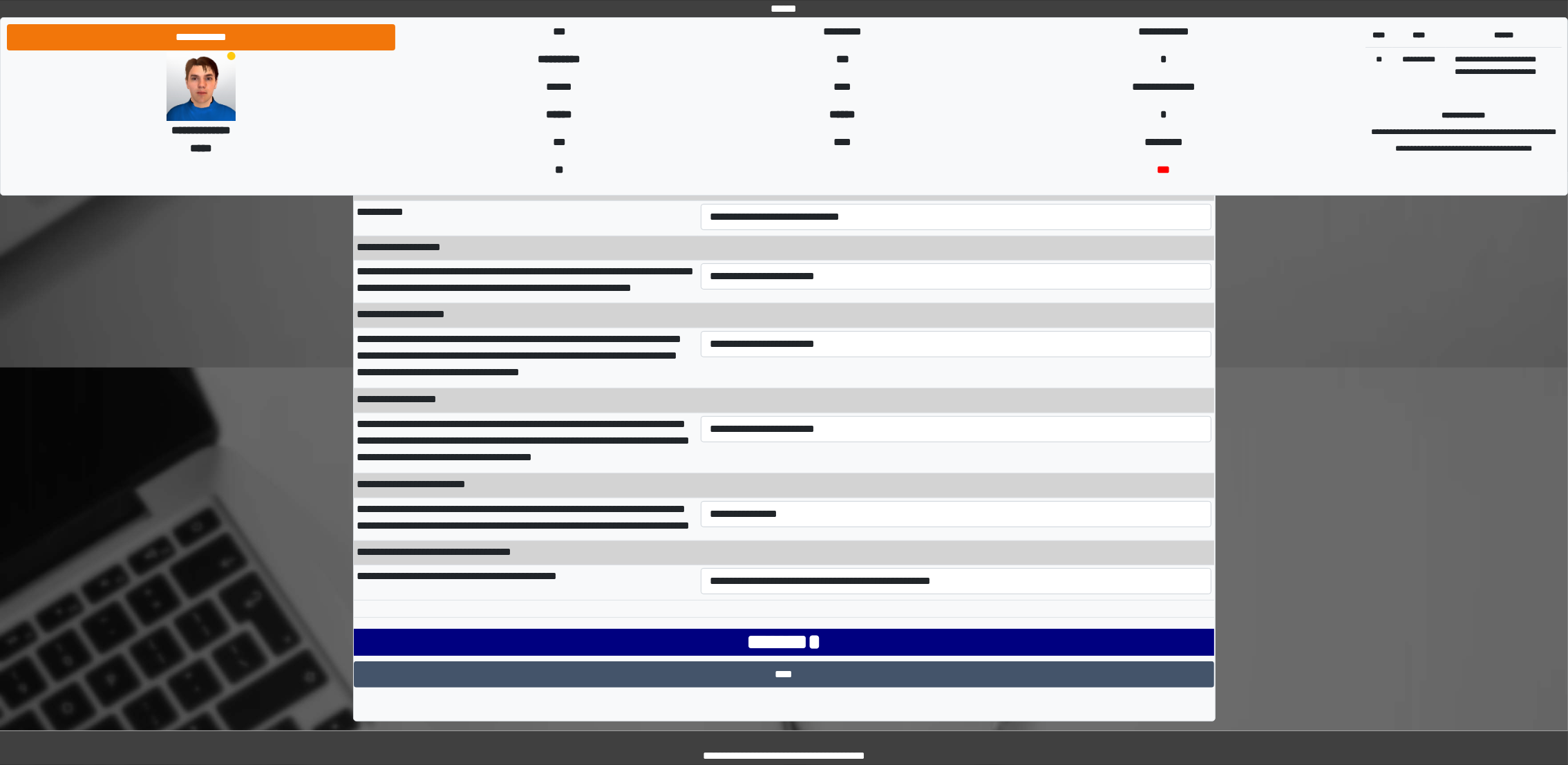 click on "**********" at bounding box center (784, 238) 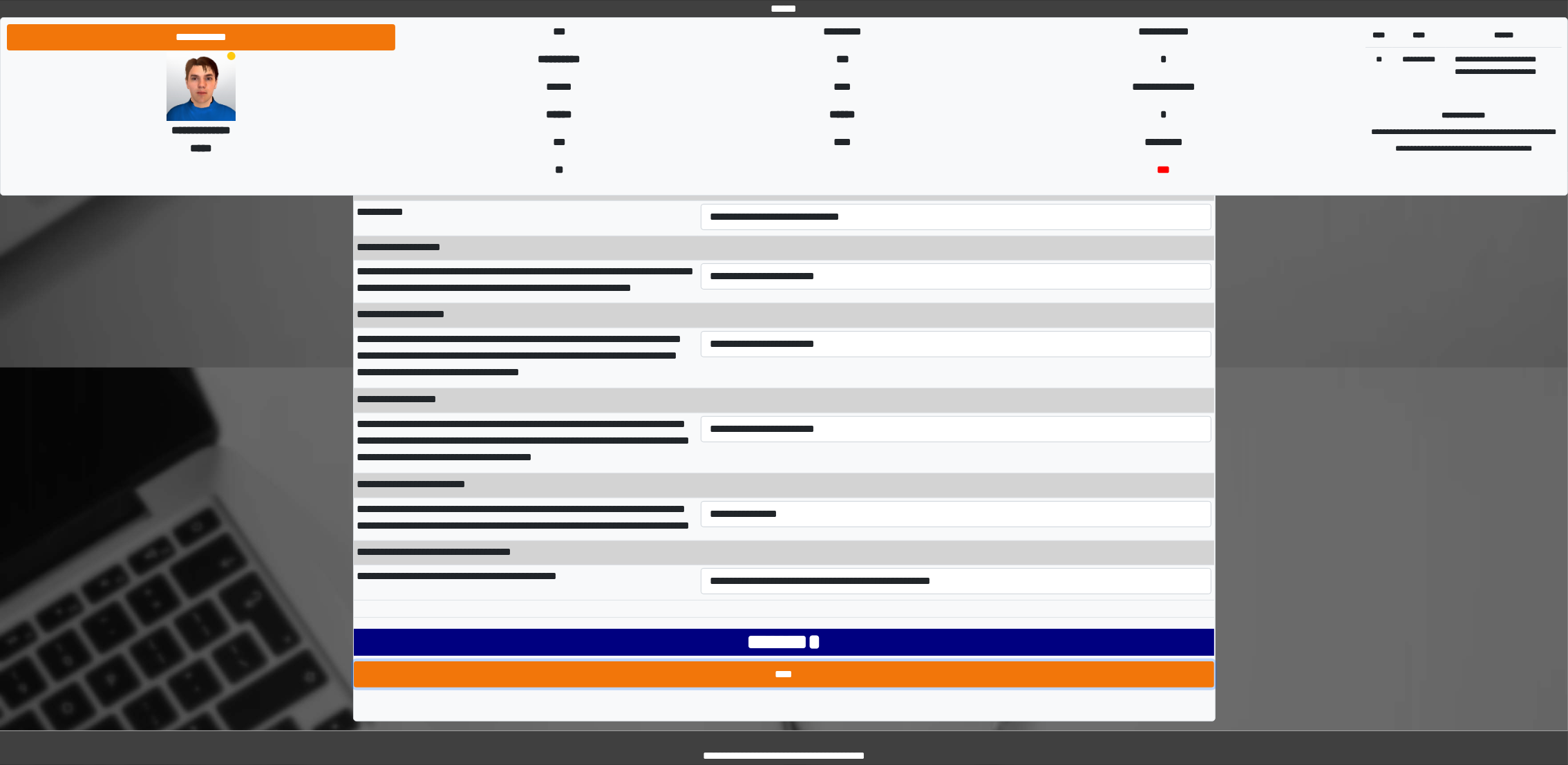 click on "****" at bounding box center (784, 674) 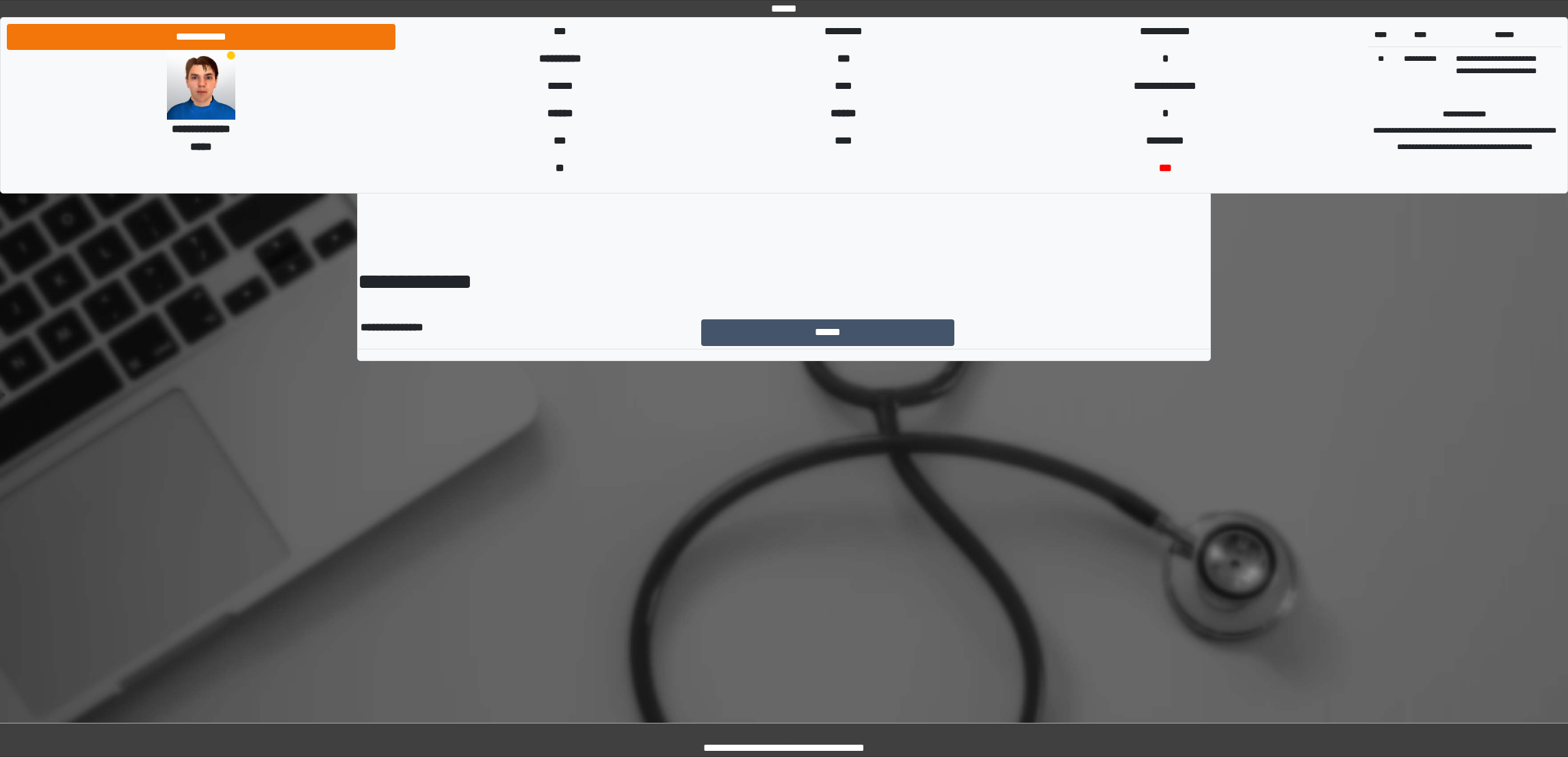 scroll, scrollTop: 0, scrollLeft: 0, axis: both 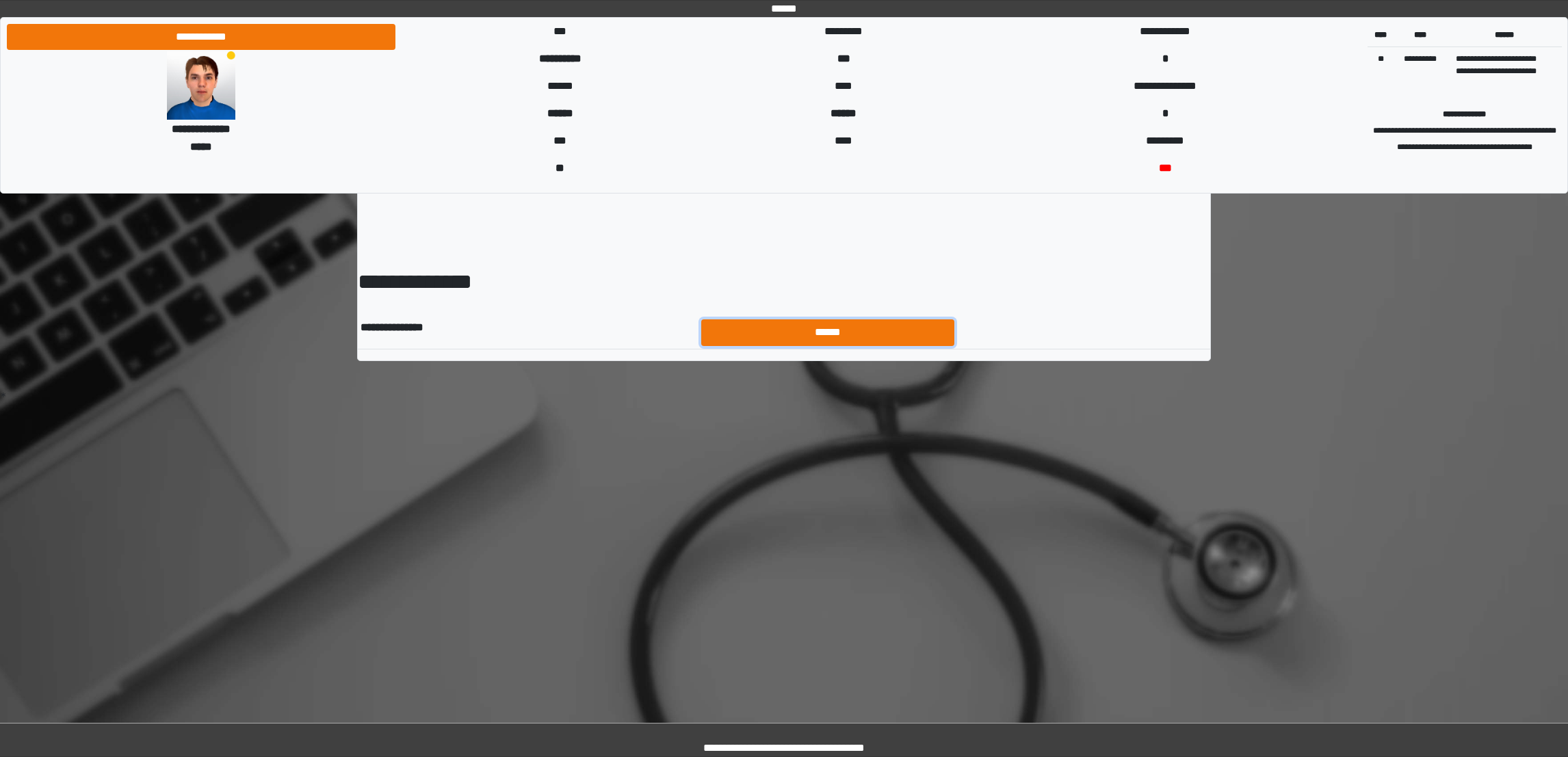 click on "******" at bounding box center [828, 332] 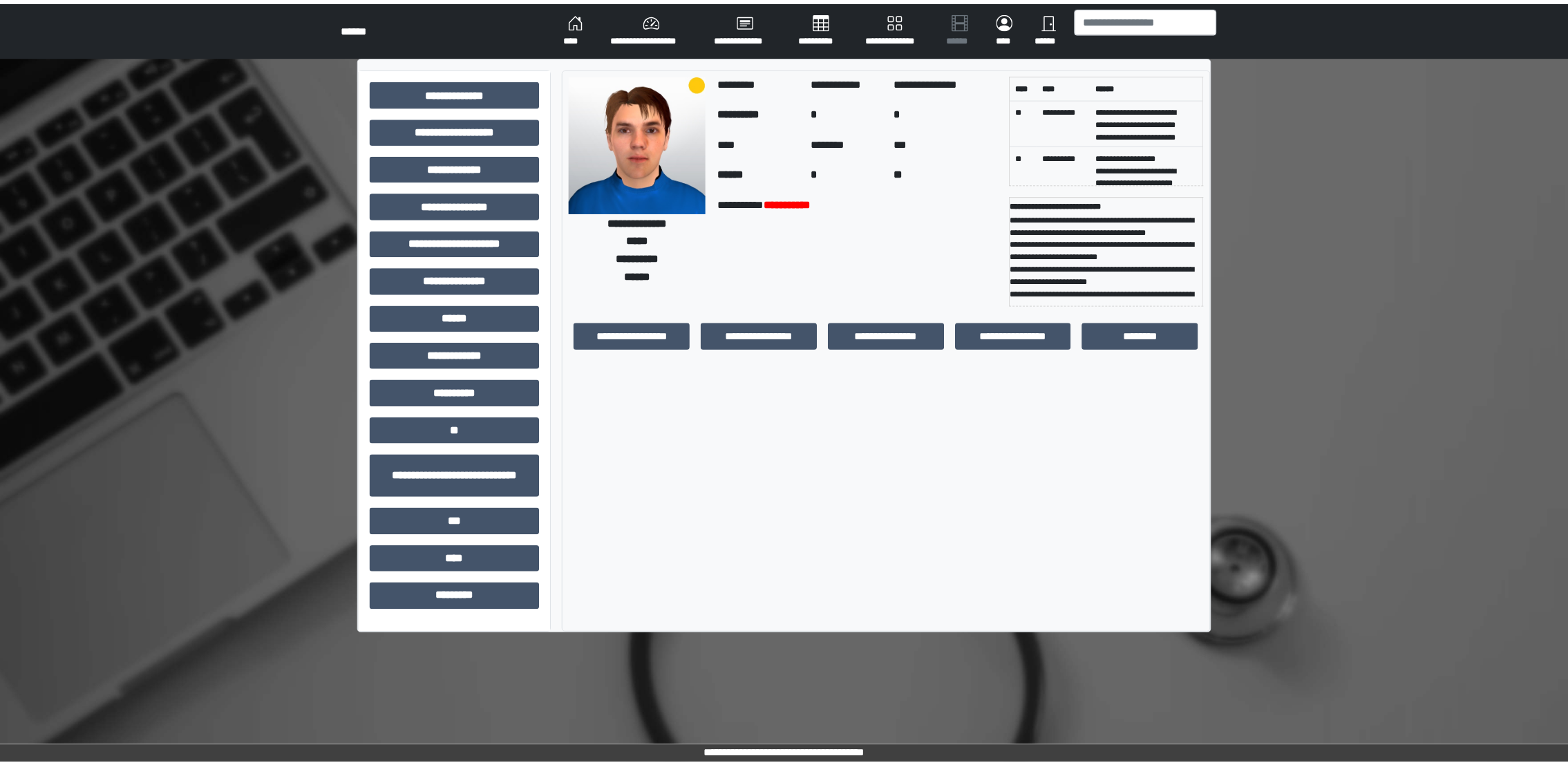 scroll, scrollTop: 0, scrollLeft: 0, axis: both 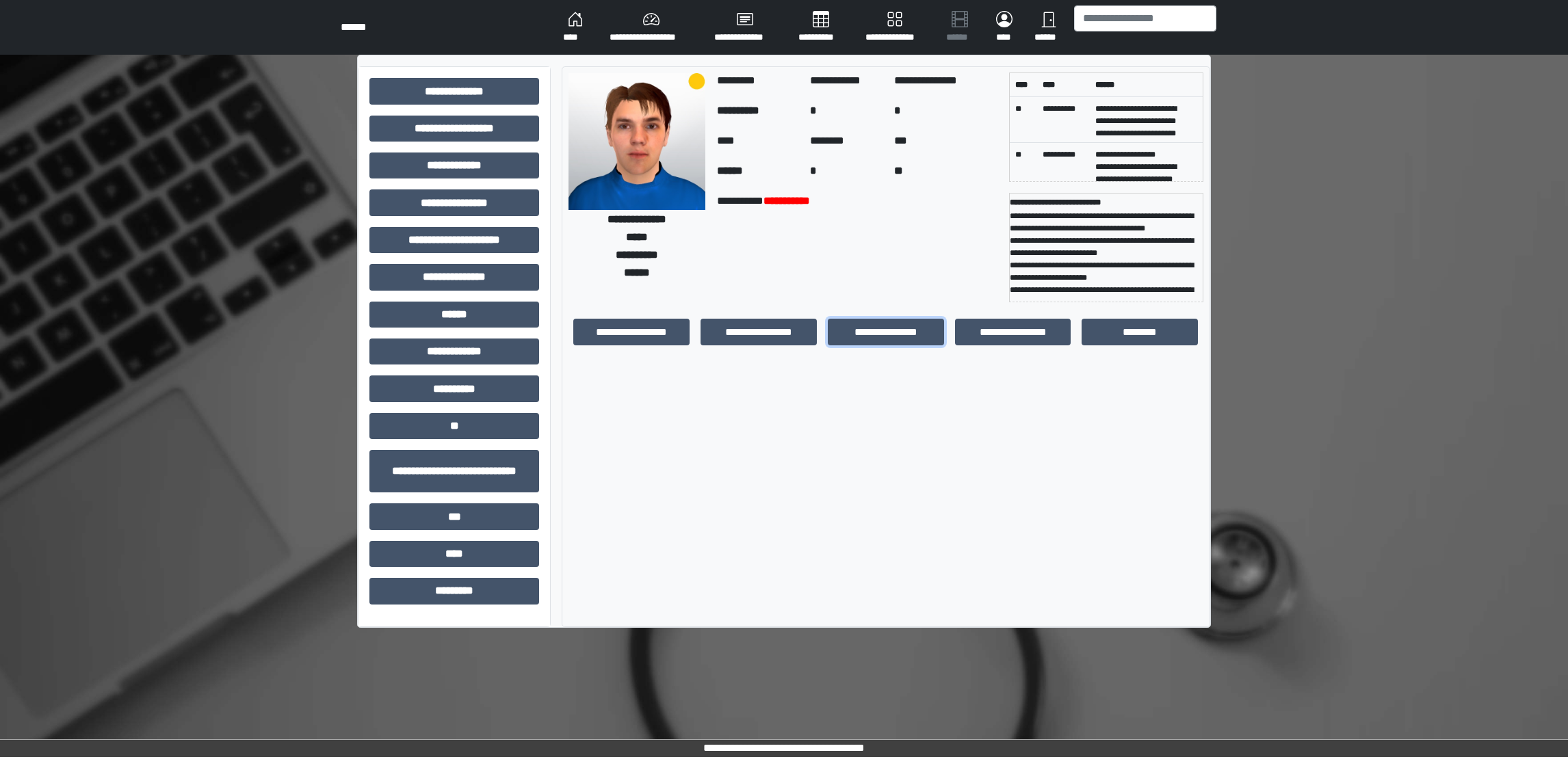 click on "**********" at bounding box center (886, 332) 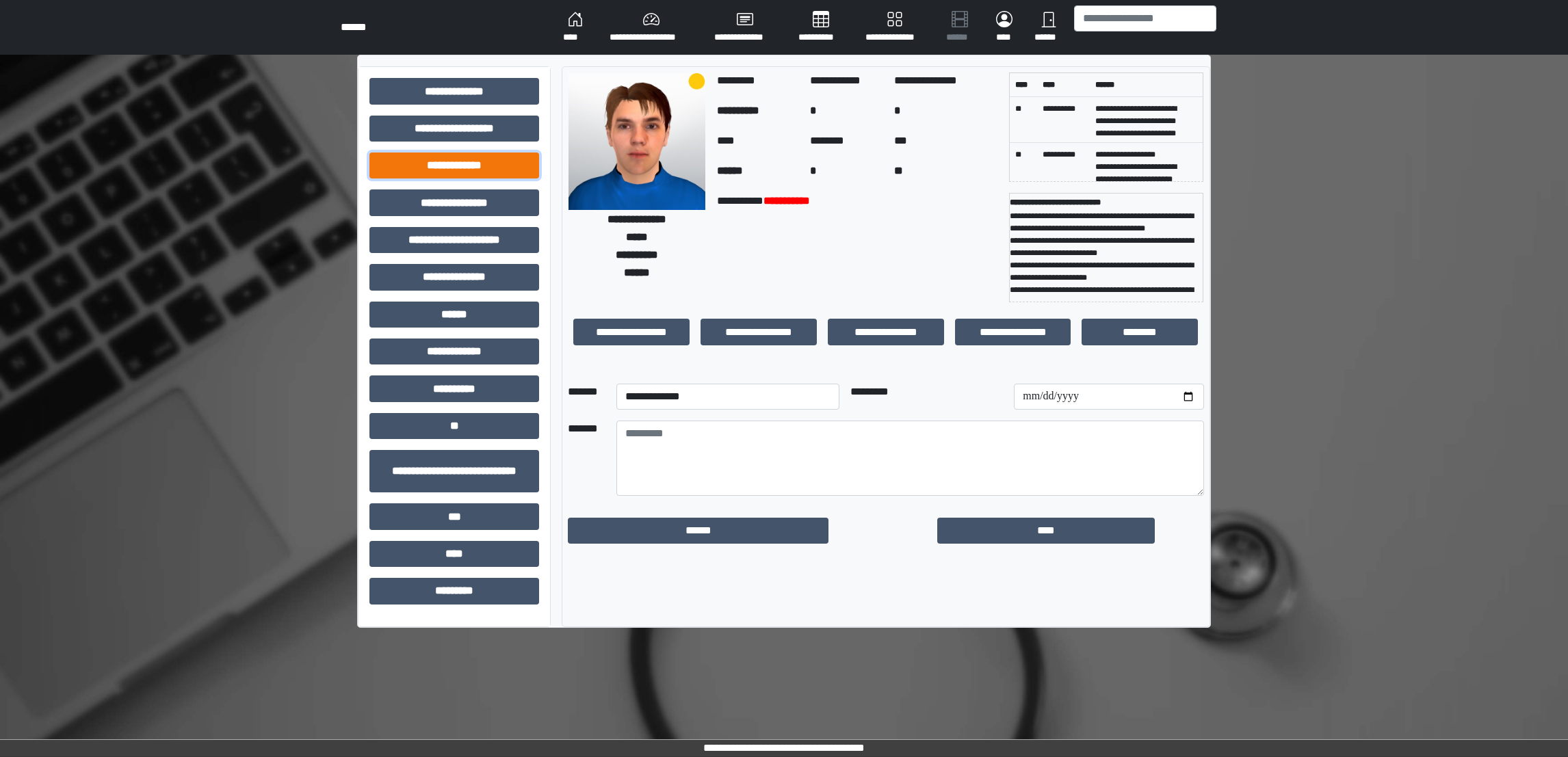 click on "**********" at bounding box center [454, 165] 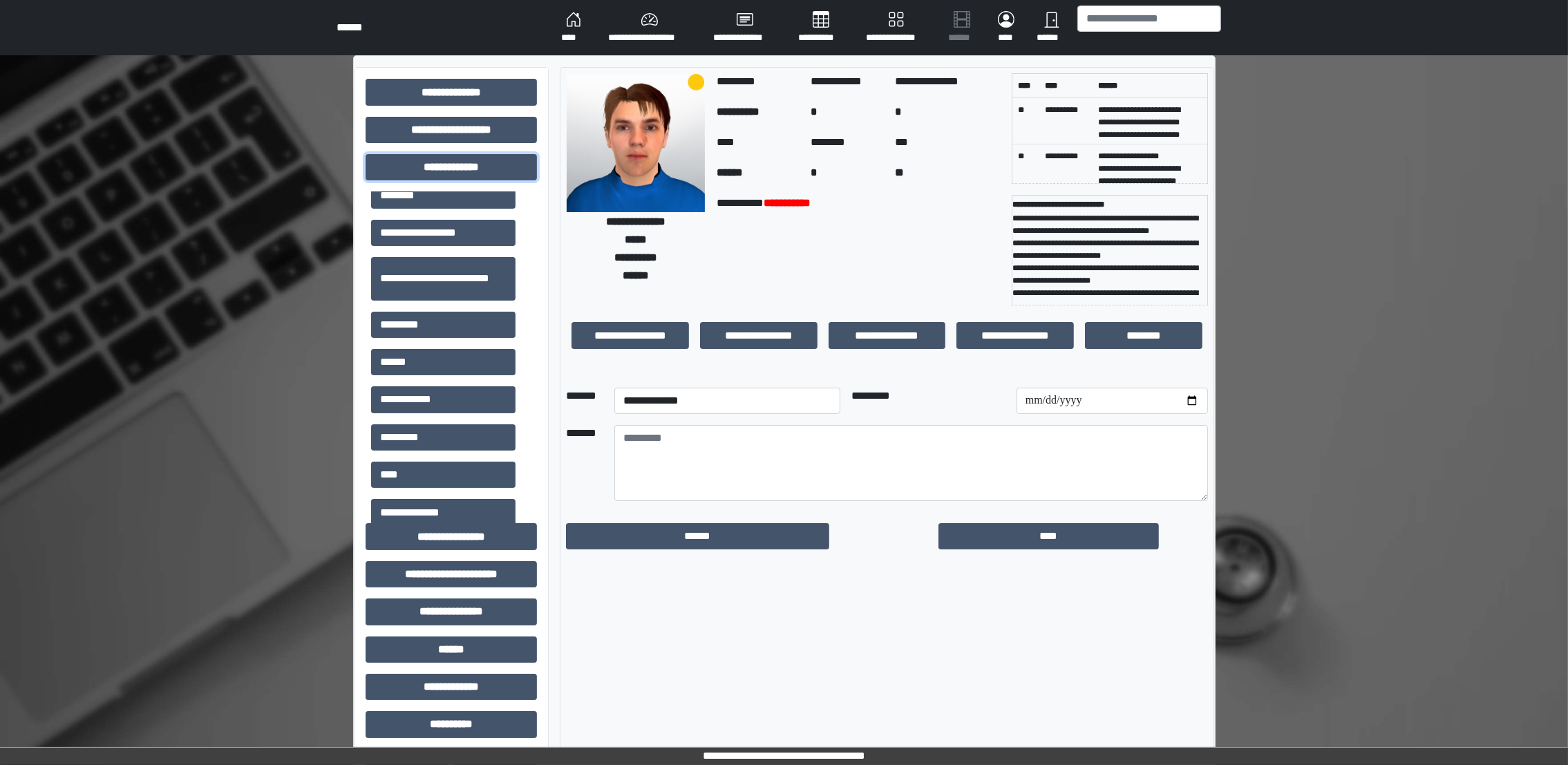 scroll, scrollTop: 355, scrollLeft: 0, axis: vertical 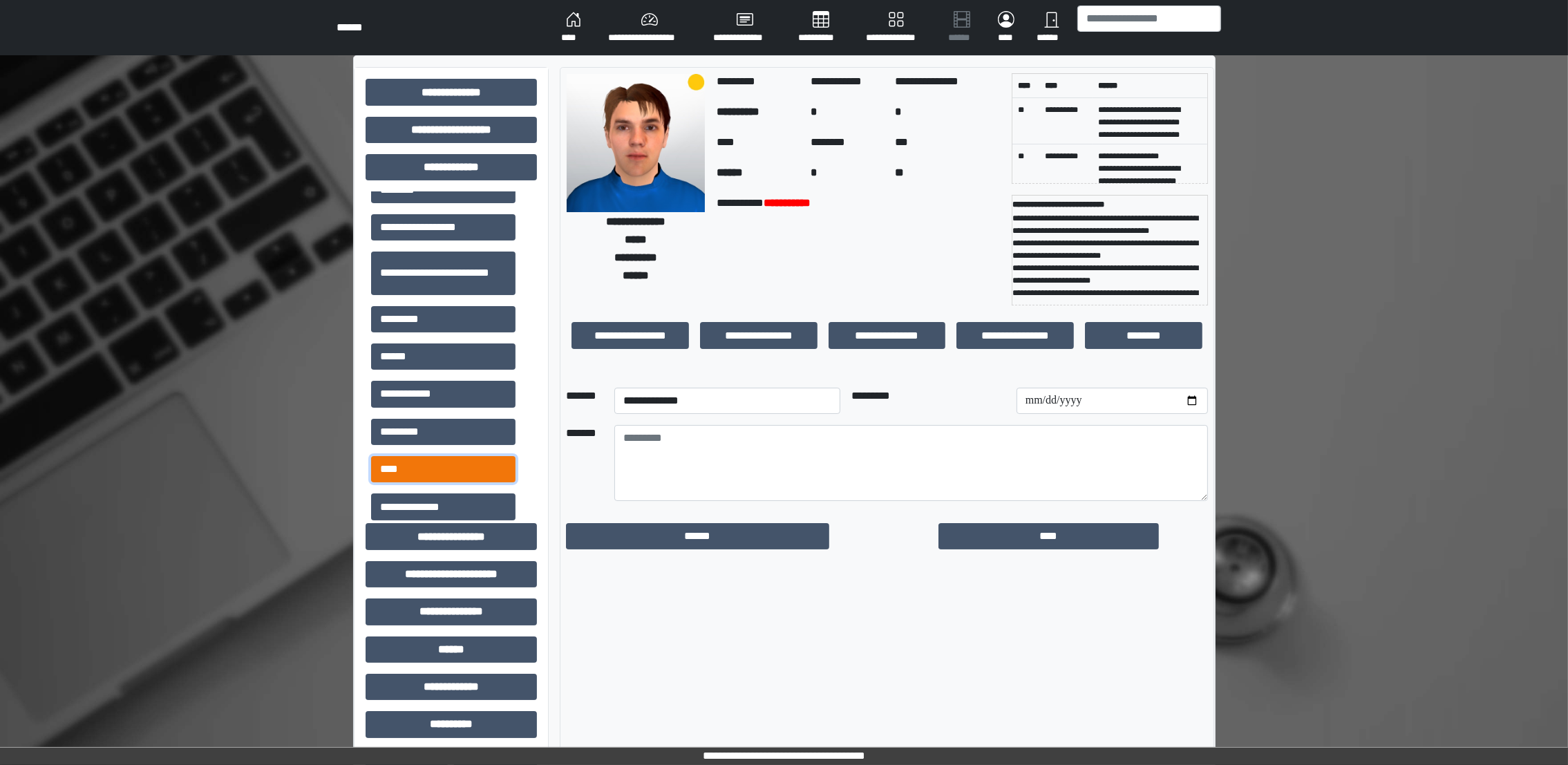 click on "****" at bounding box center [443, 469] 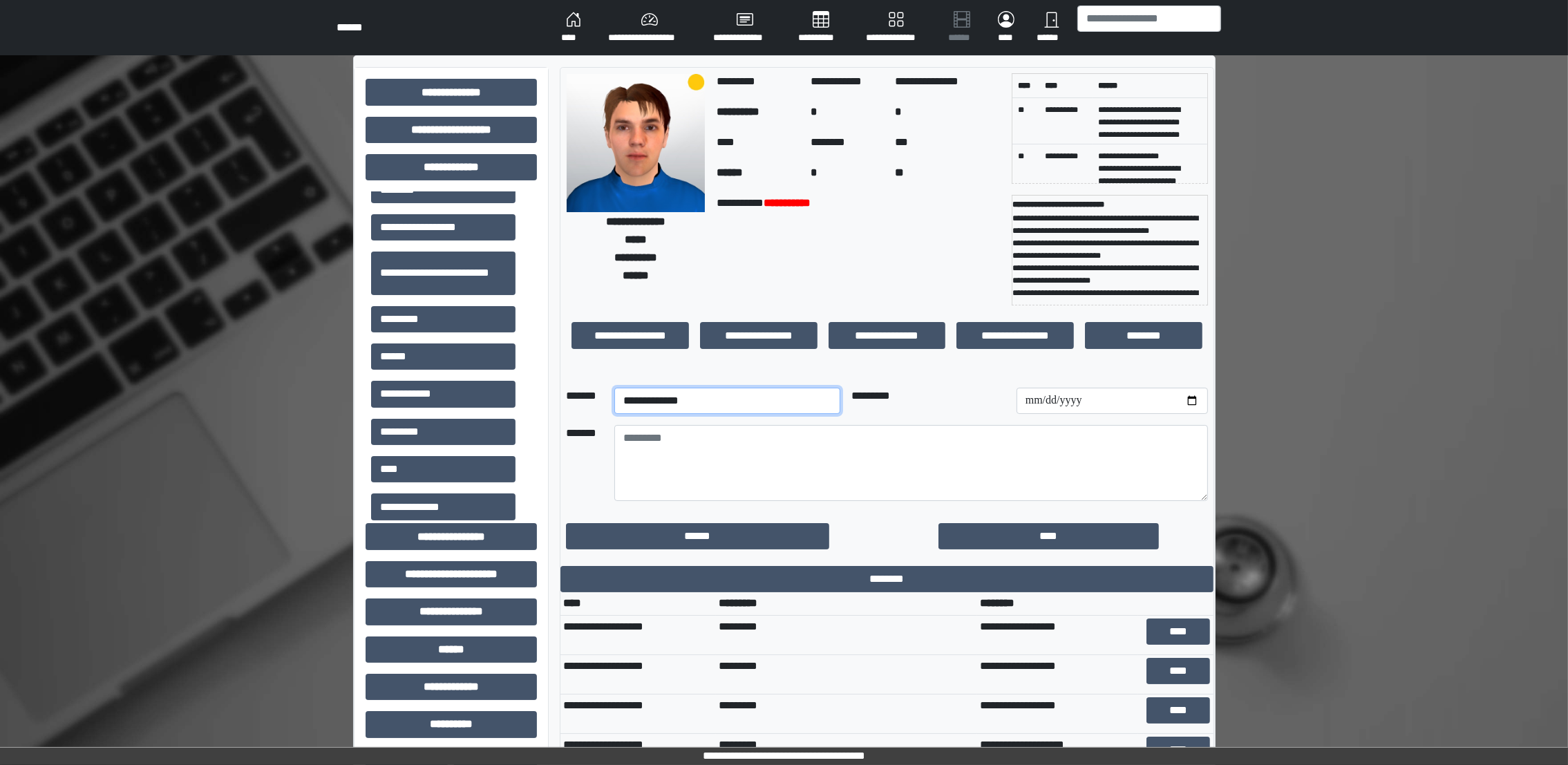 click on "**********" at bounding box center (727, 401) 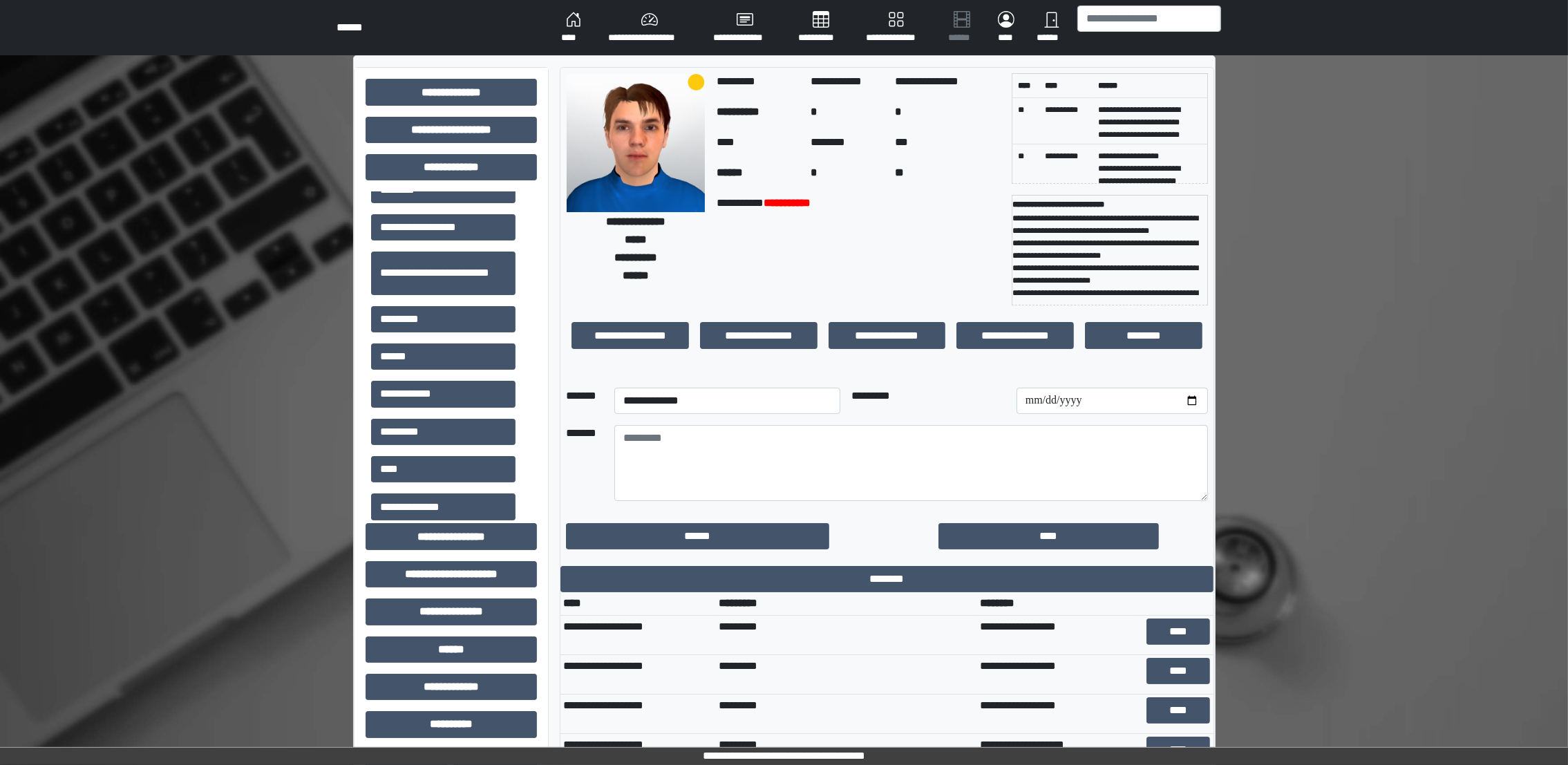 click at bounding box center [899, 536] 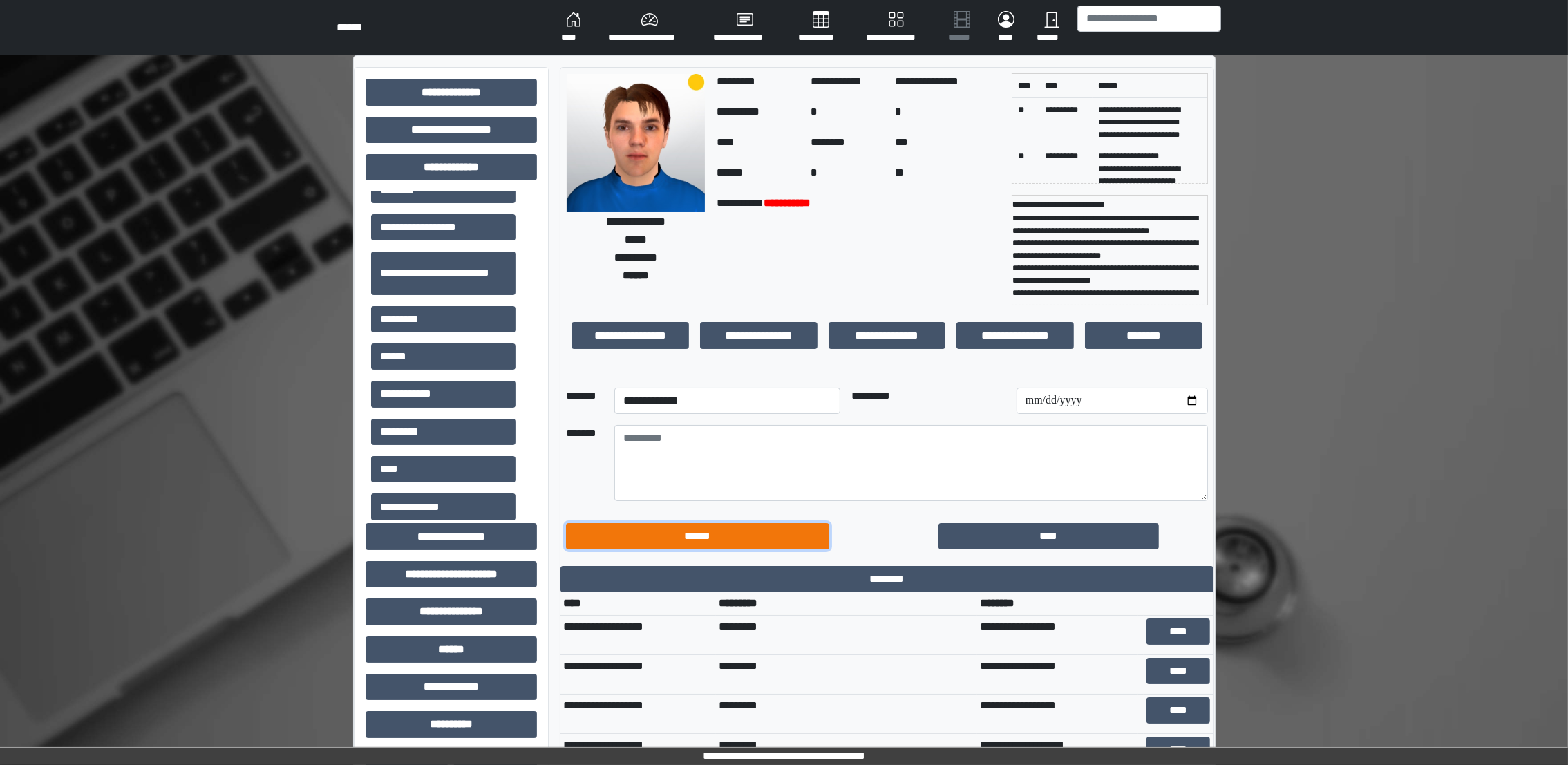 click on "******" at bounding box center [697, 536] 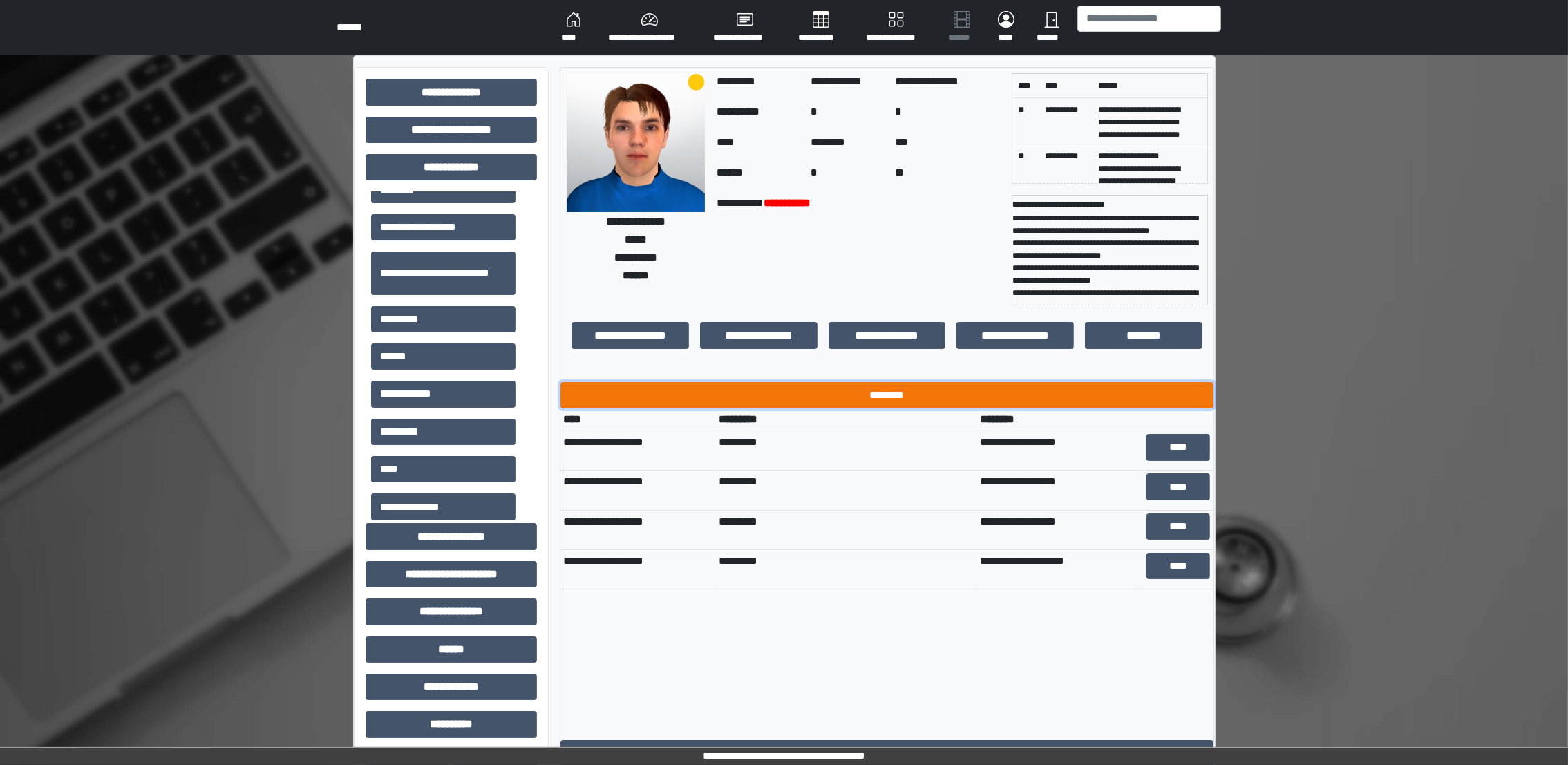click on "********" at bounding box center [887, 395] 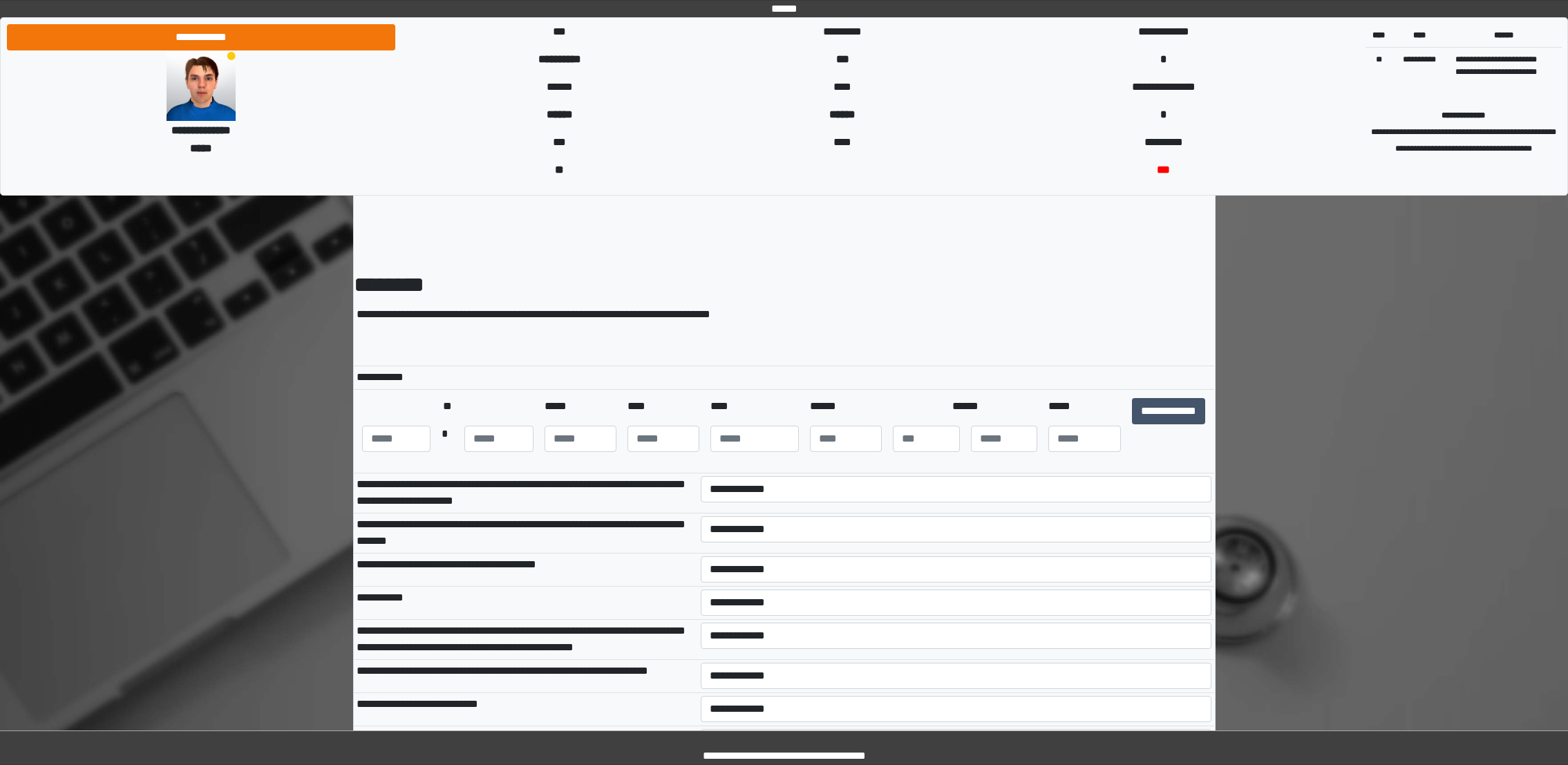 scroll, scrollTop: 0, scrollLeft: 0, axis: both 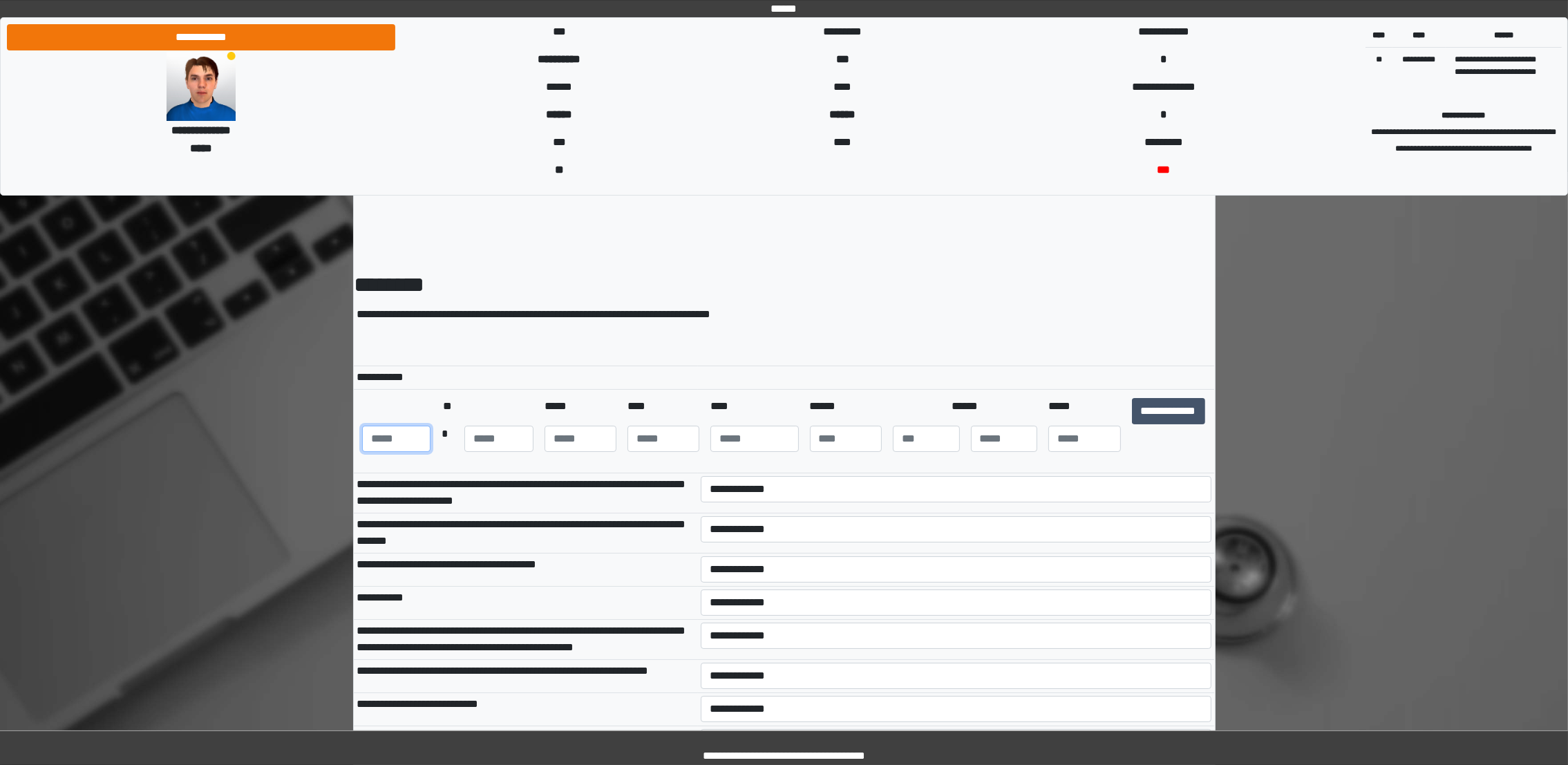 click at bounding box center (397, 439) 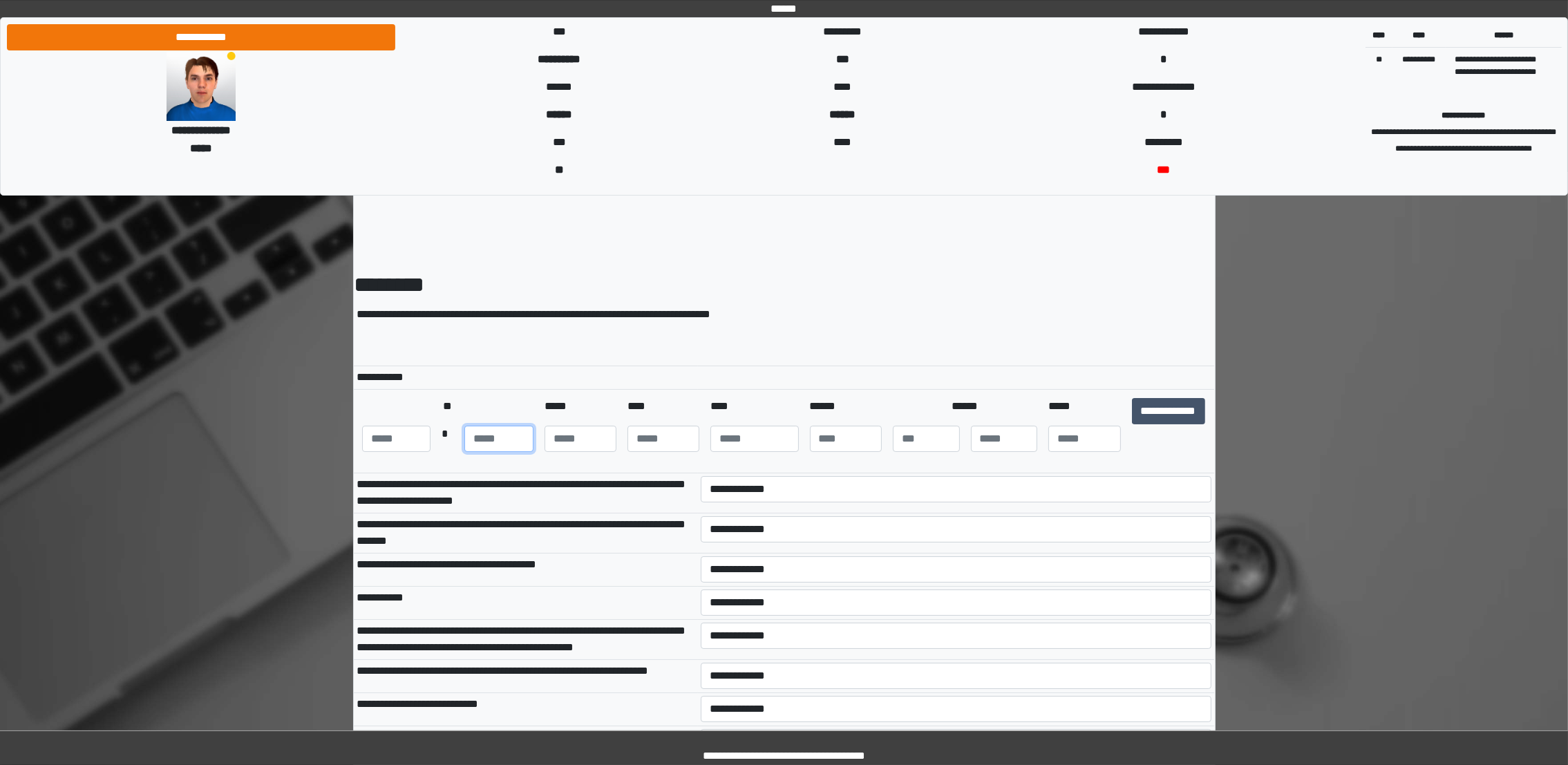 type on "**" 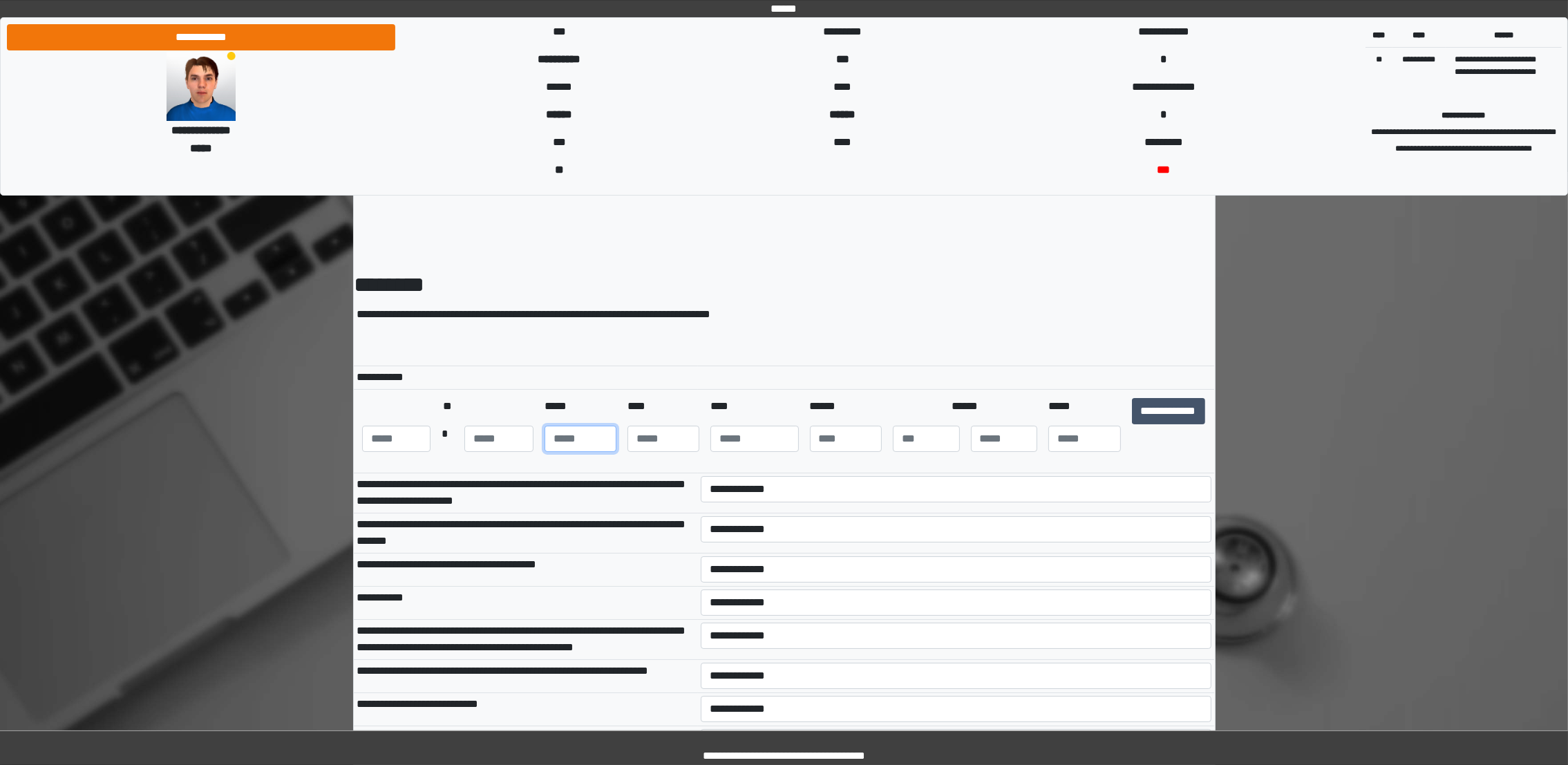 type on "***" 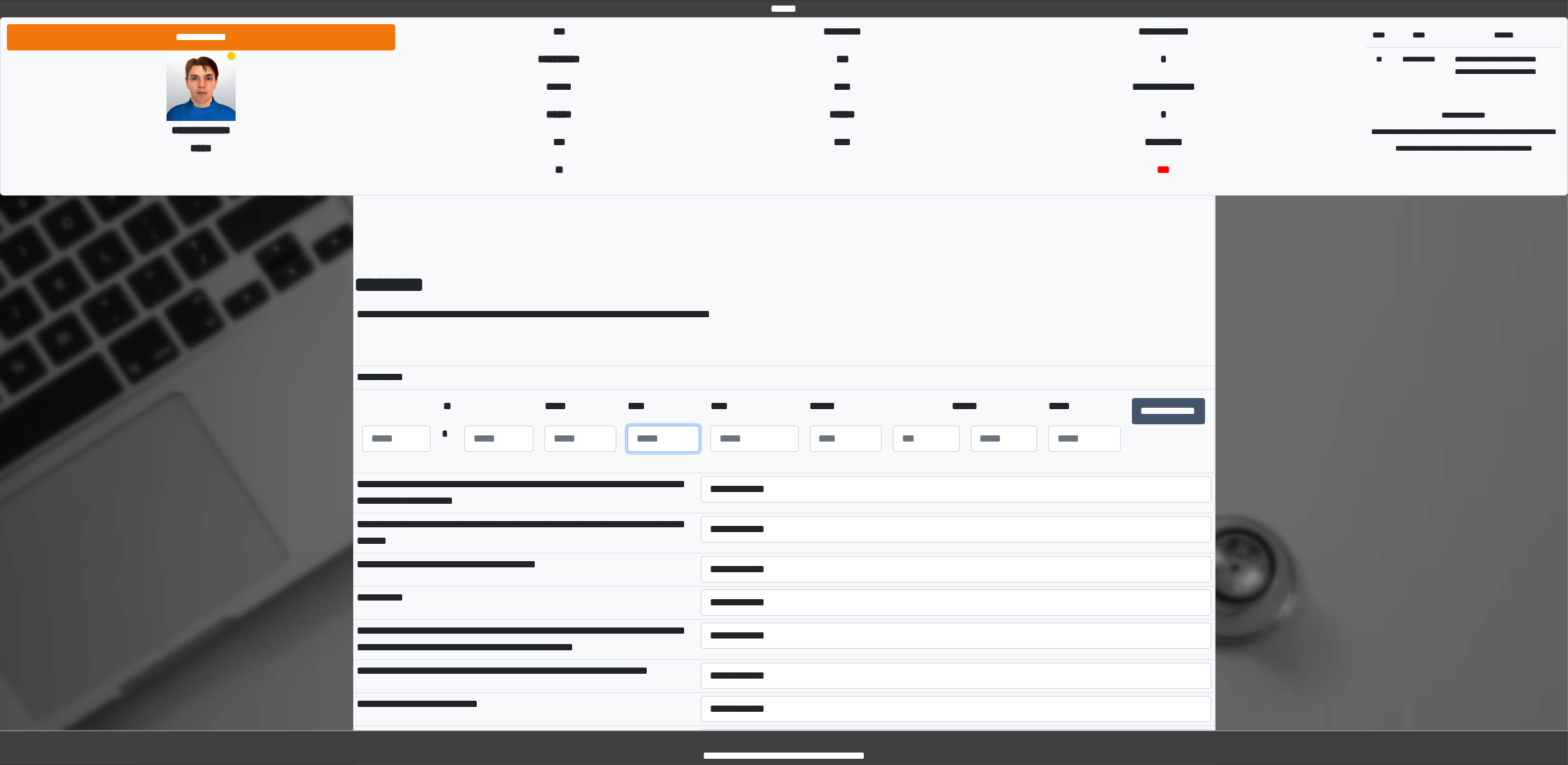type on "**" 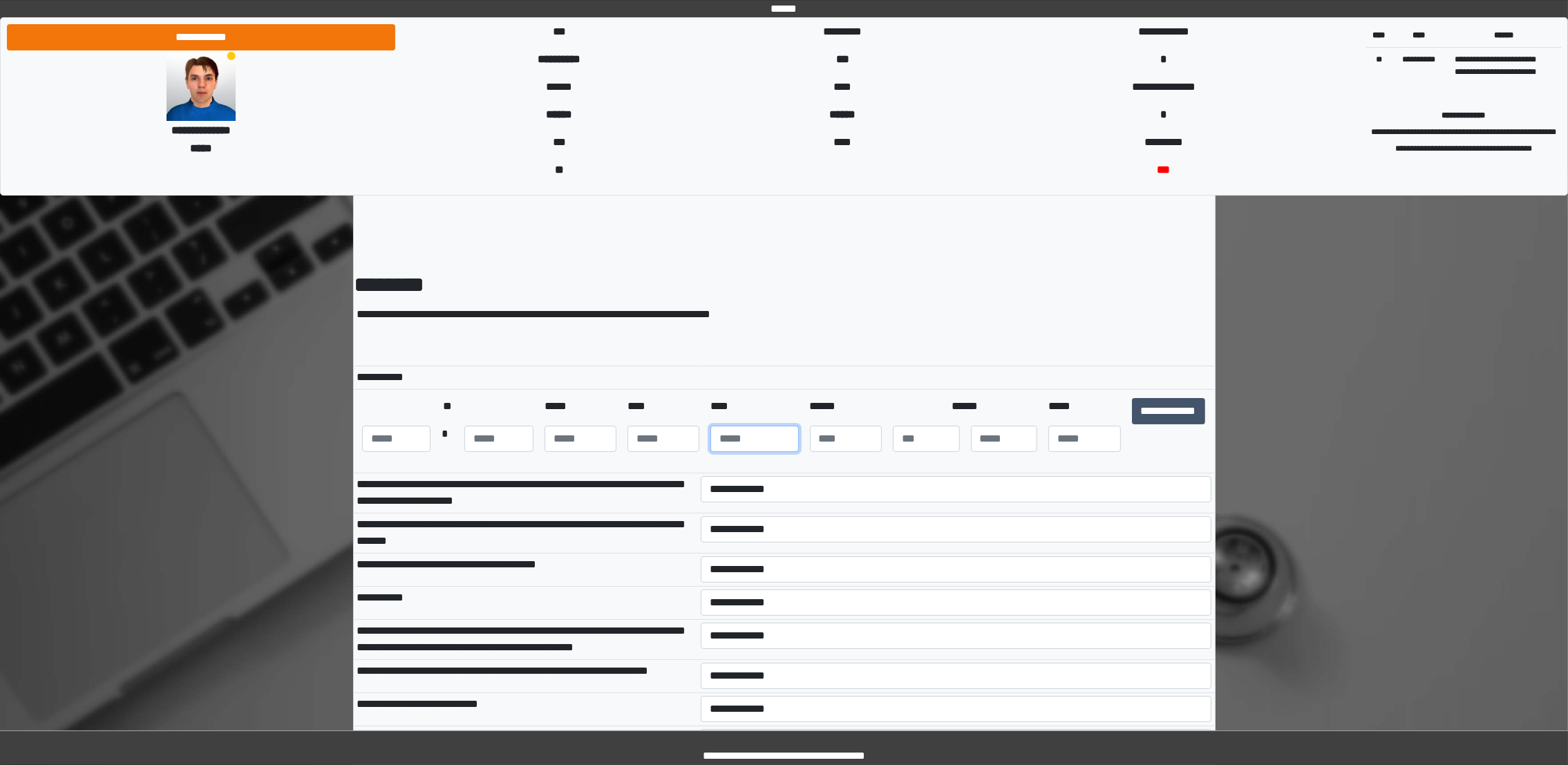 type on "****" 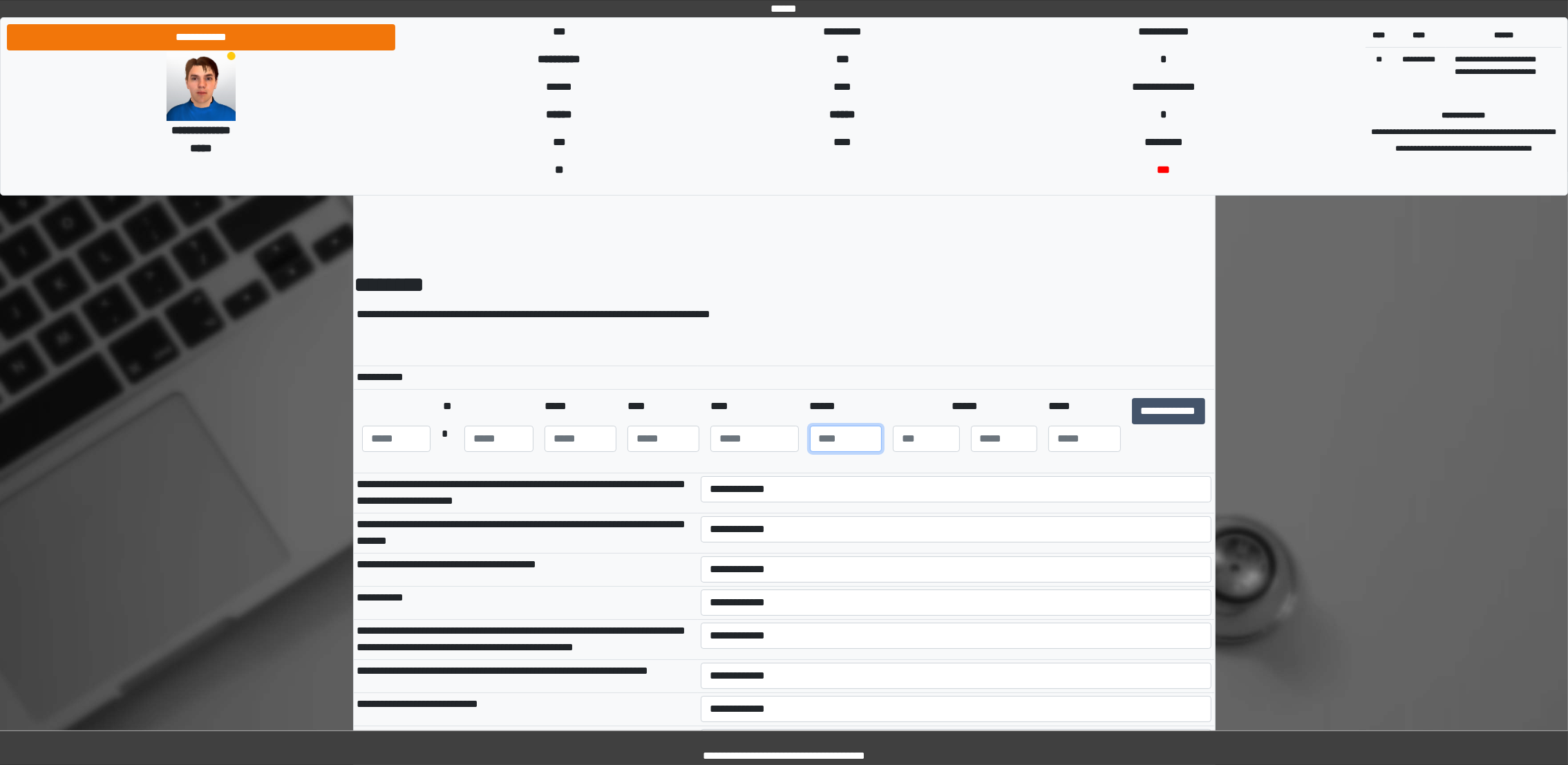 type on "***" 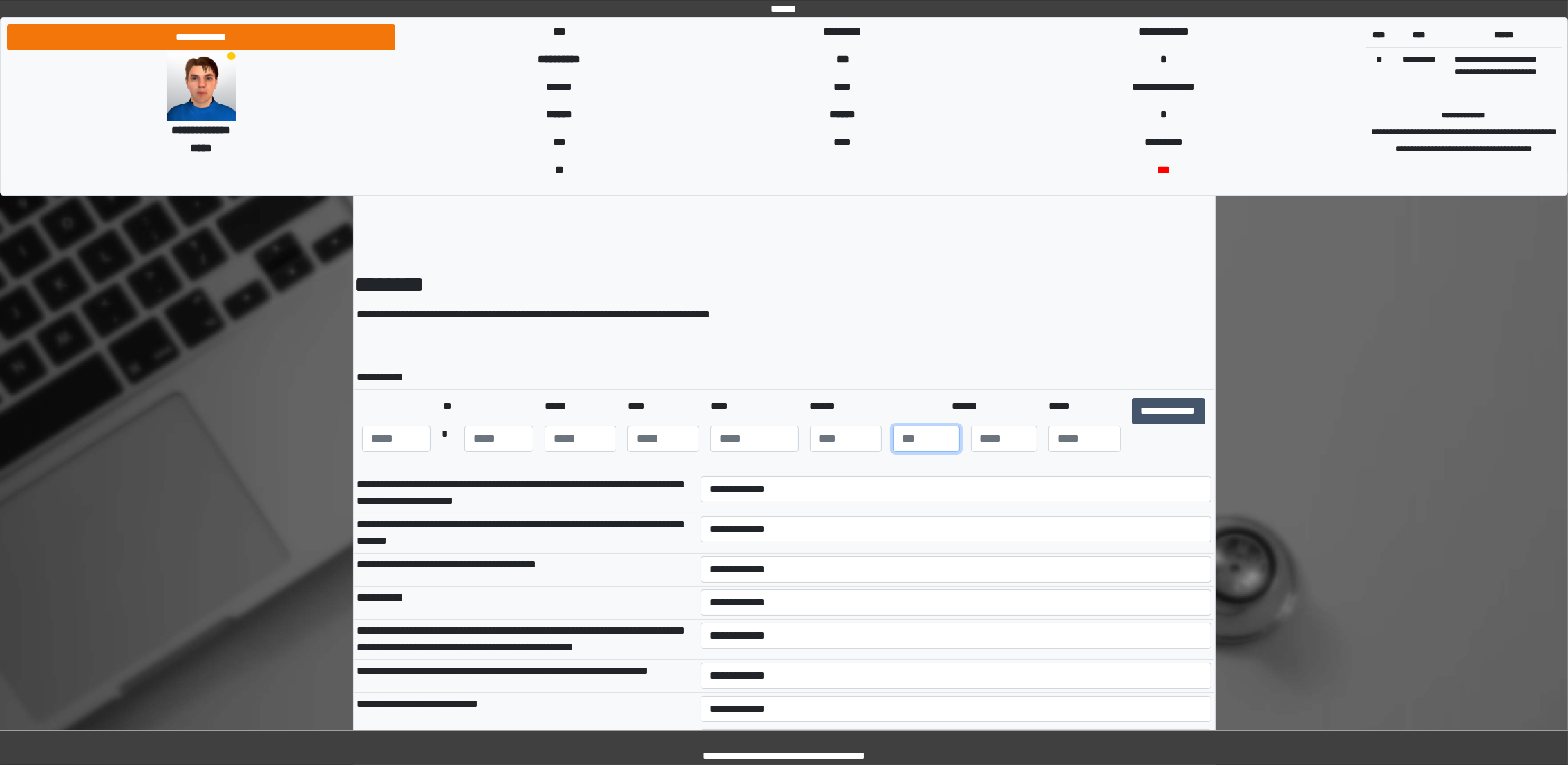 type on "*" 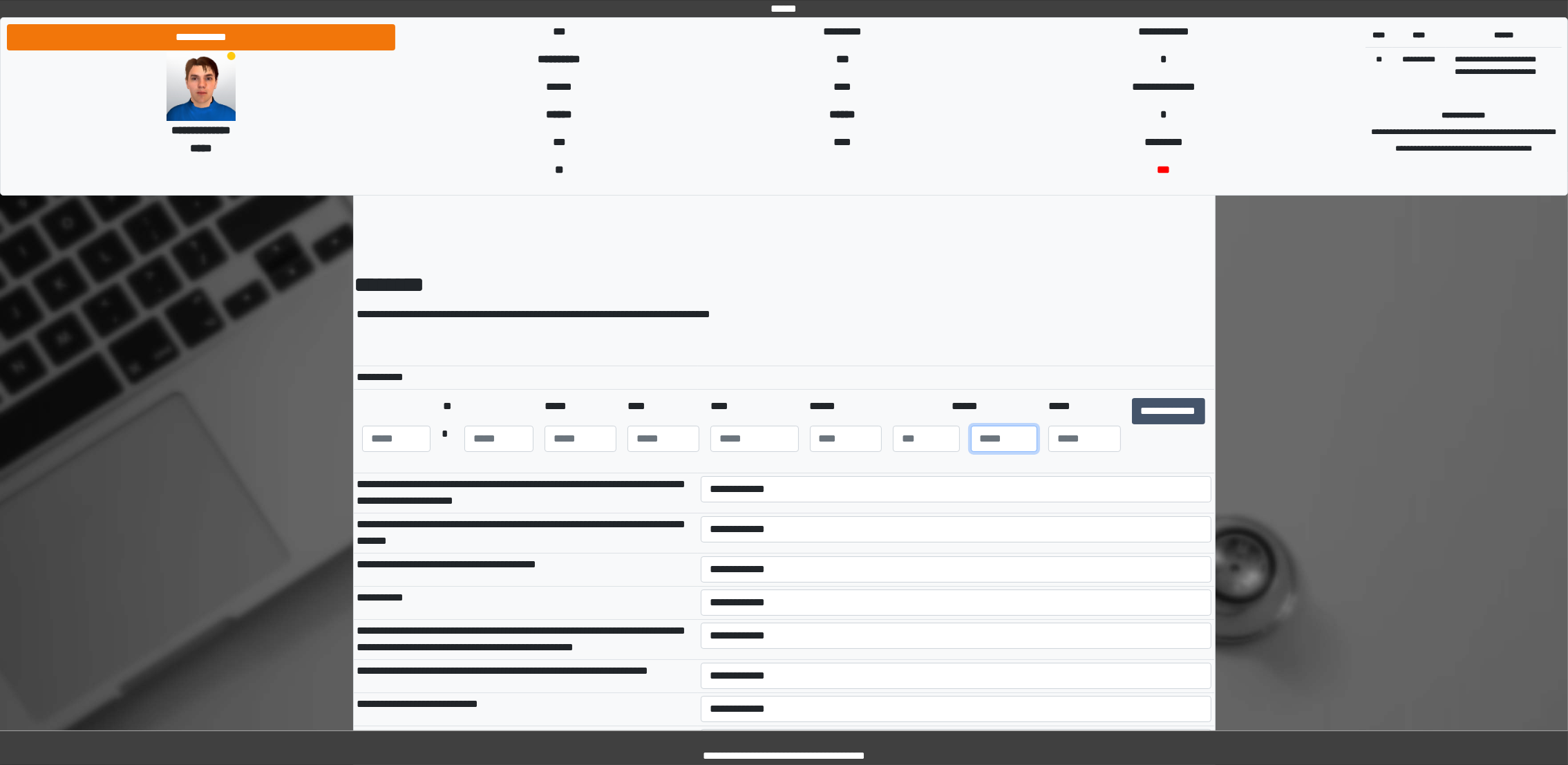 type on "*" 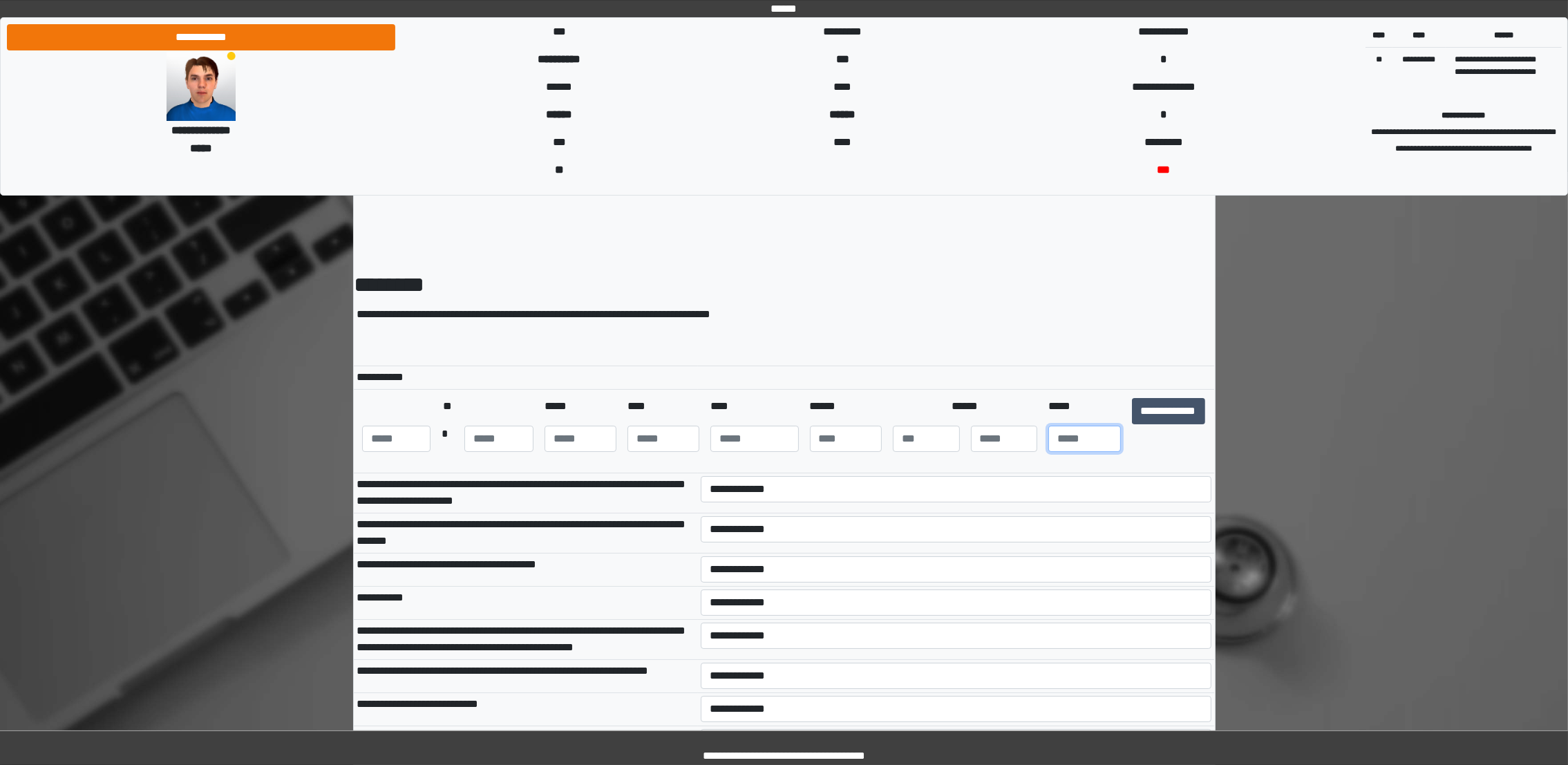 type on "**" 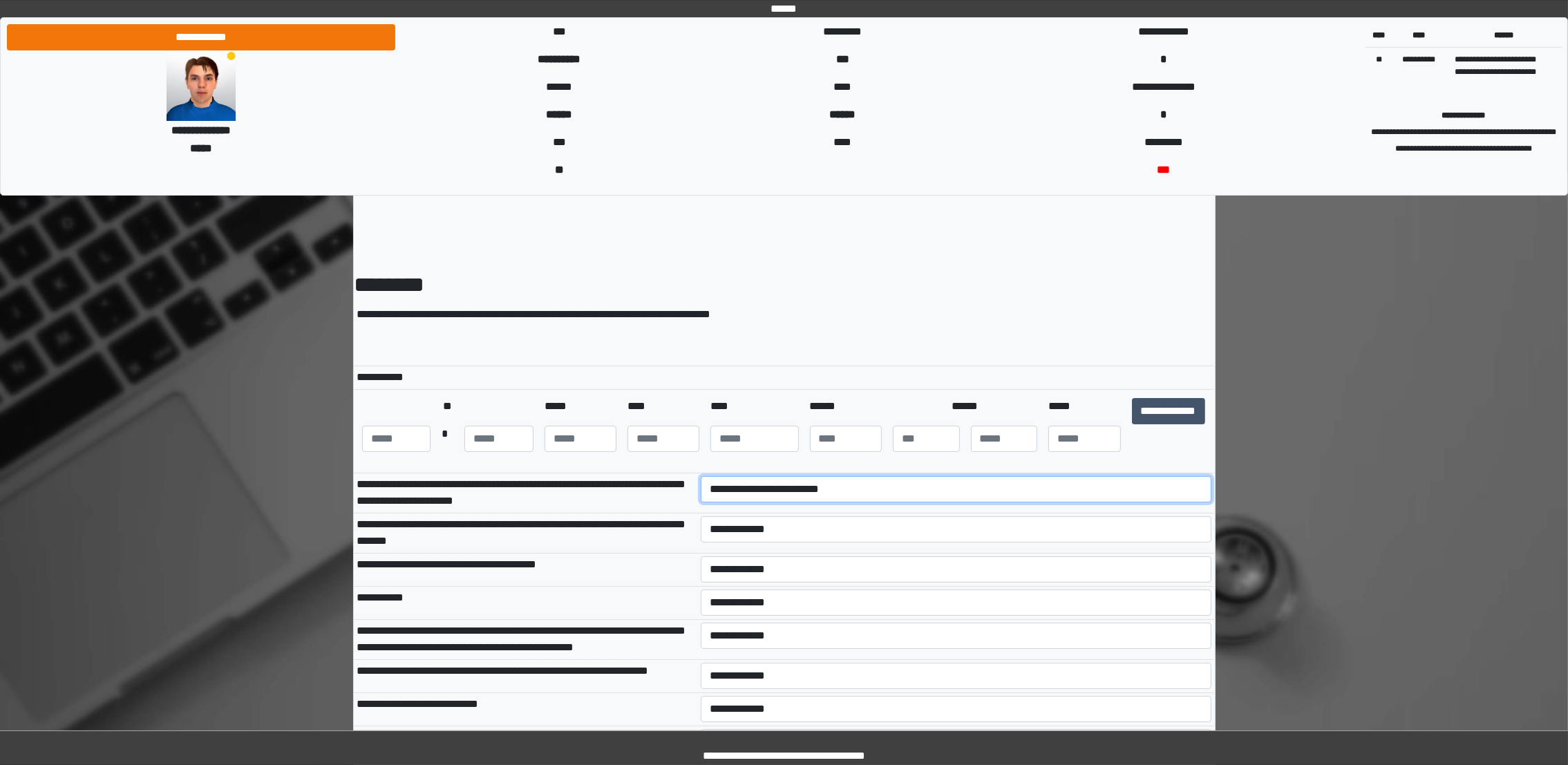 select on "***" 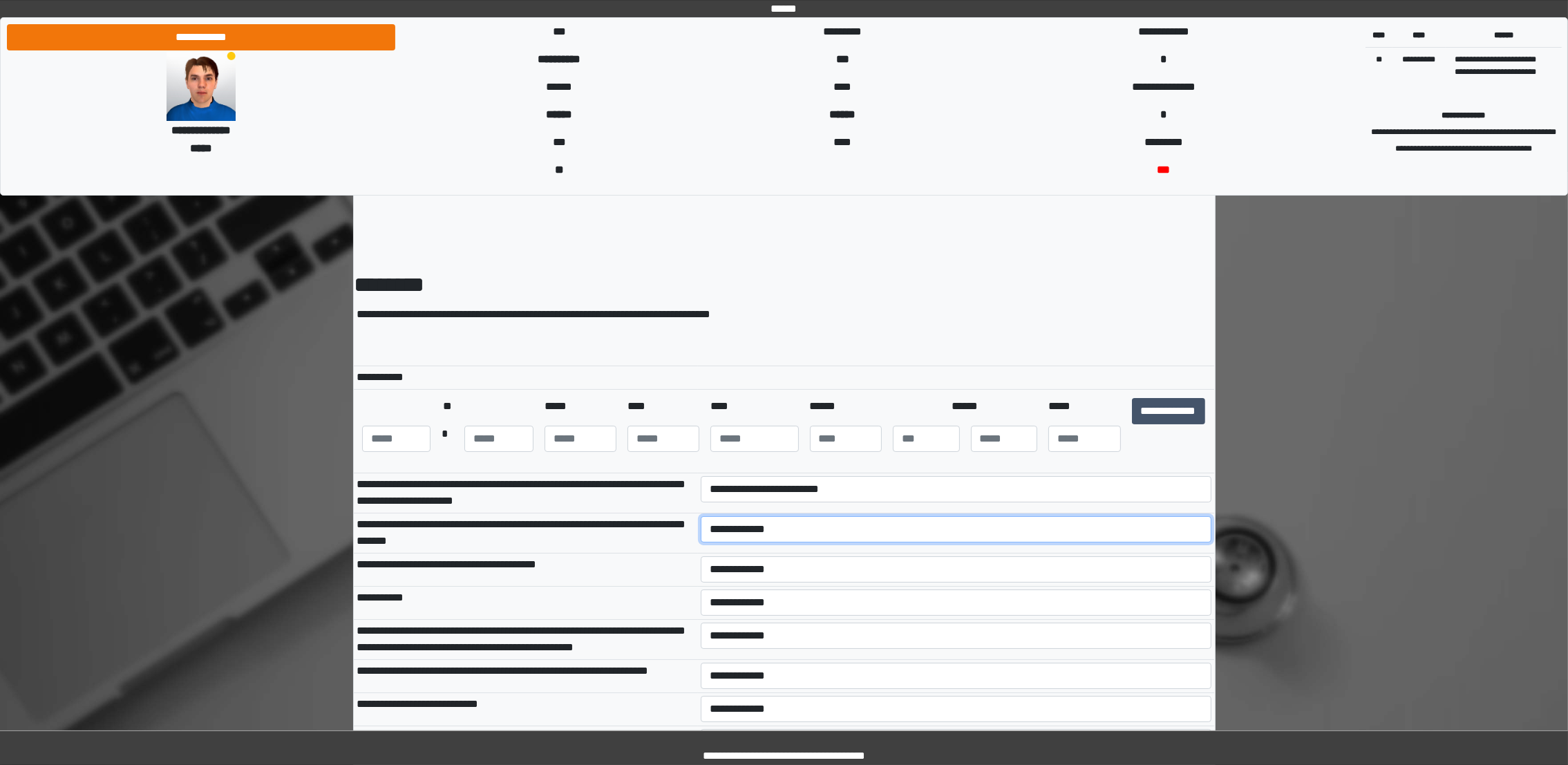 click on "**********" at bounding box center (956, 529) 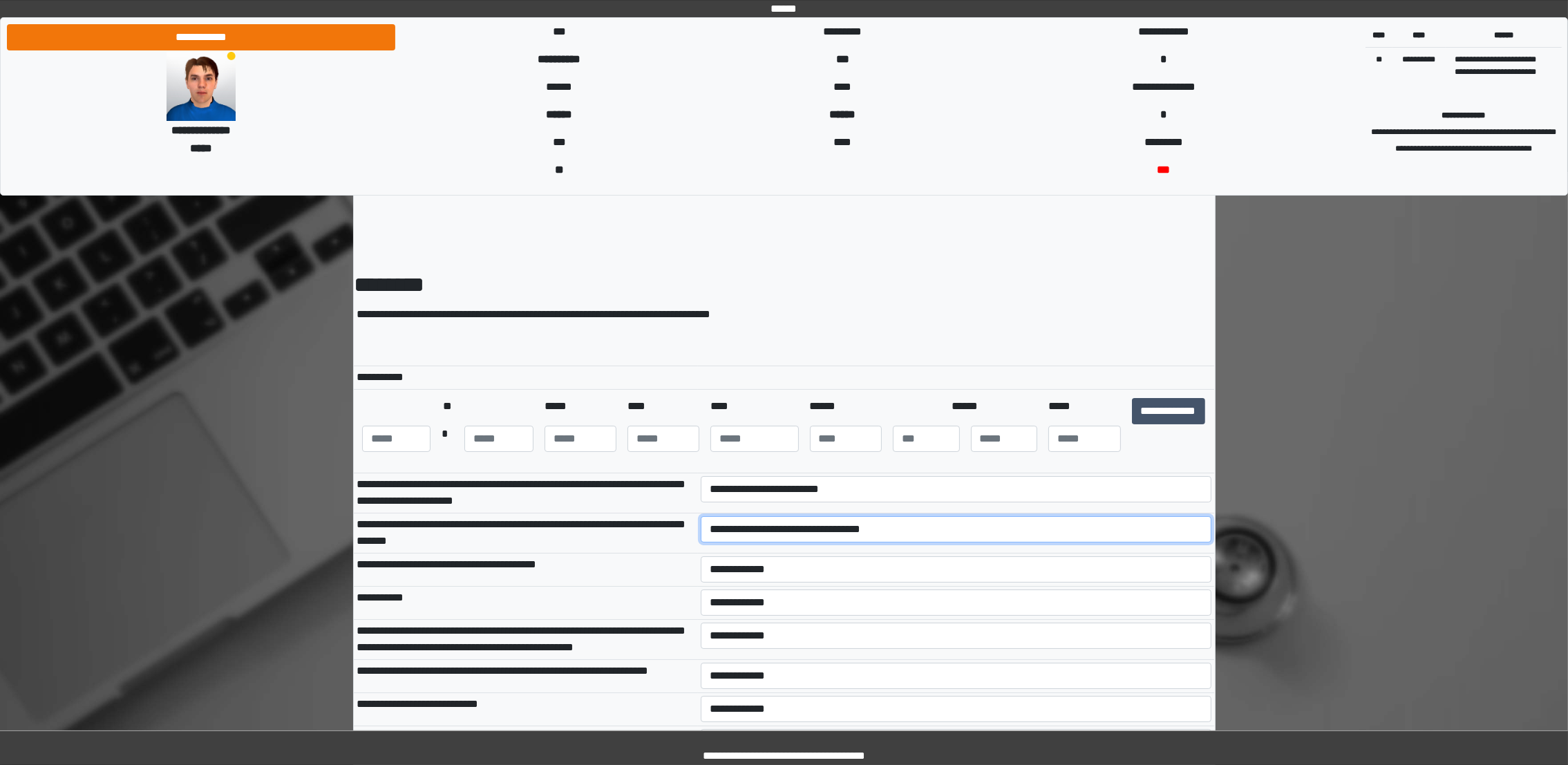 click on "**********" at bounding box center [956, 529] 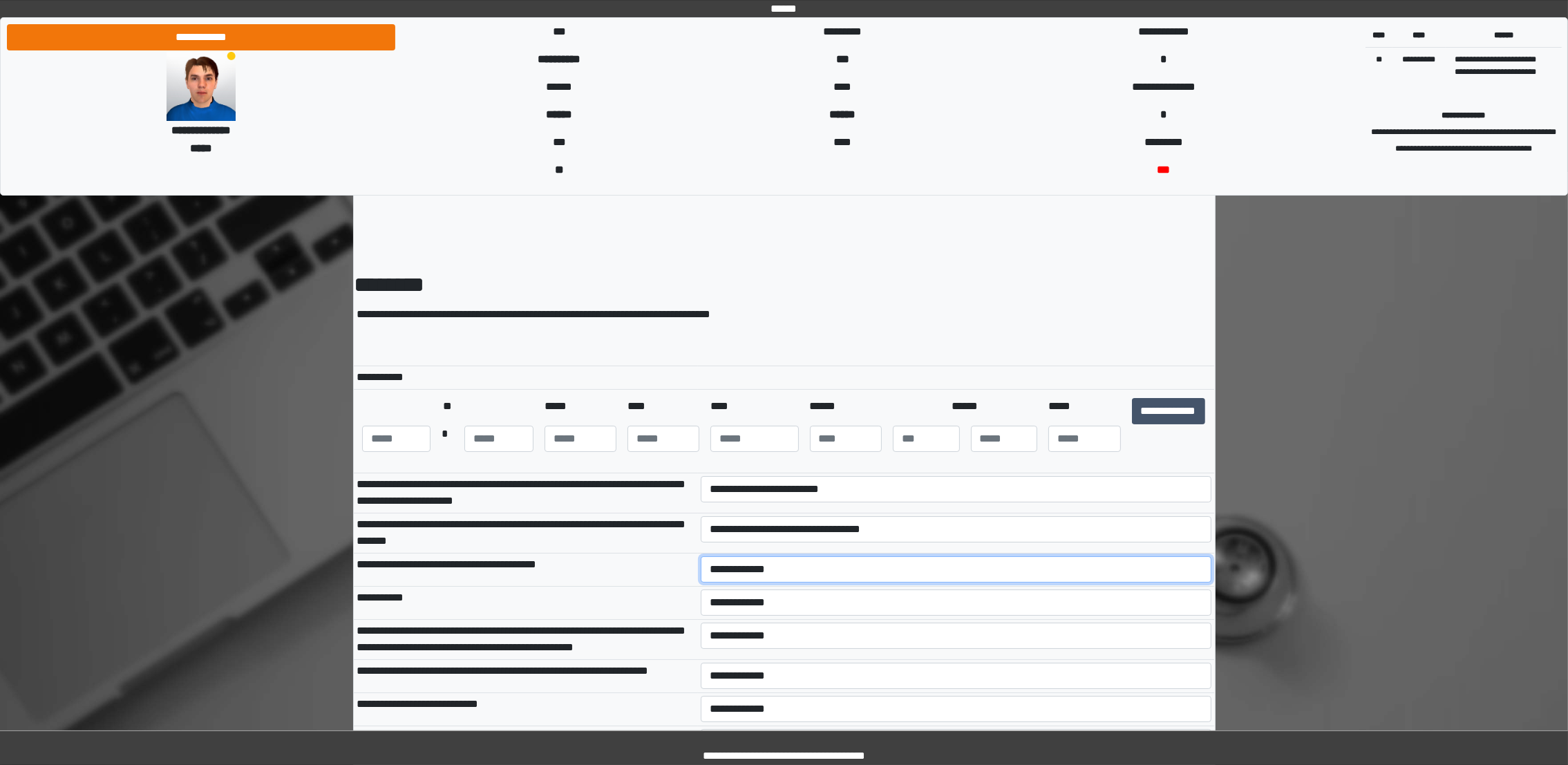 click on "**********" at bounding box center (956, 569) 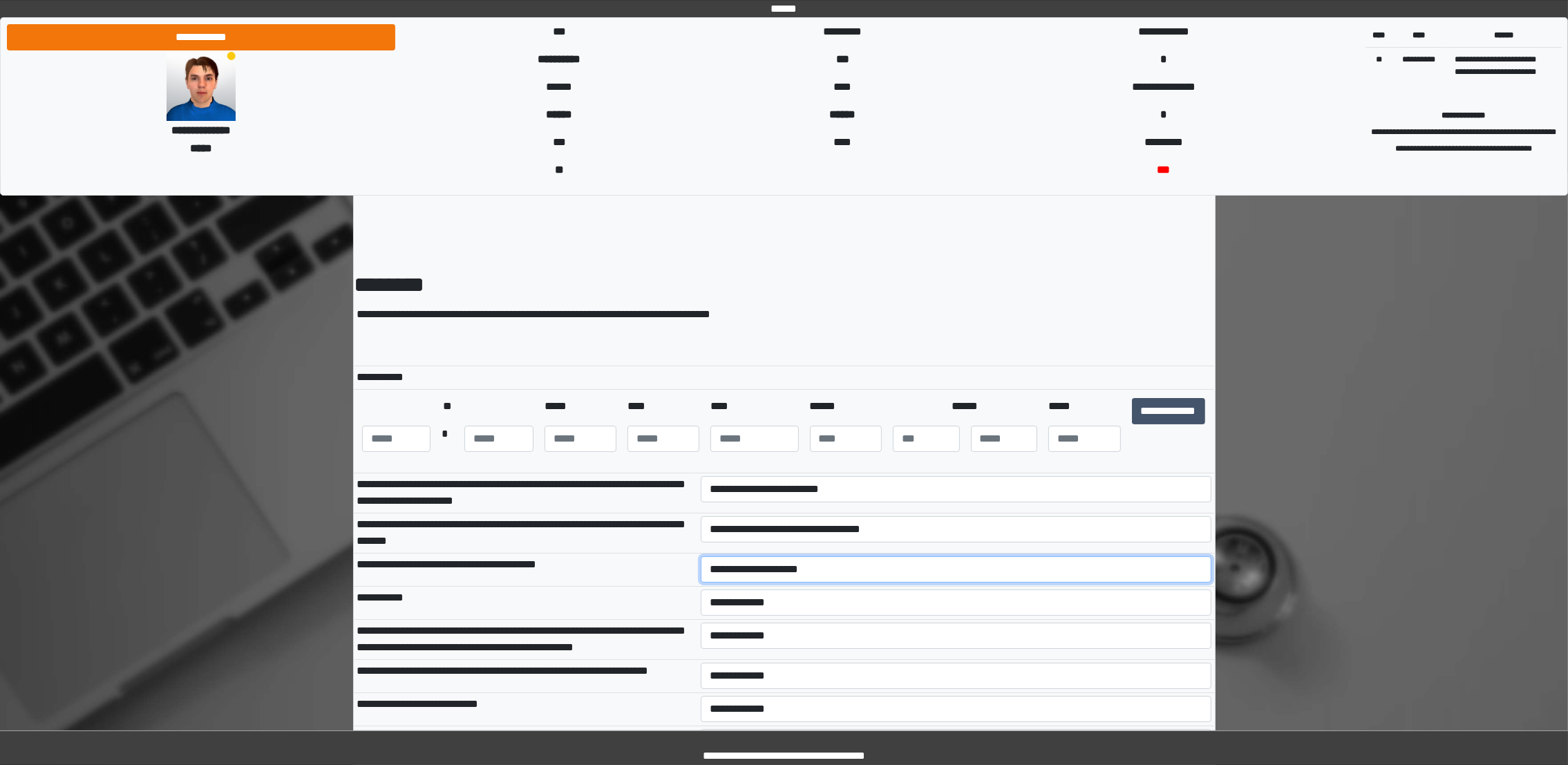 click on "**********" at bounding box center (956, 569) 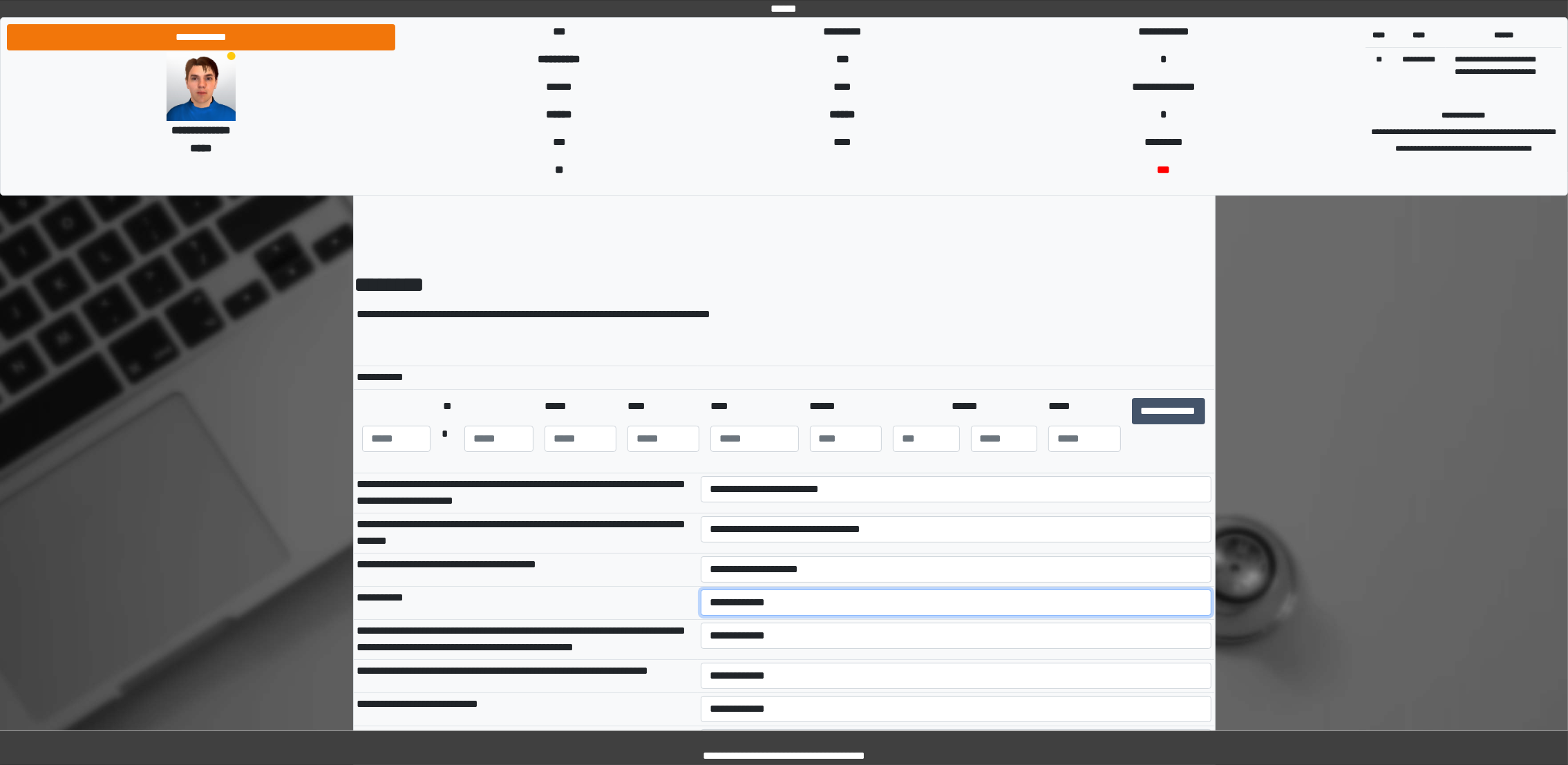 click on "**********" at bounding box center (956, 603) 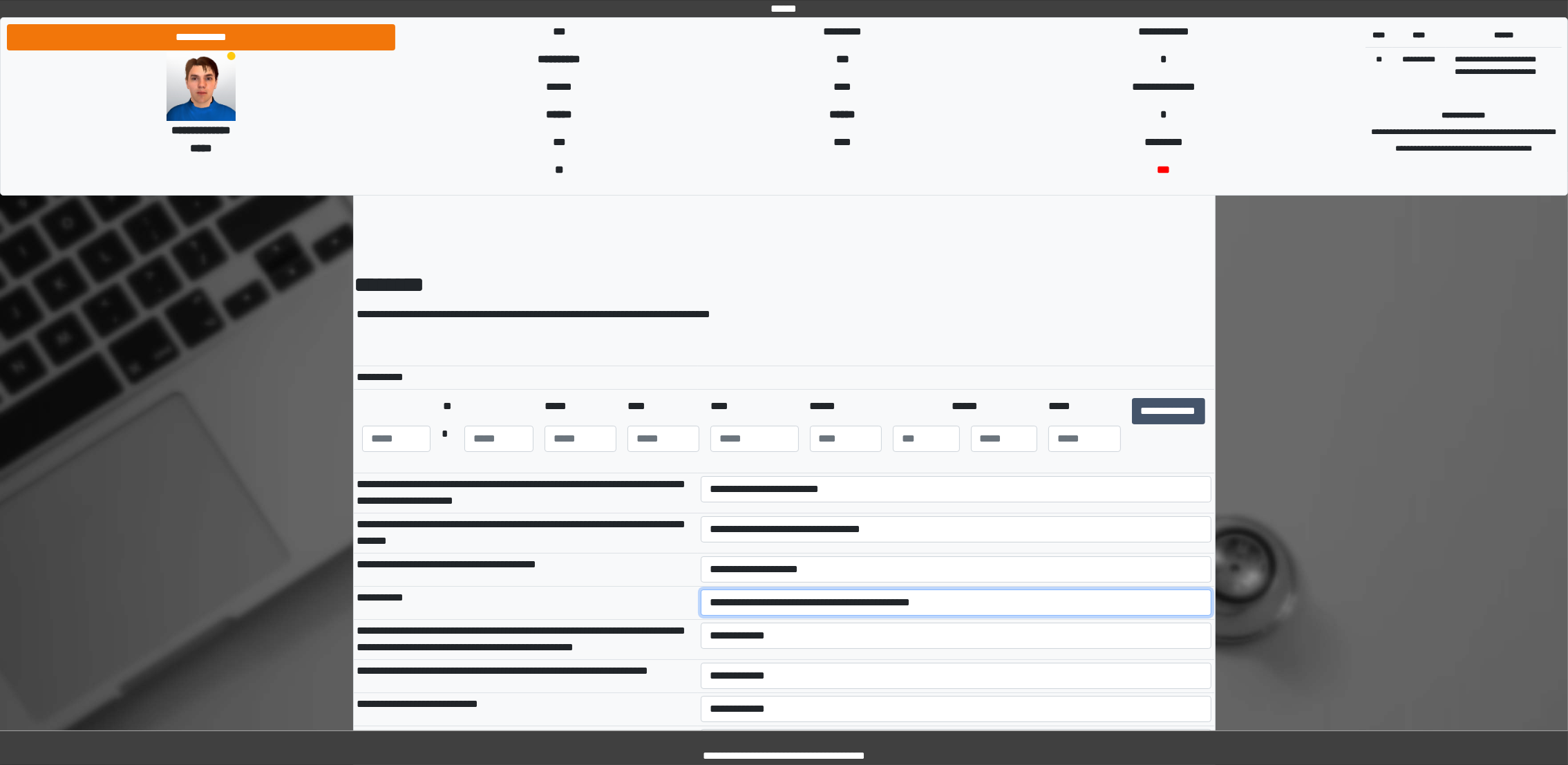 click on "**********" at bounding box center [956, 603] 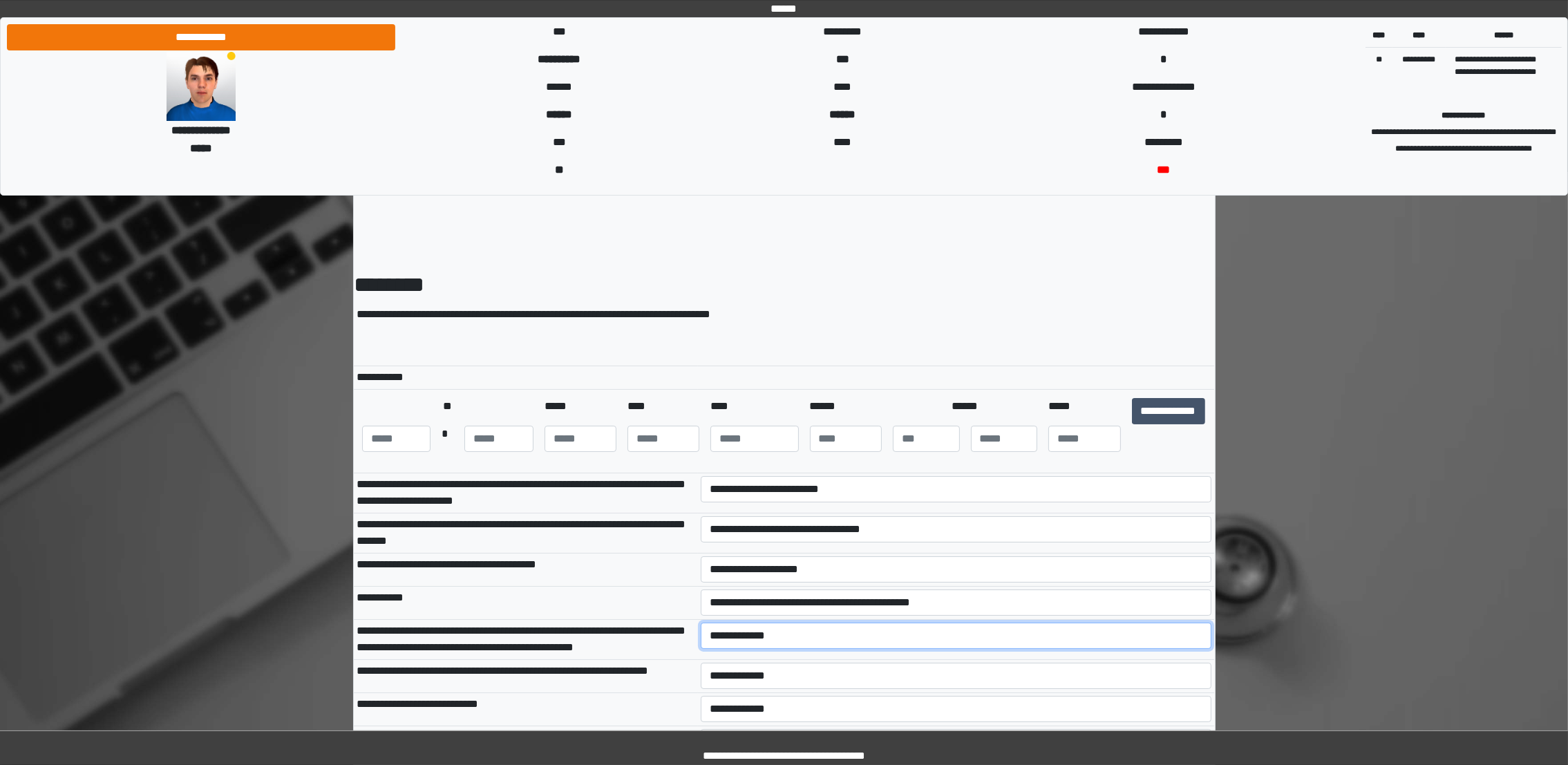 click on "**********" at bounding box center [956, 636] 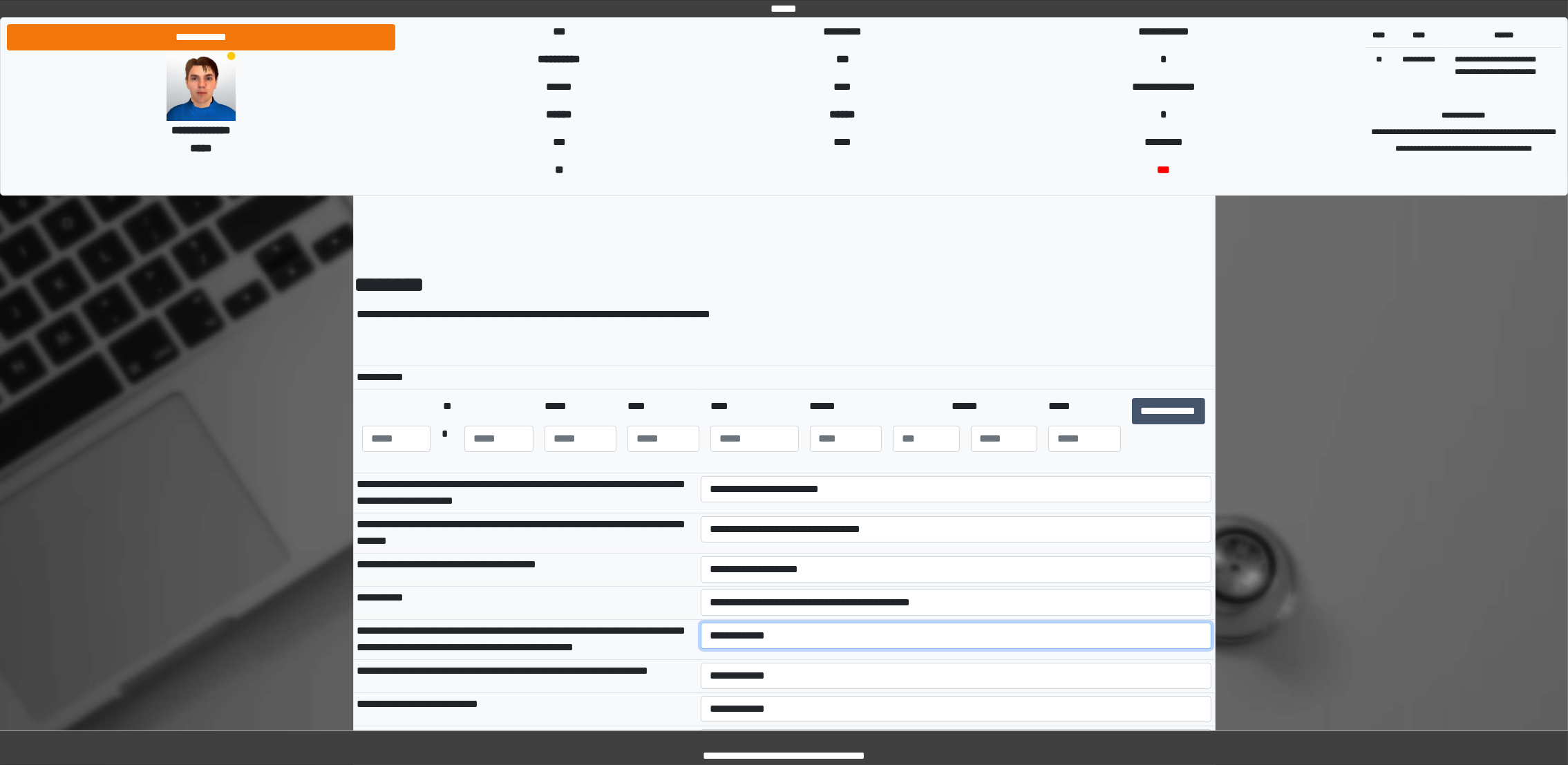 select on "***" 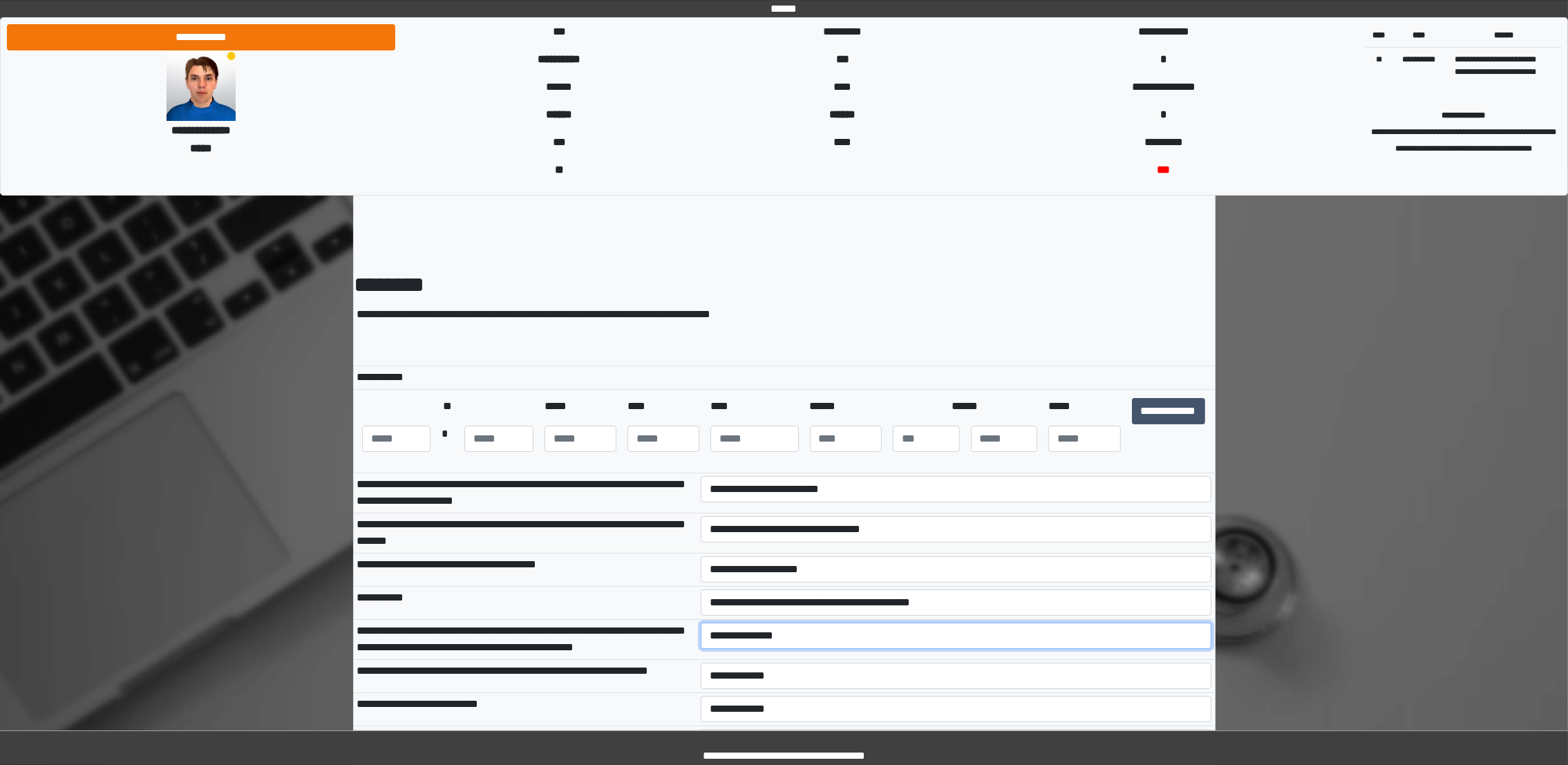 click on "**********" at bounding box center [956, 636] 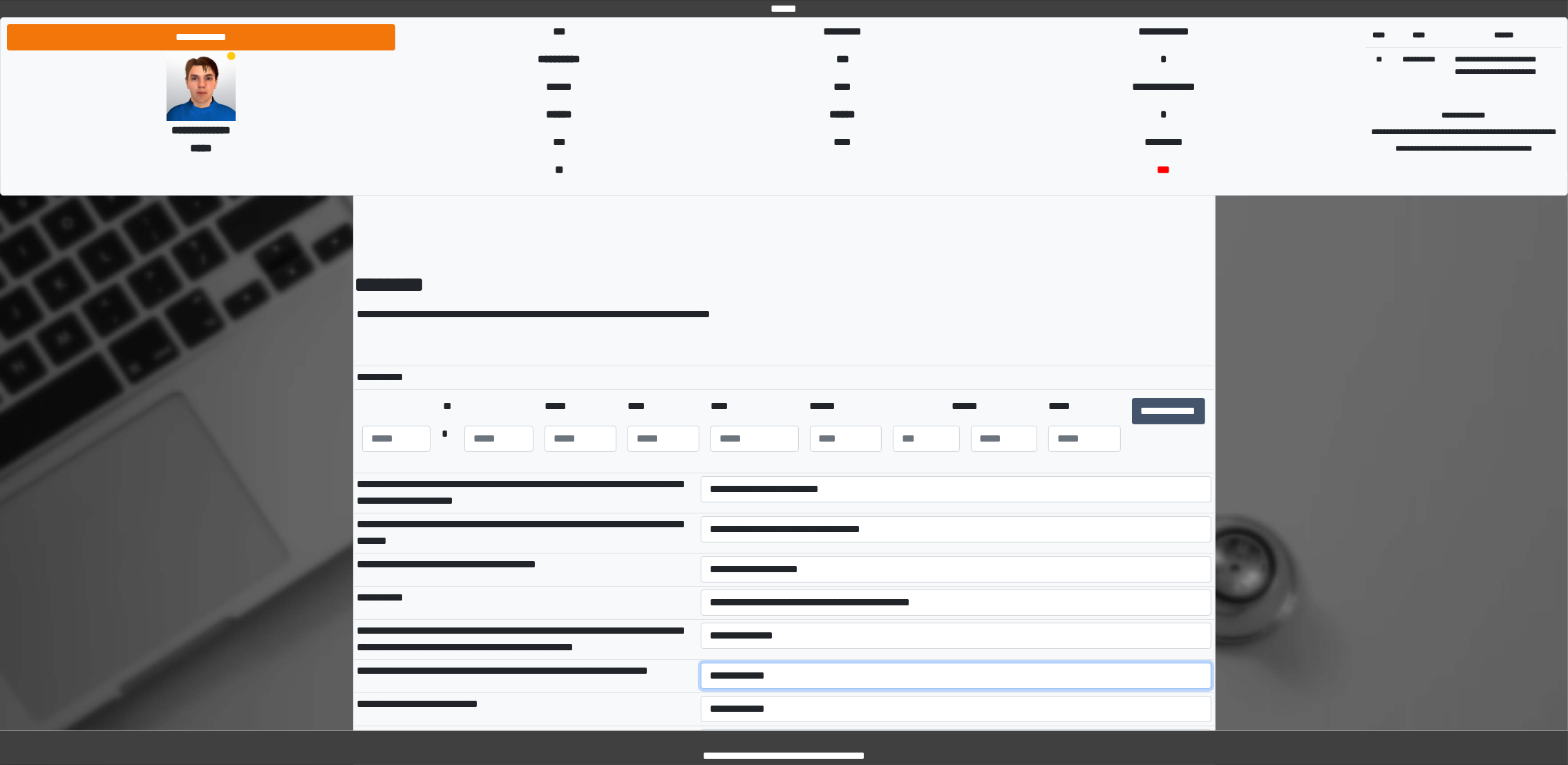 click on "**********" at bounding box center [956, 676] 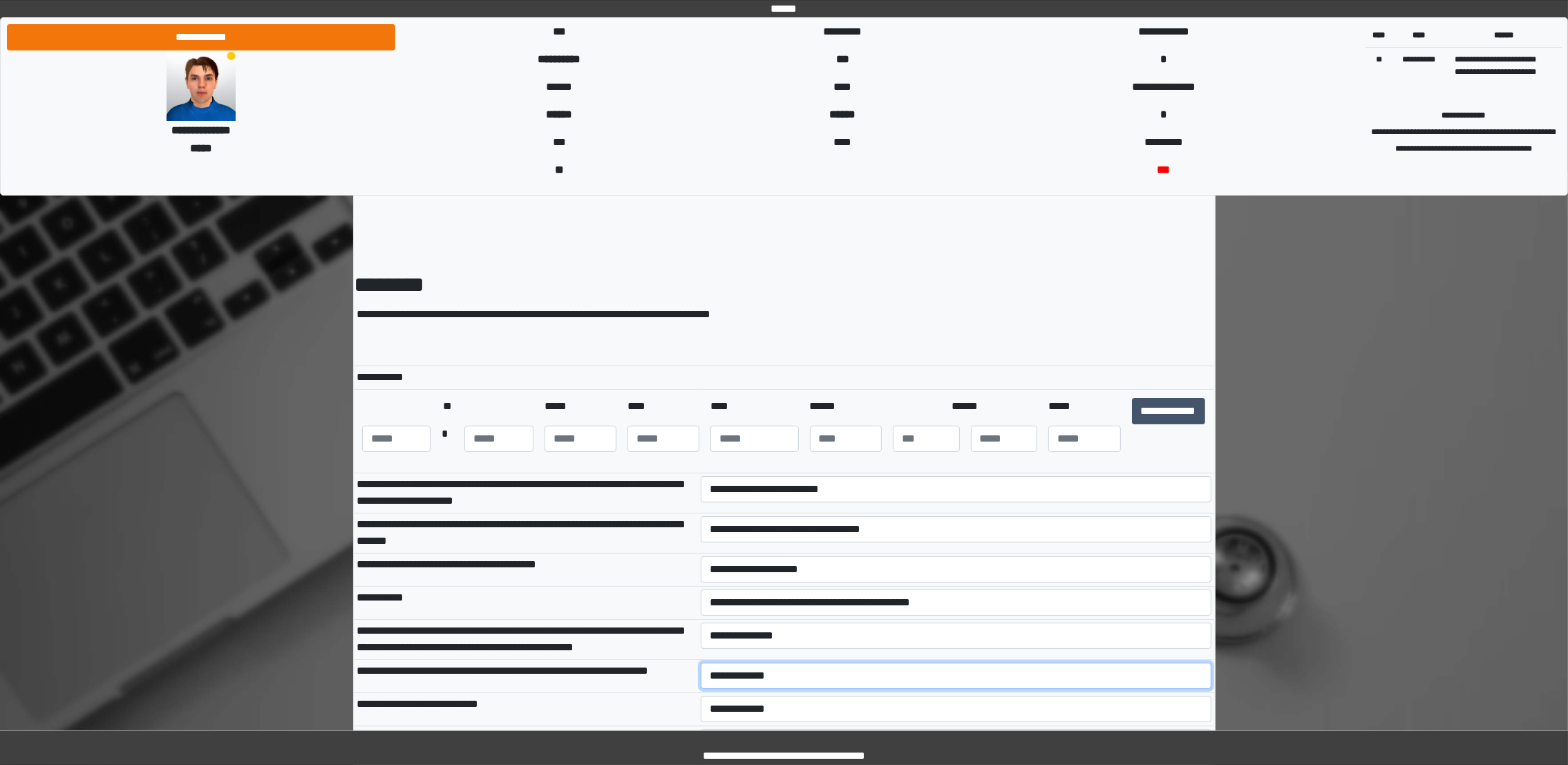 select on "***" 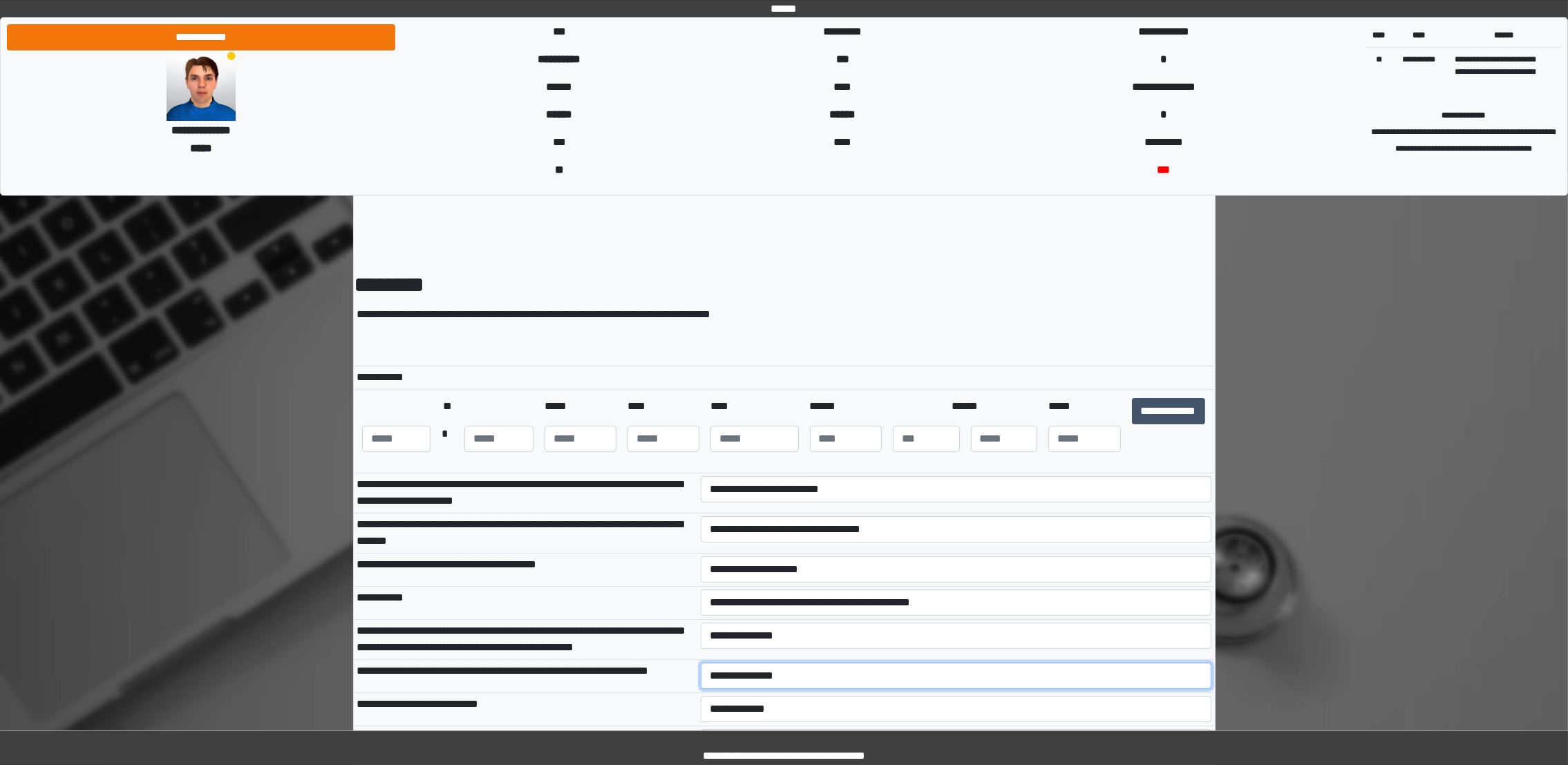 click on "**********" at bounding box center [956, 676] 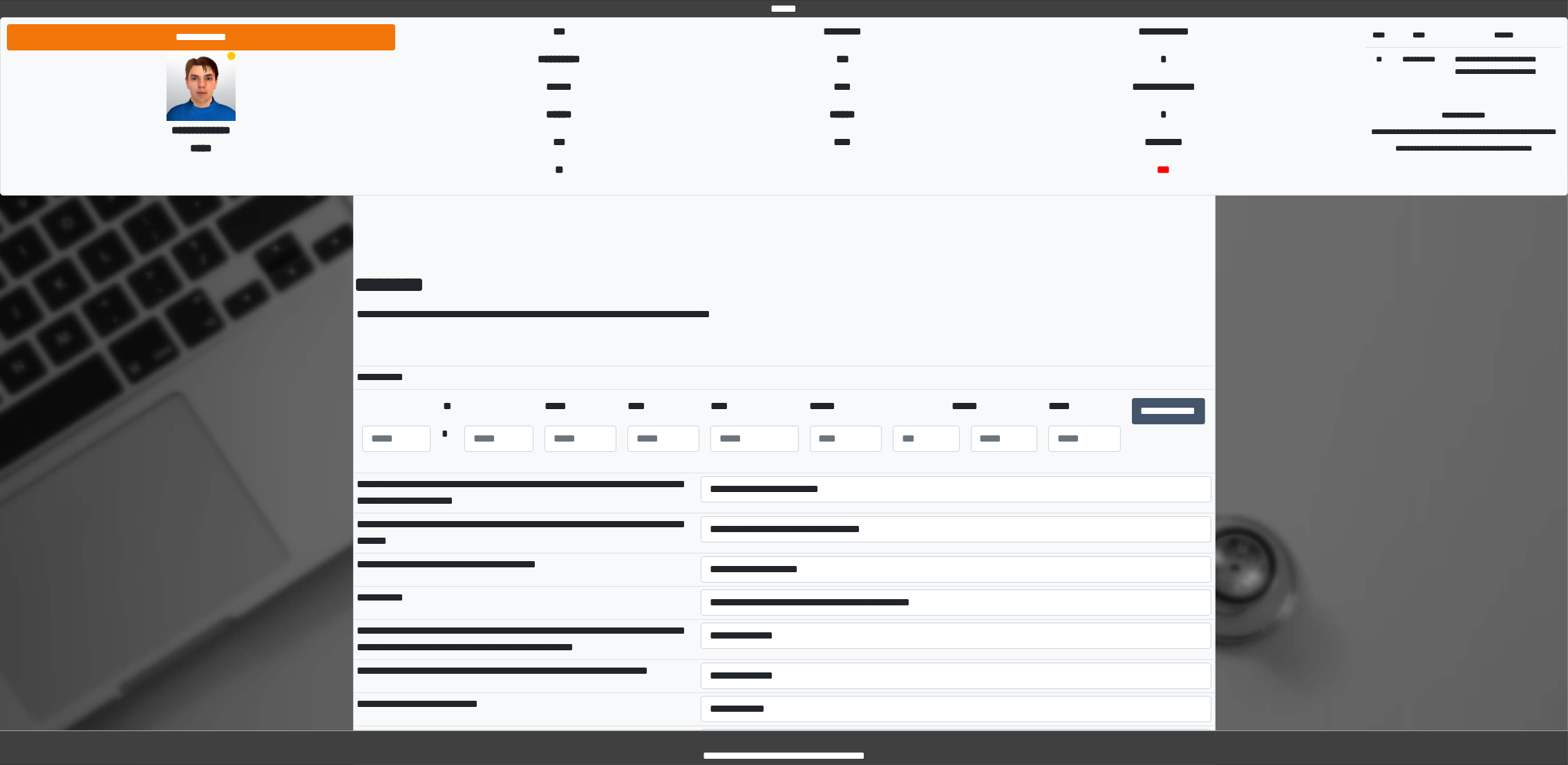 click on "**********" at bounding box center (526, 677) 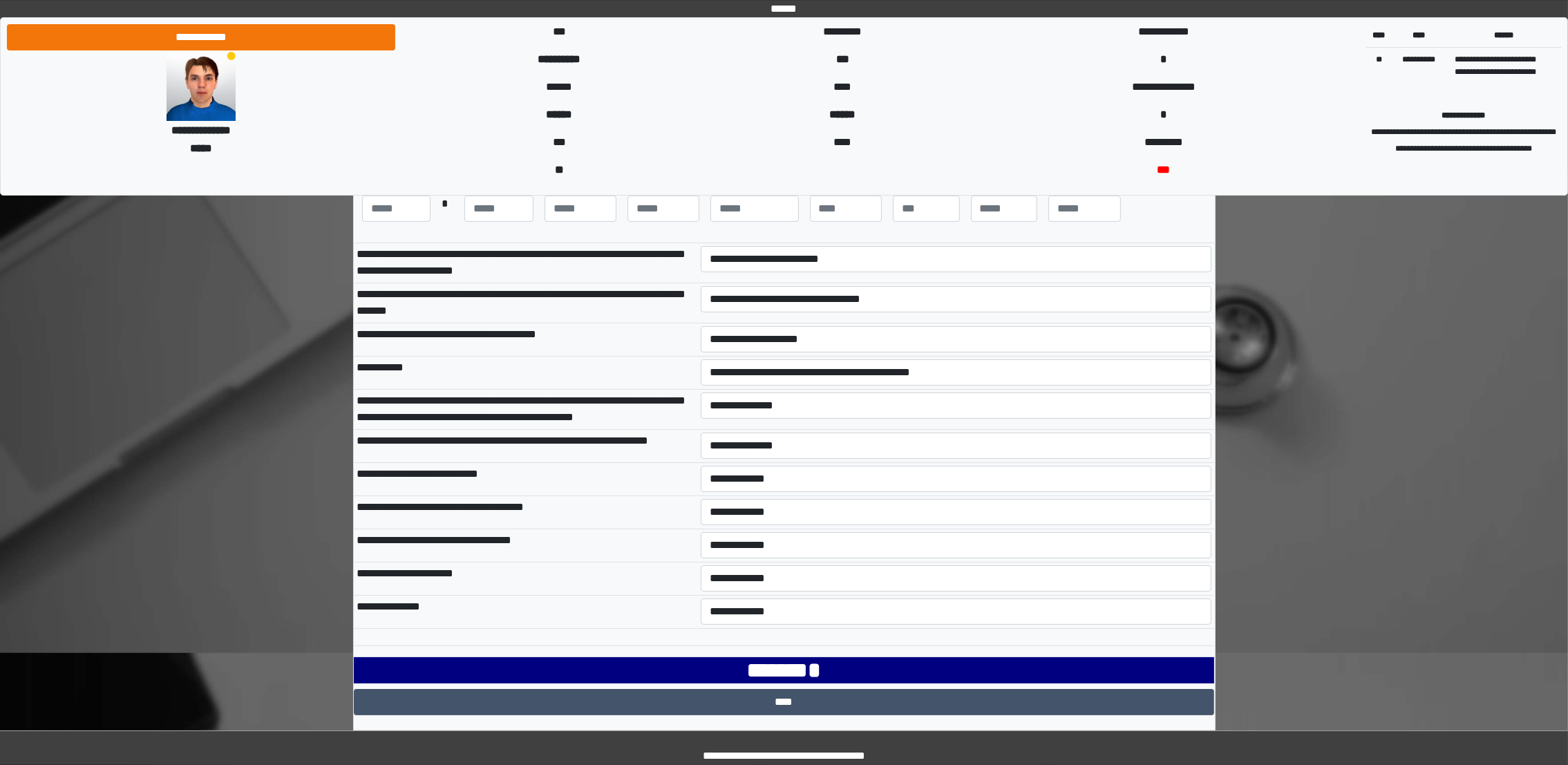 scroll, scrollTop: 248, scrollLeft: 0, axis: vertical 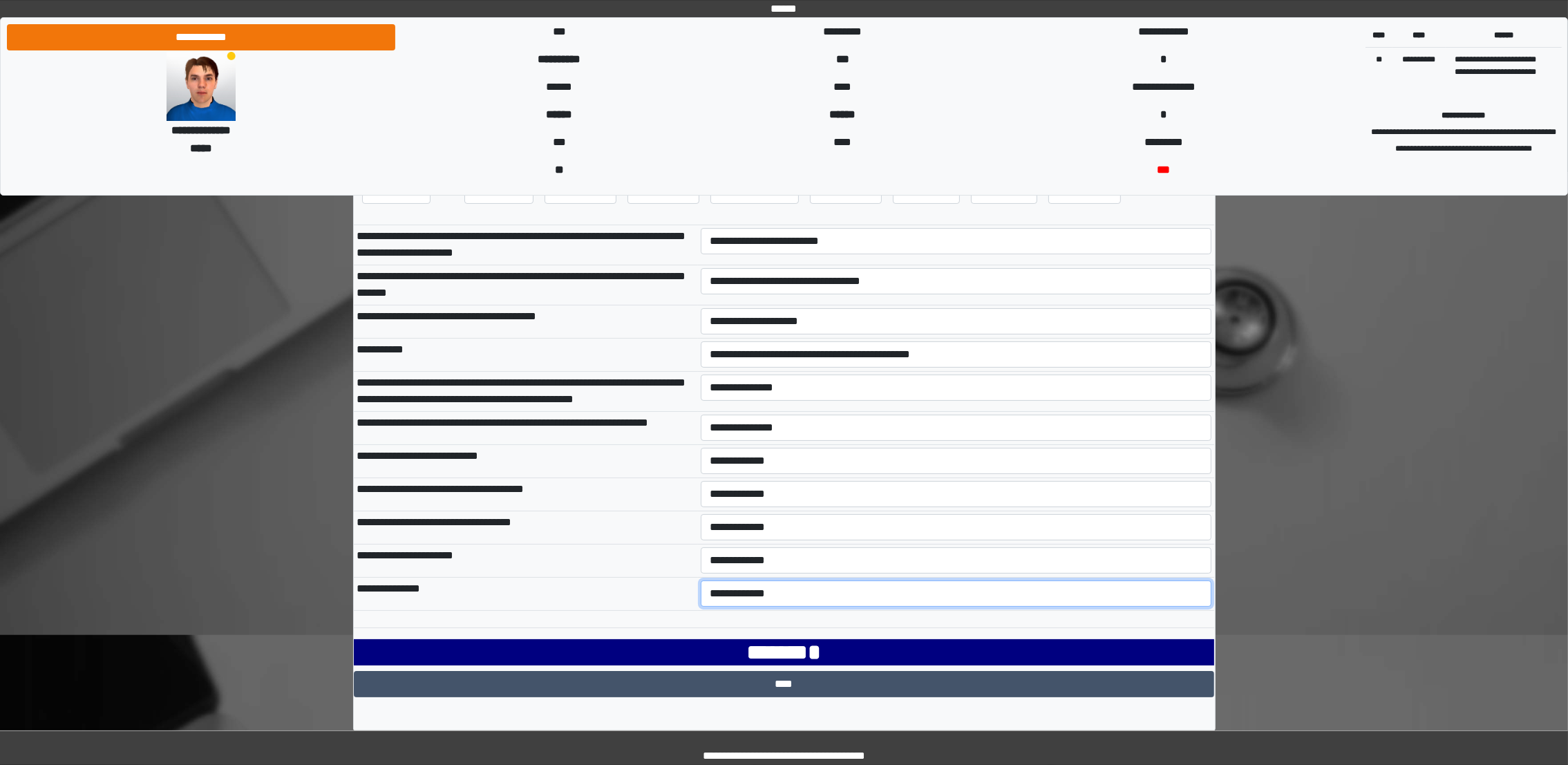 click on "**********" at bounding box center (956, 594) 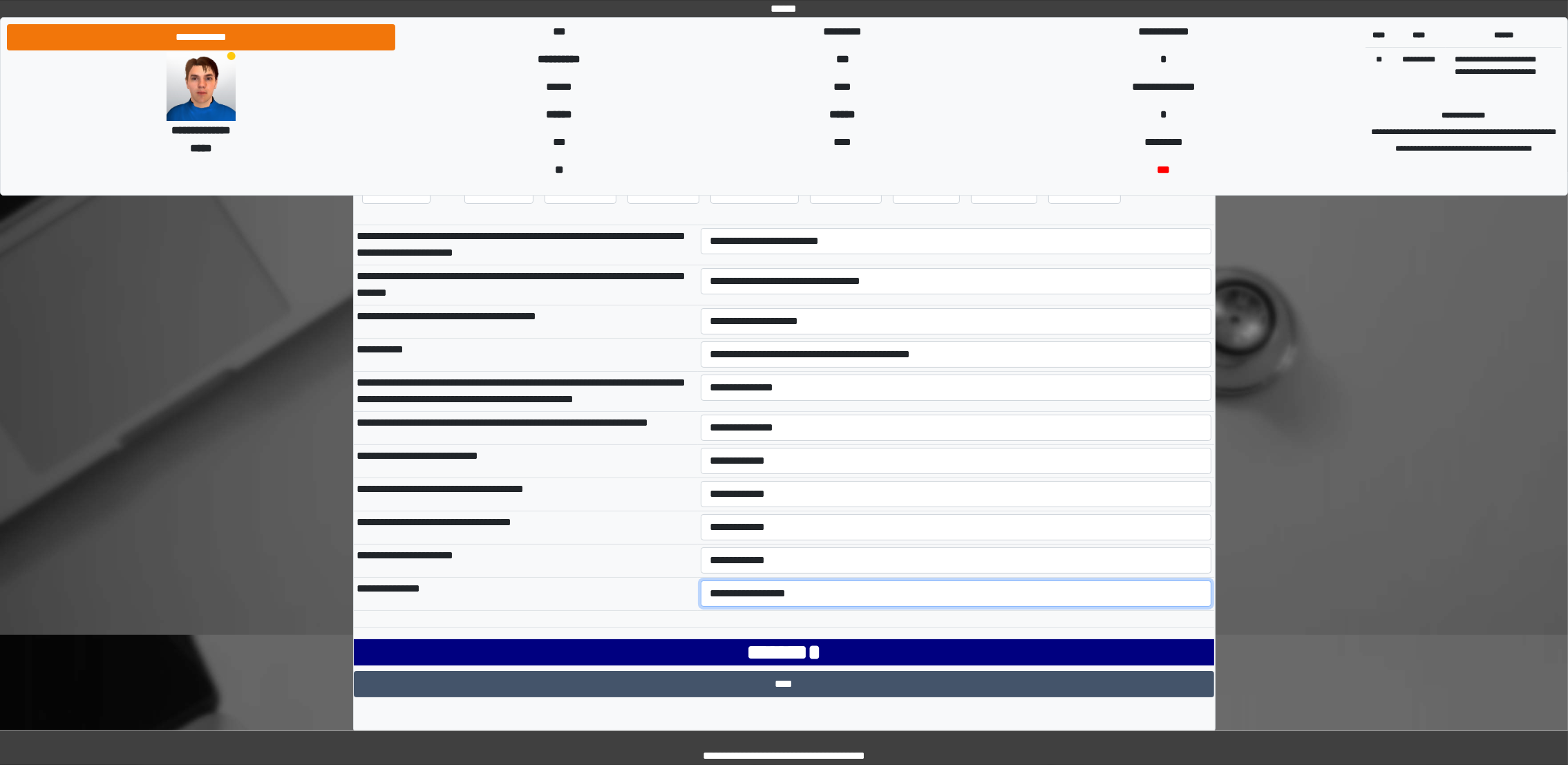 click on "**********" at bounding box center (956, 594) 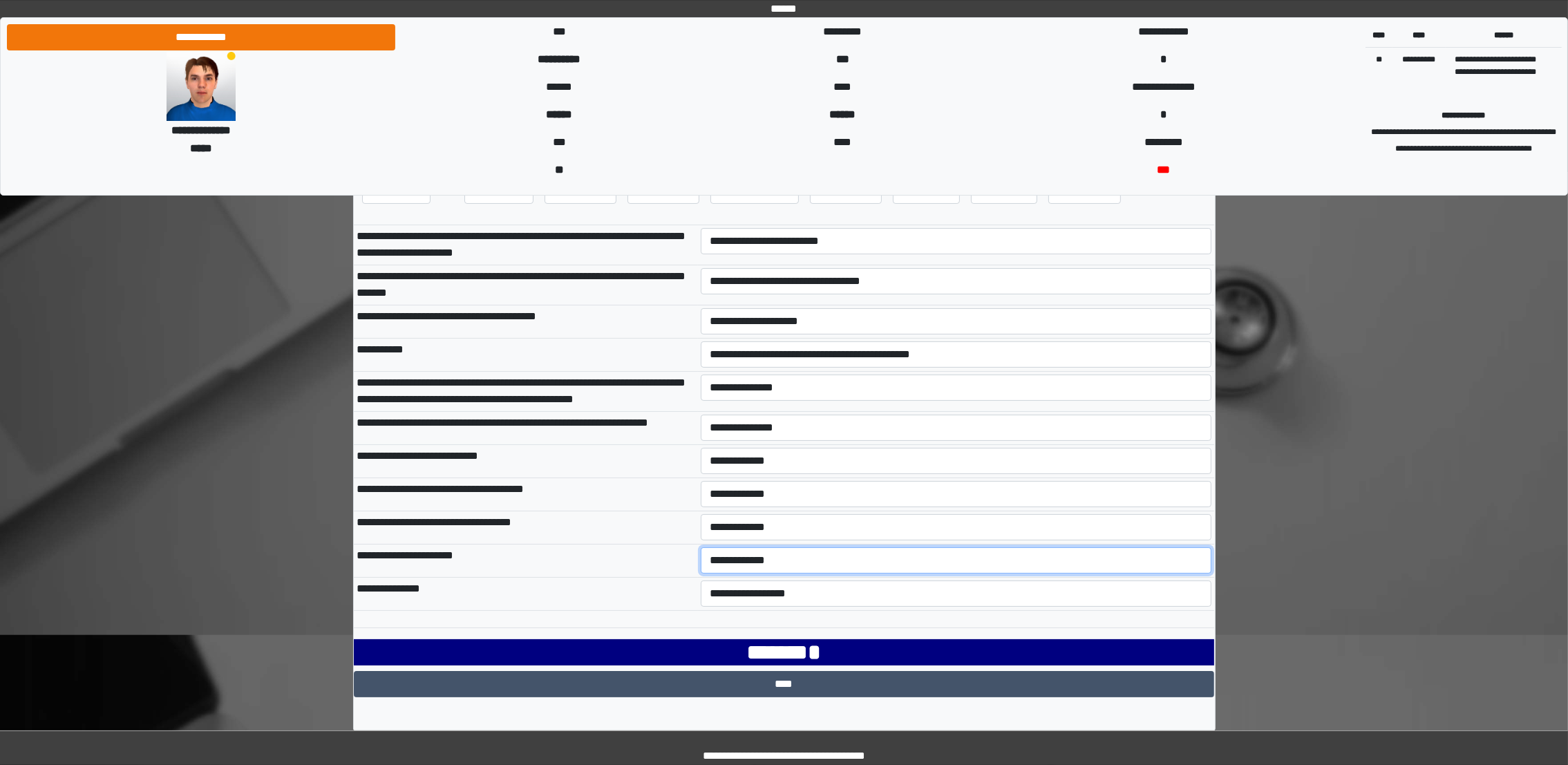 click on "**********" at bounding box center (956, 560) 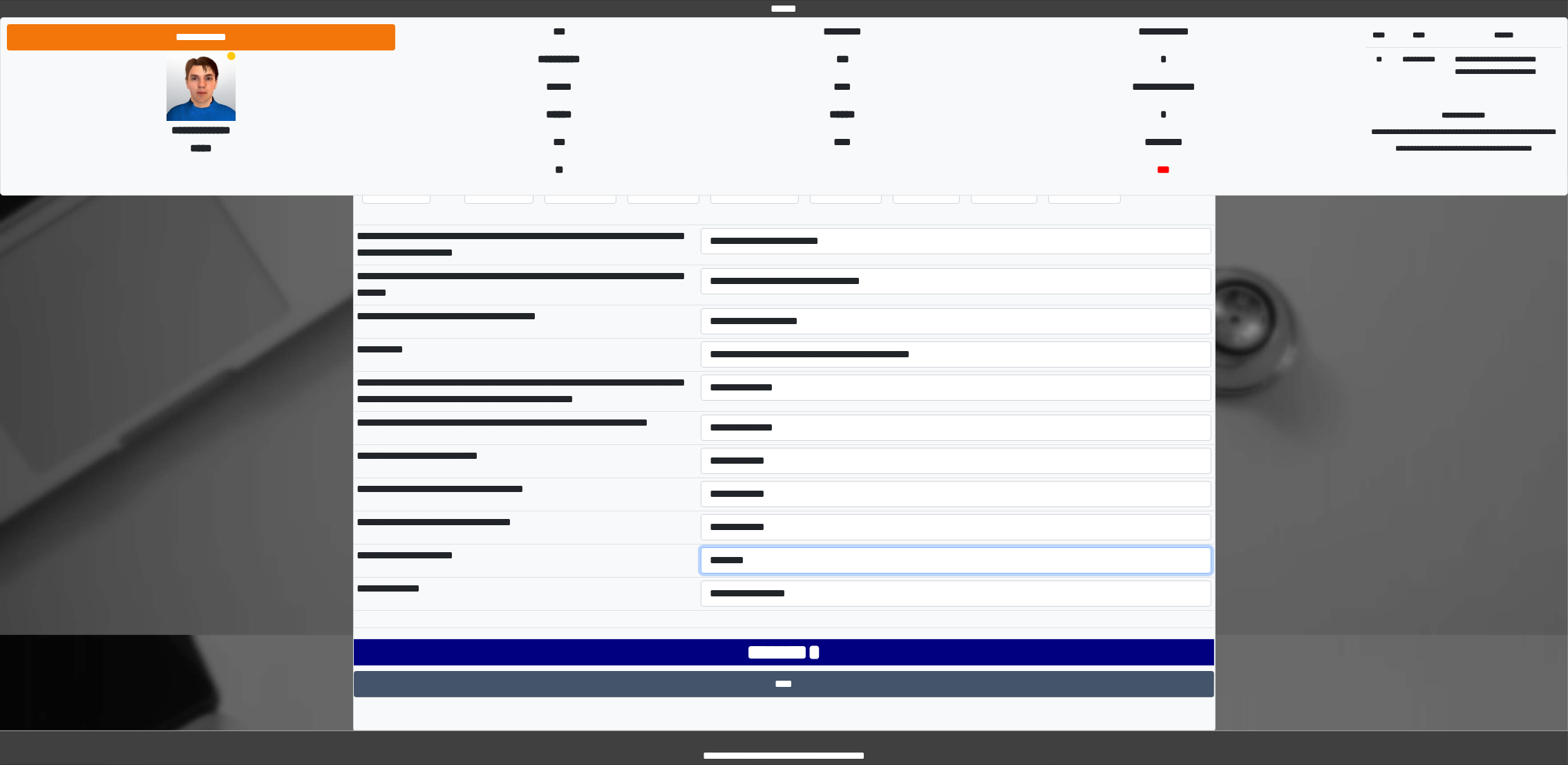 click on "**********" at bounding box center (956, 560) 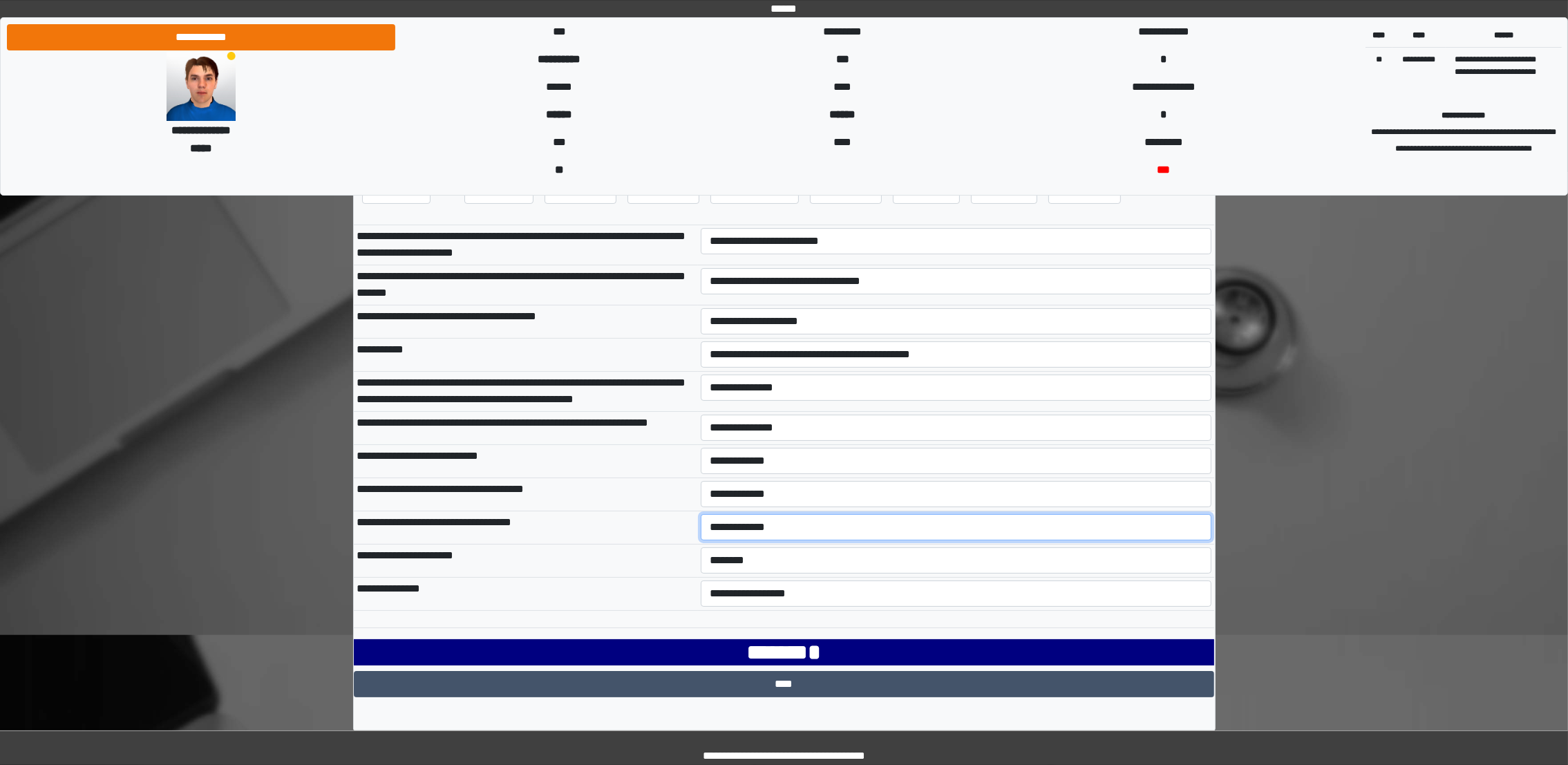 click on "**********" at bounding box center (956, 527) 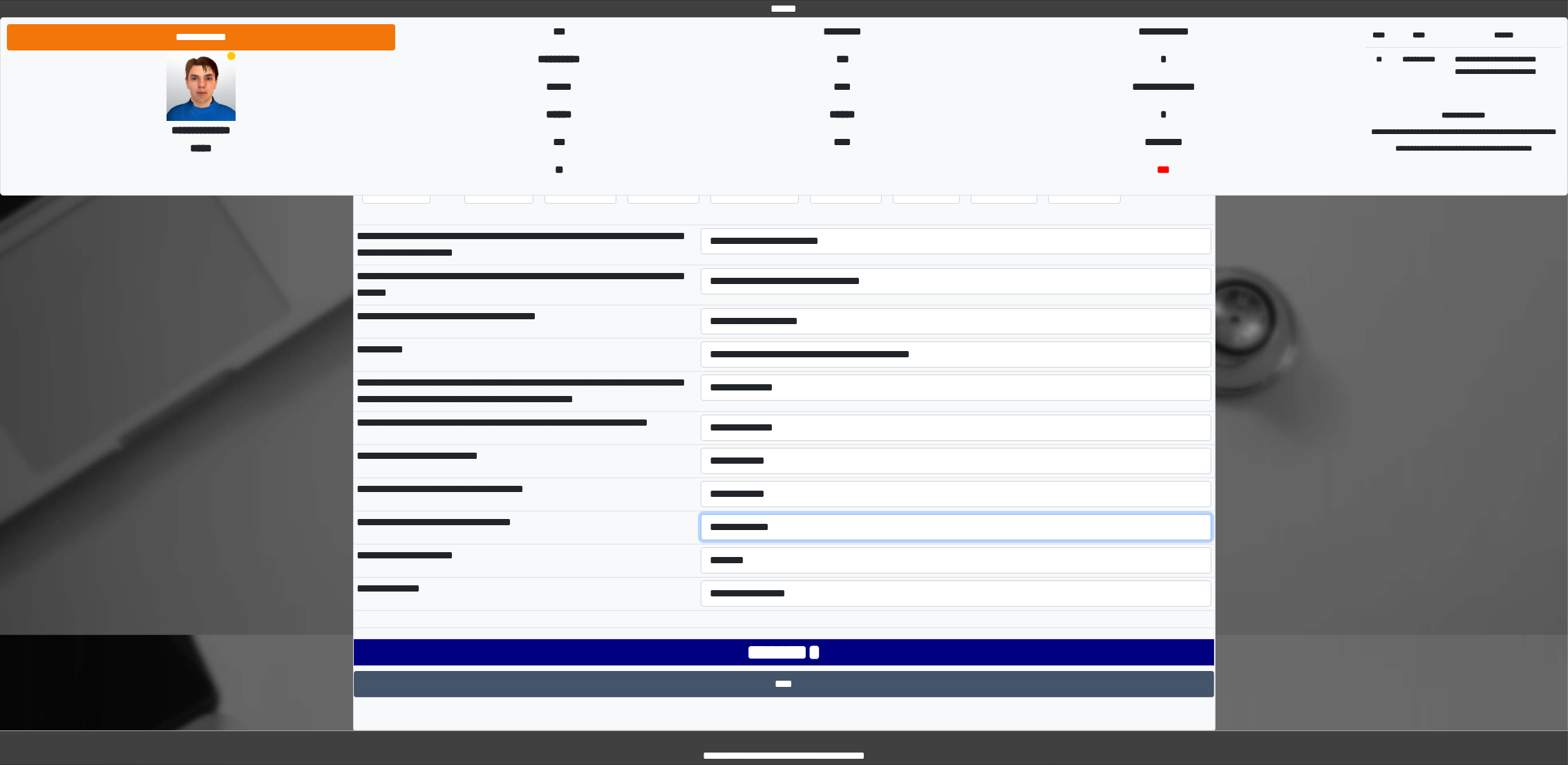 click on "**********" at bounding box center [956, 527] 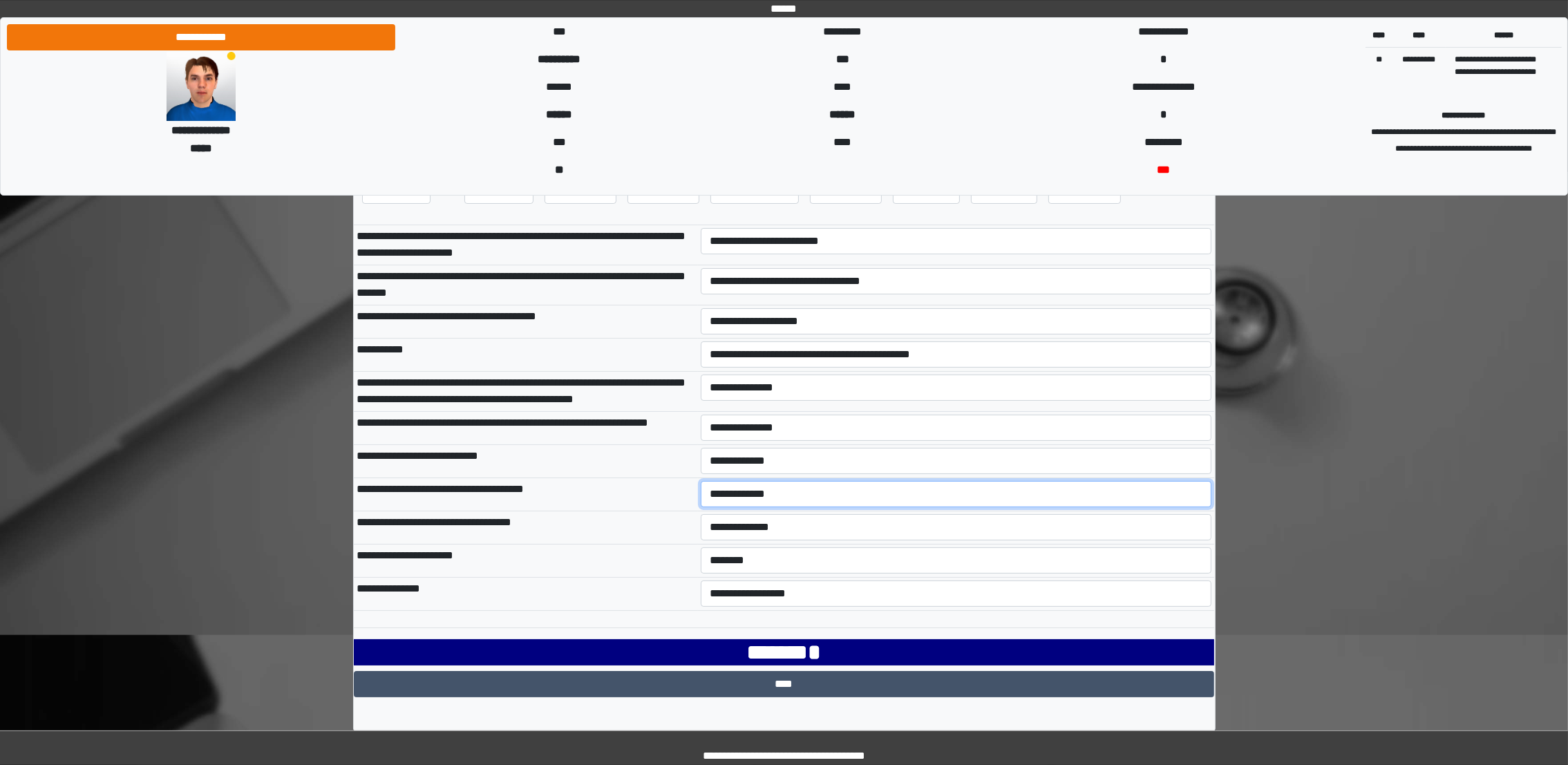 click on "**********" at bounding box center [956, 494] 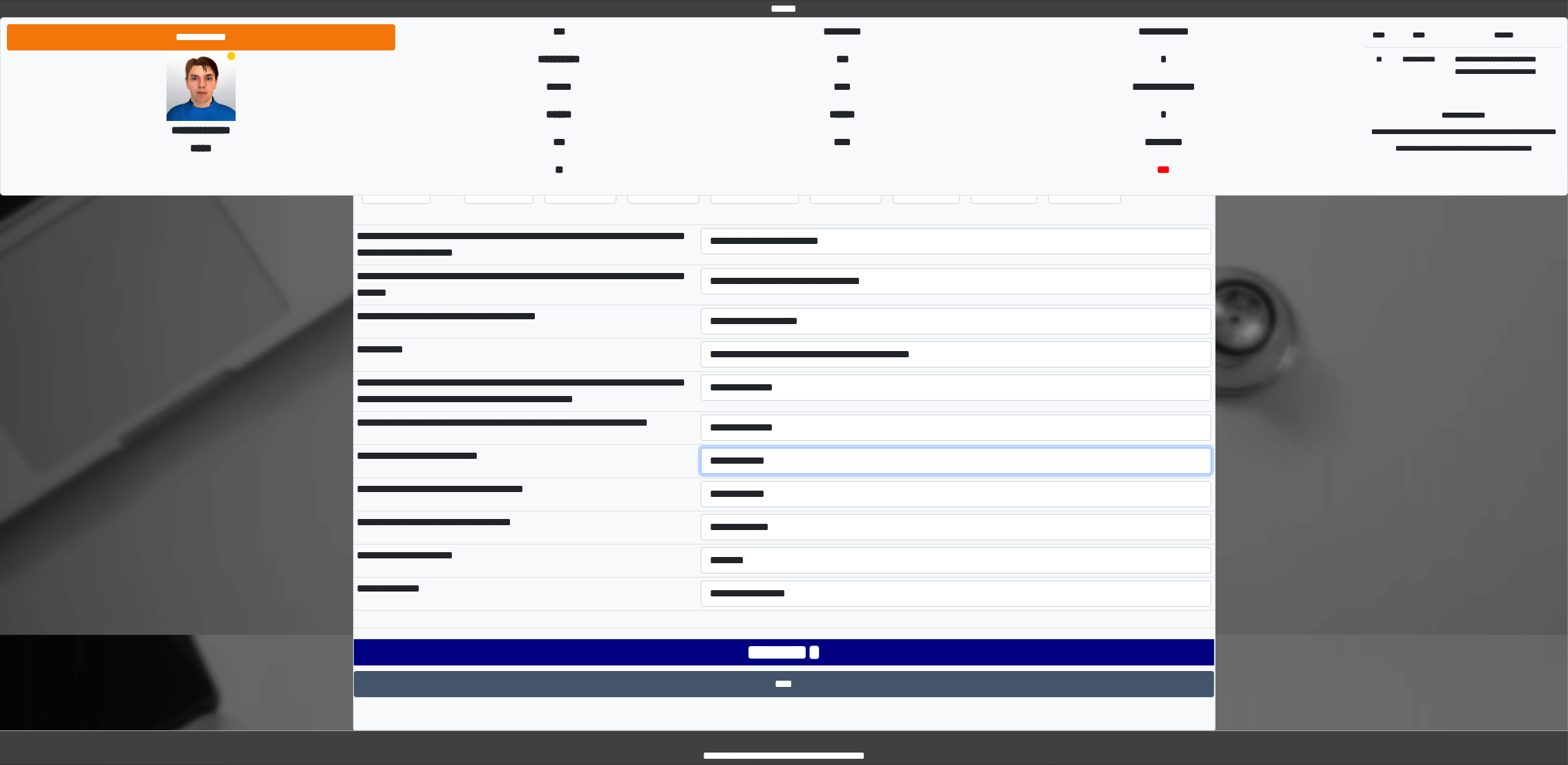 click on "**********" at bounding box center [956, 461] 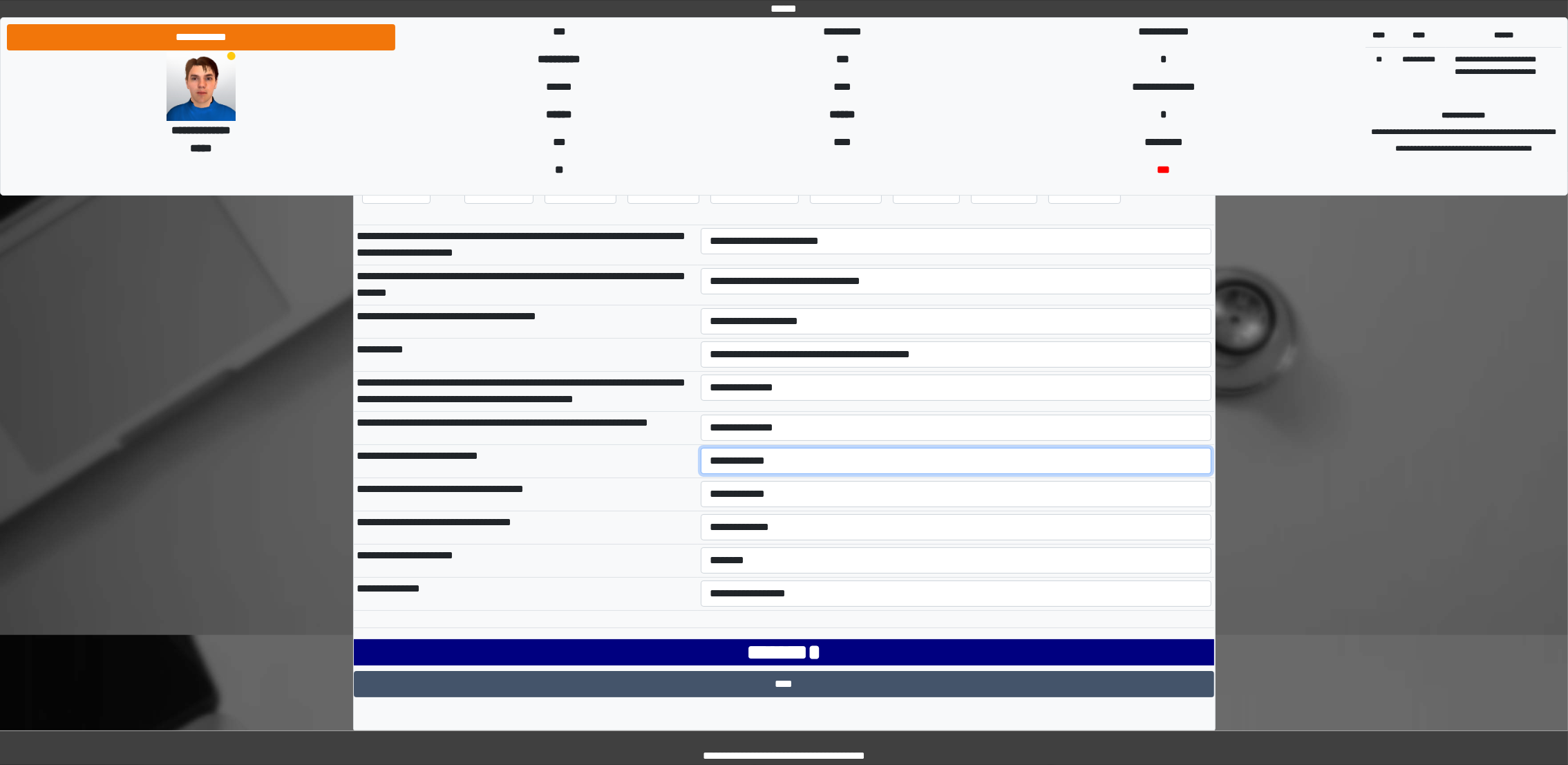 select on "***" 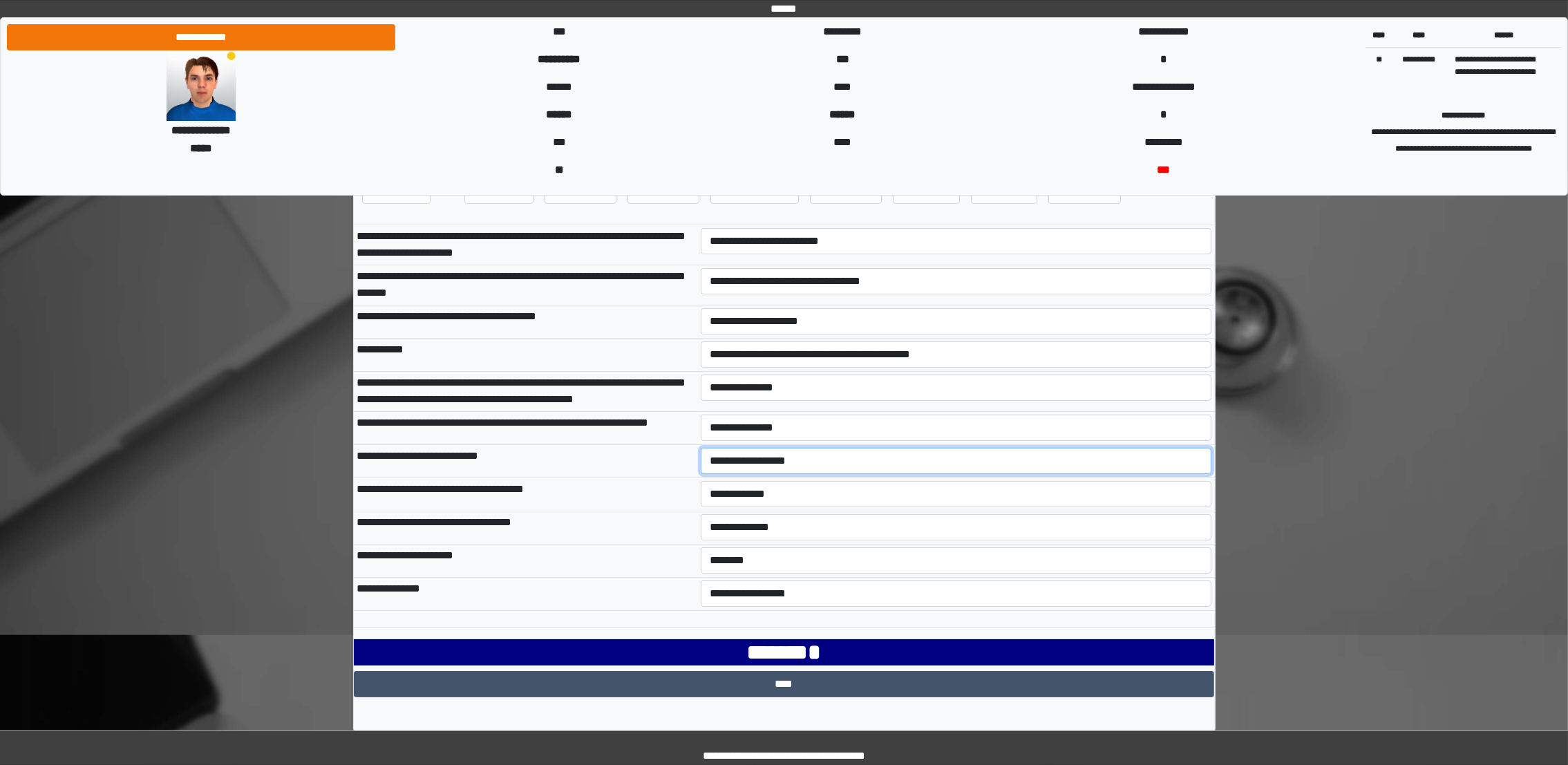 click on "**********" at bounding box center (956, 461) 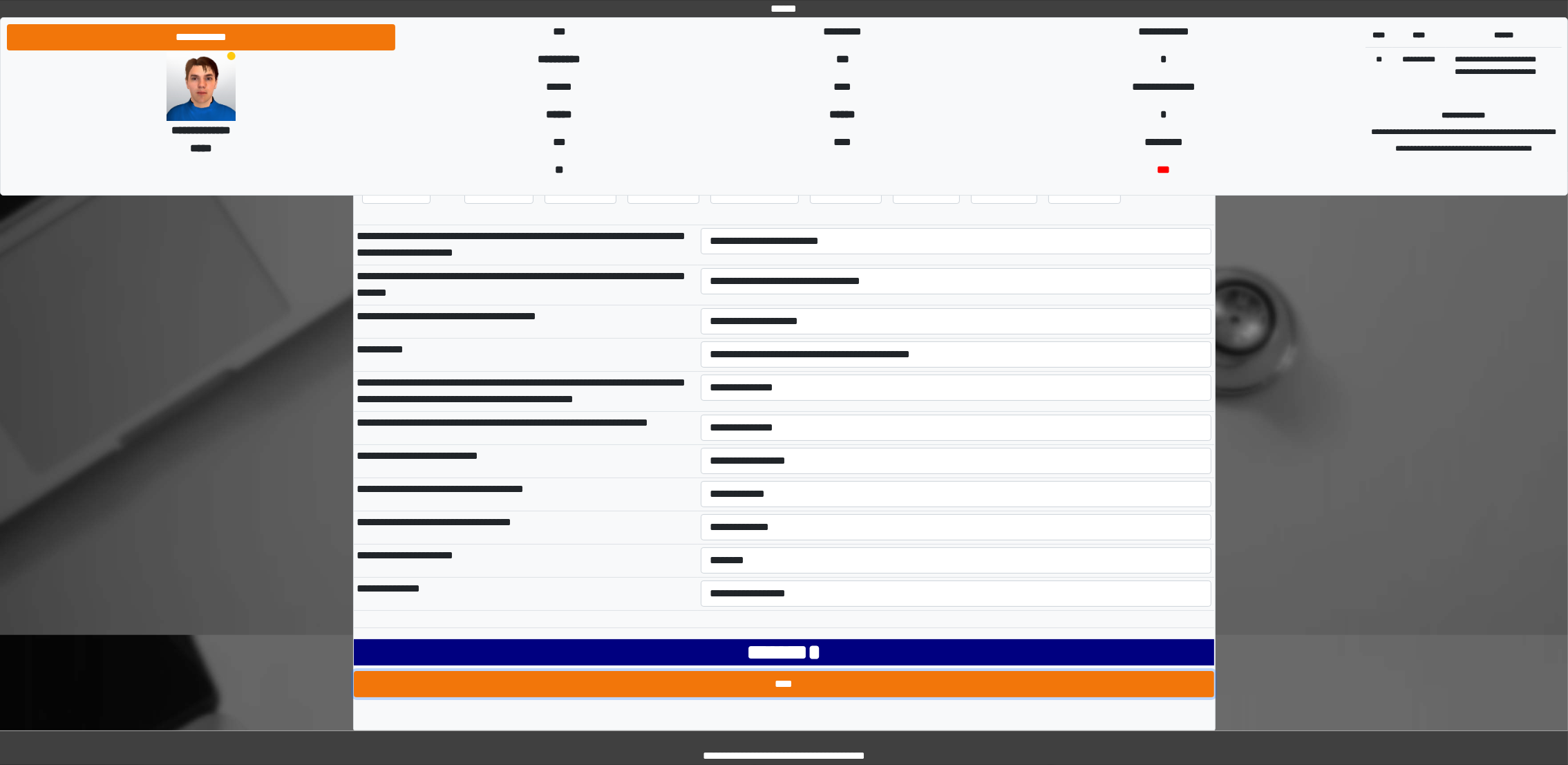 click on "****" at bounding box center (784, 684) 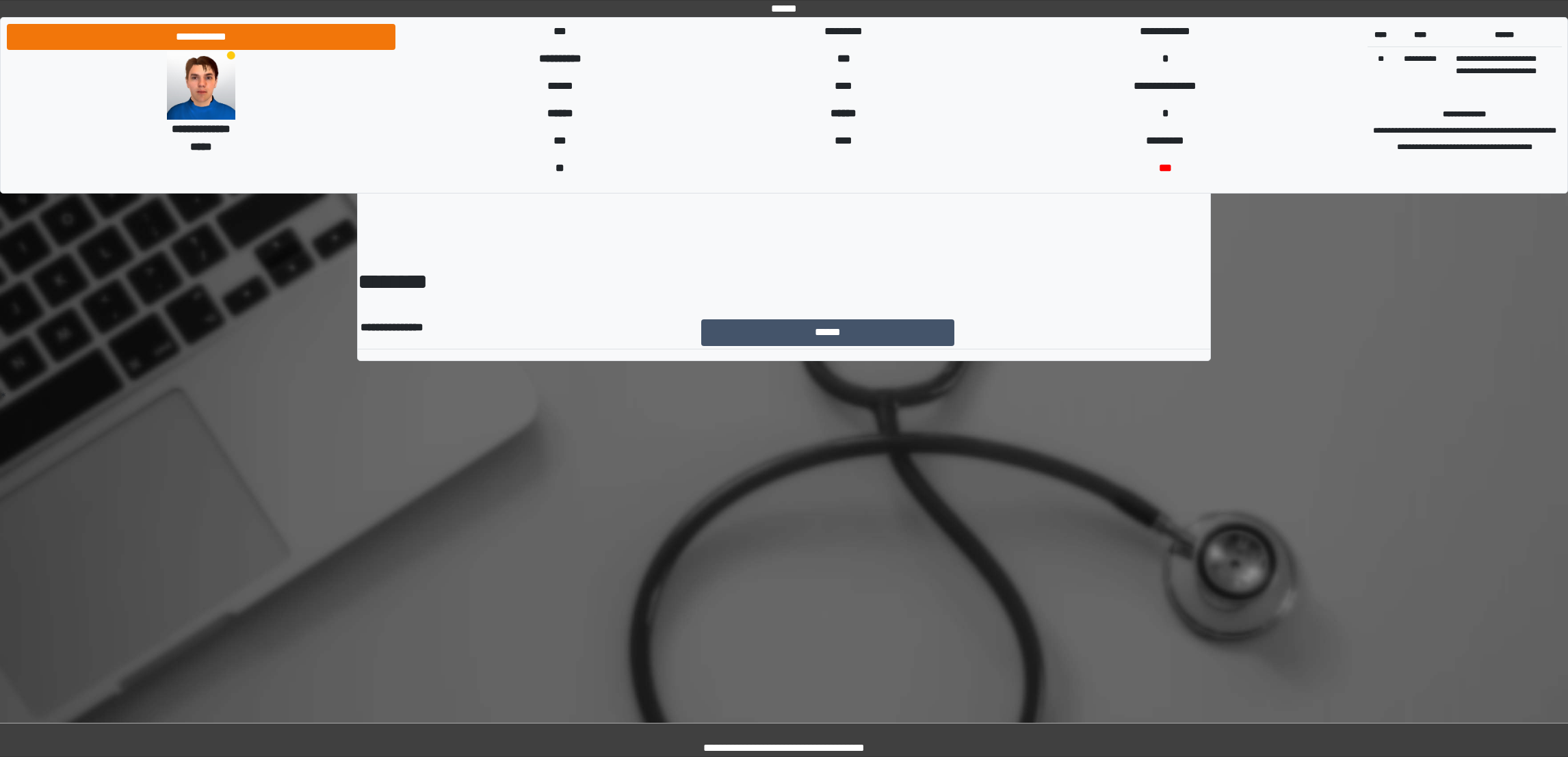 scroll, scrollTop: 0, scrollLeft: 0, axis: both 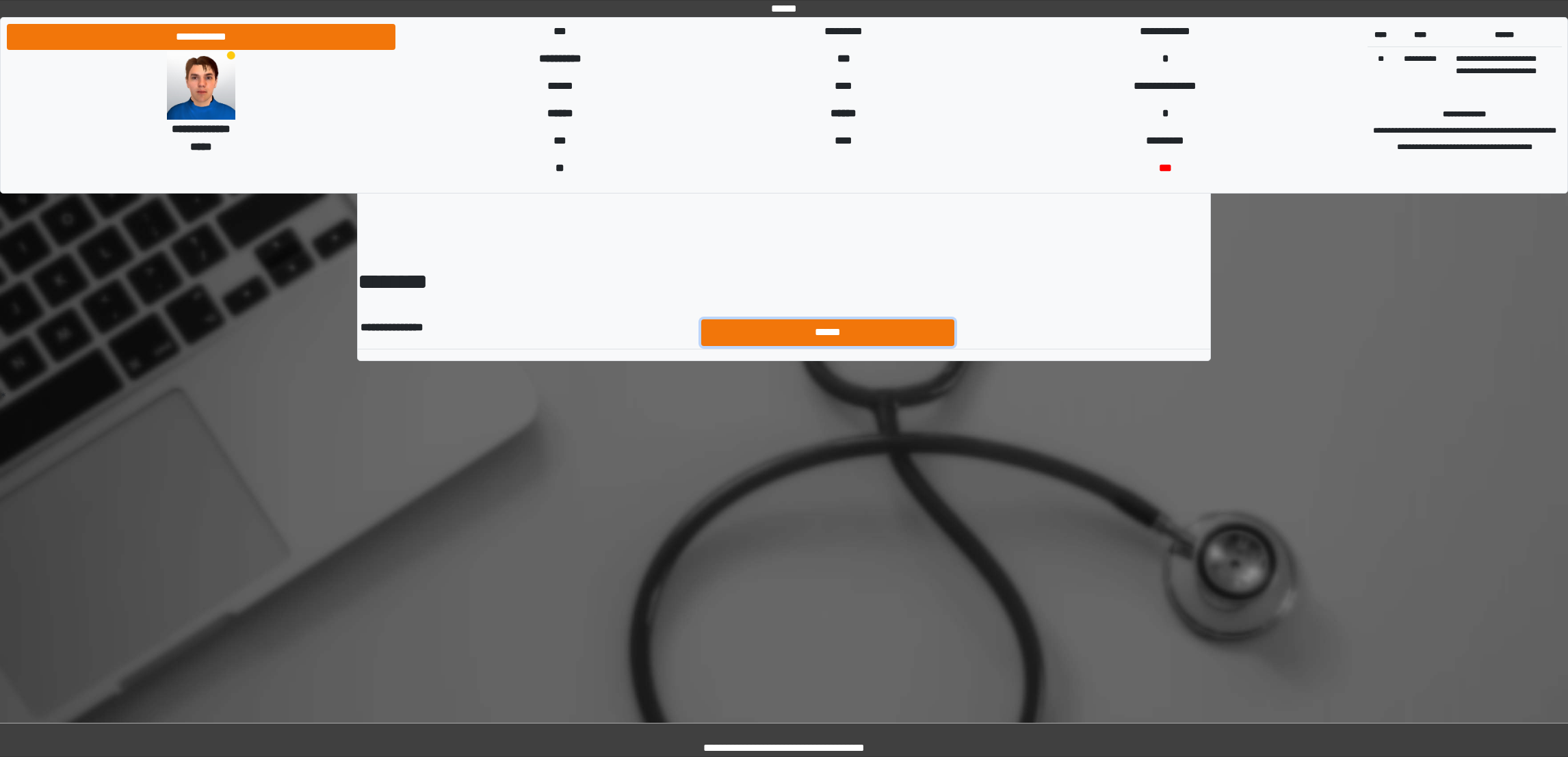 click on "******" at bounding box center [828, 332] 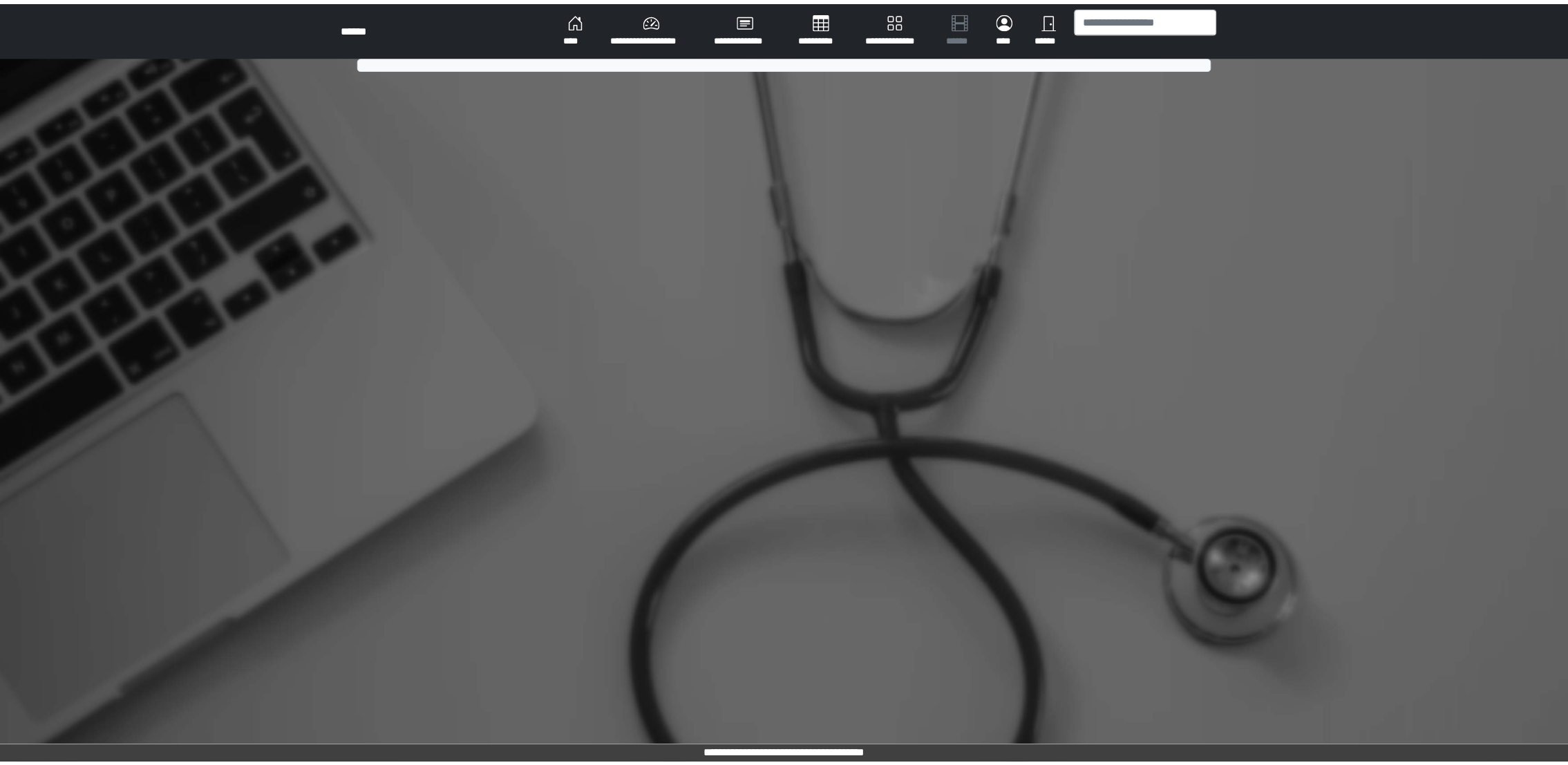 scroll, scrollTop: 0, scrollLeft: 0, axis: both 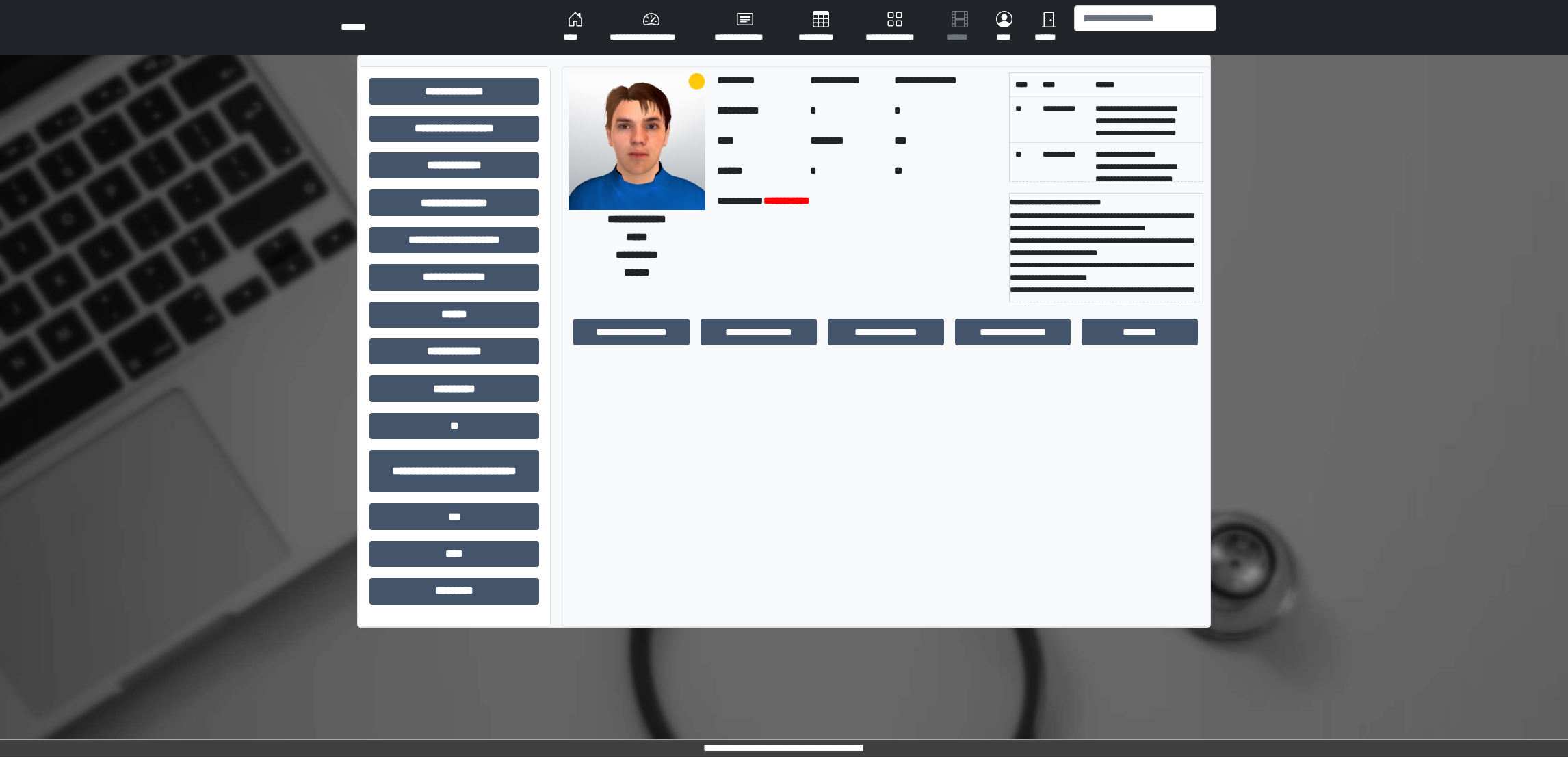 click on "**********" at bounding box center (885, 347) 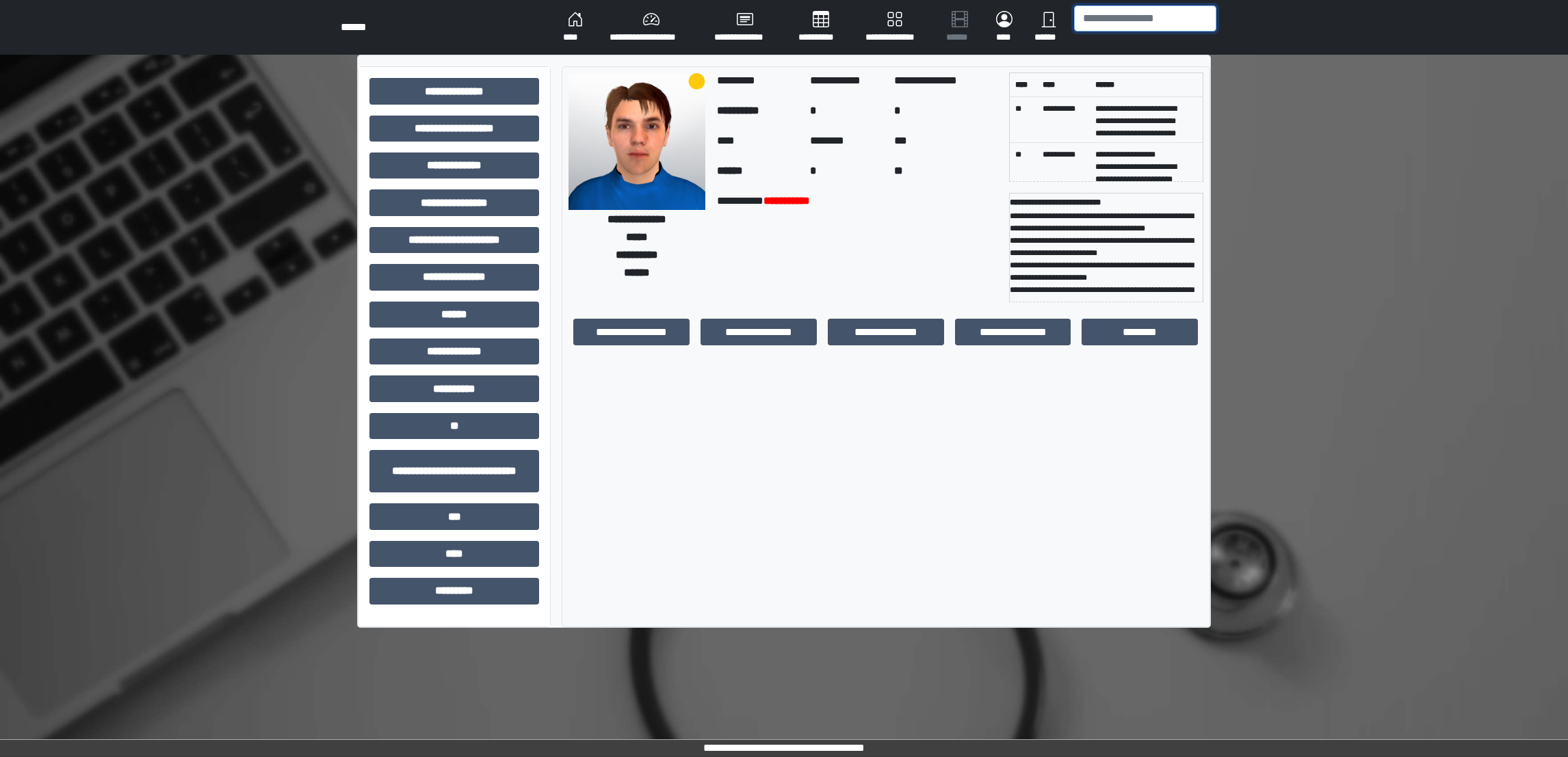 click at bounding box center (1145, 18) 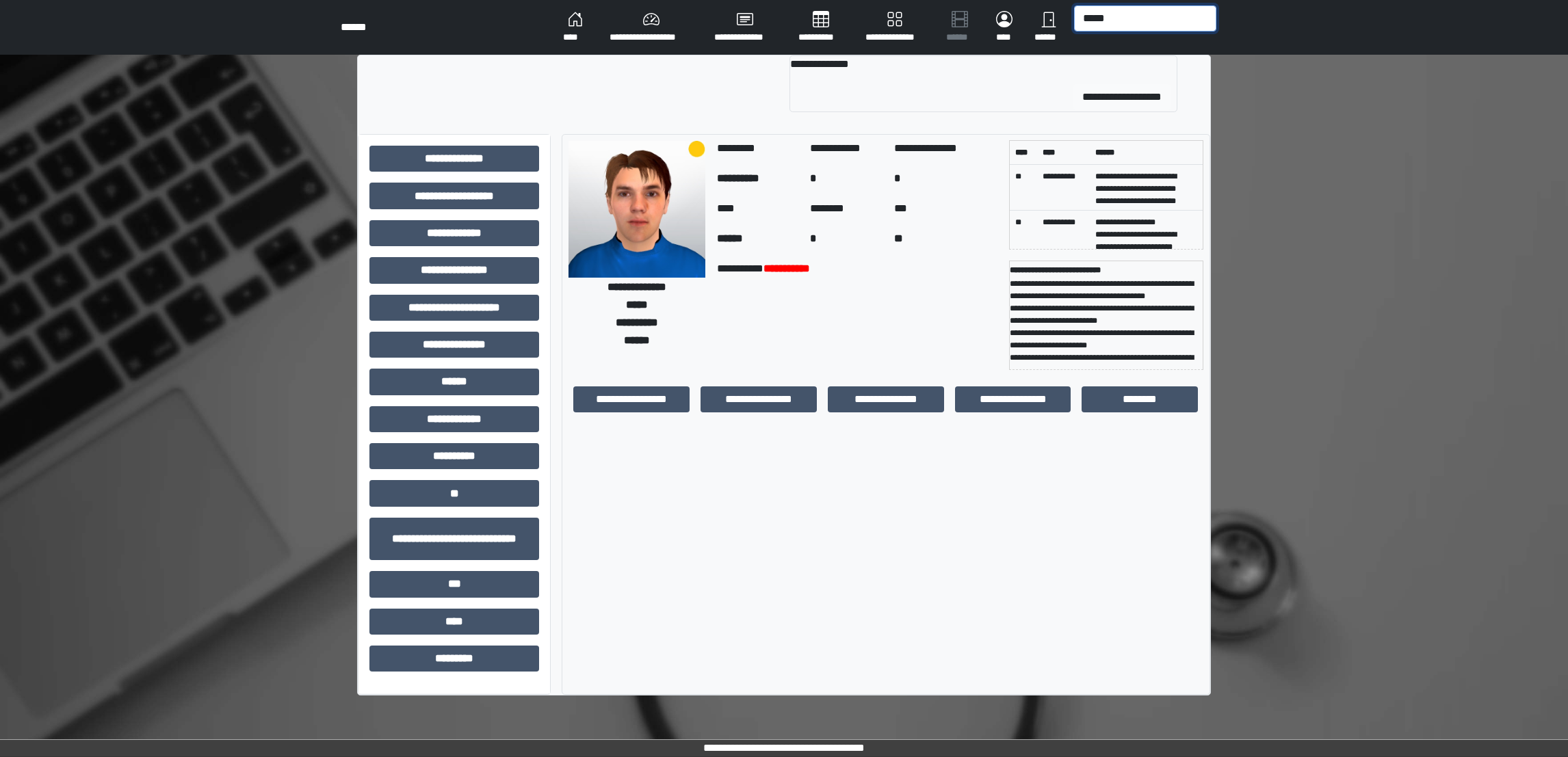 type on "*****" 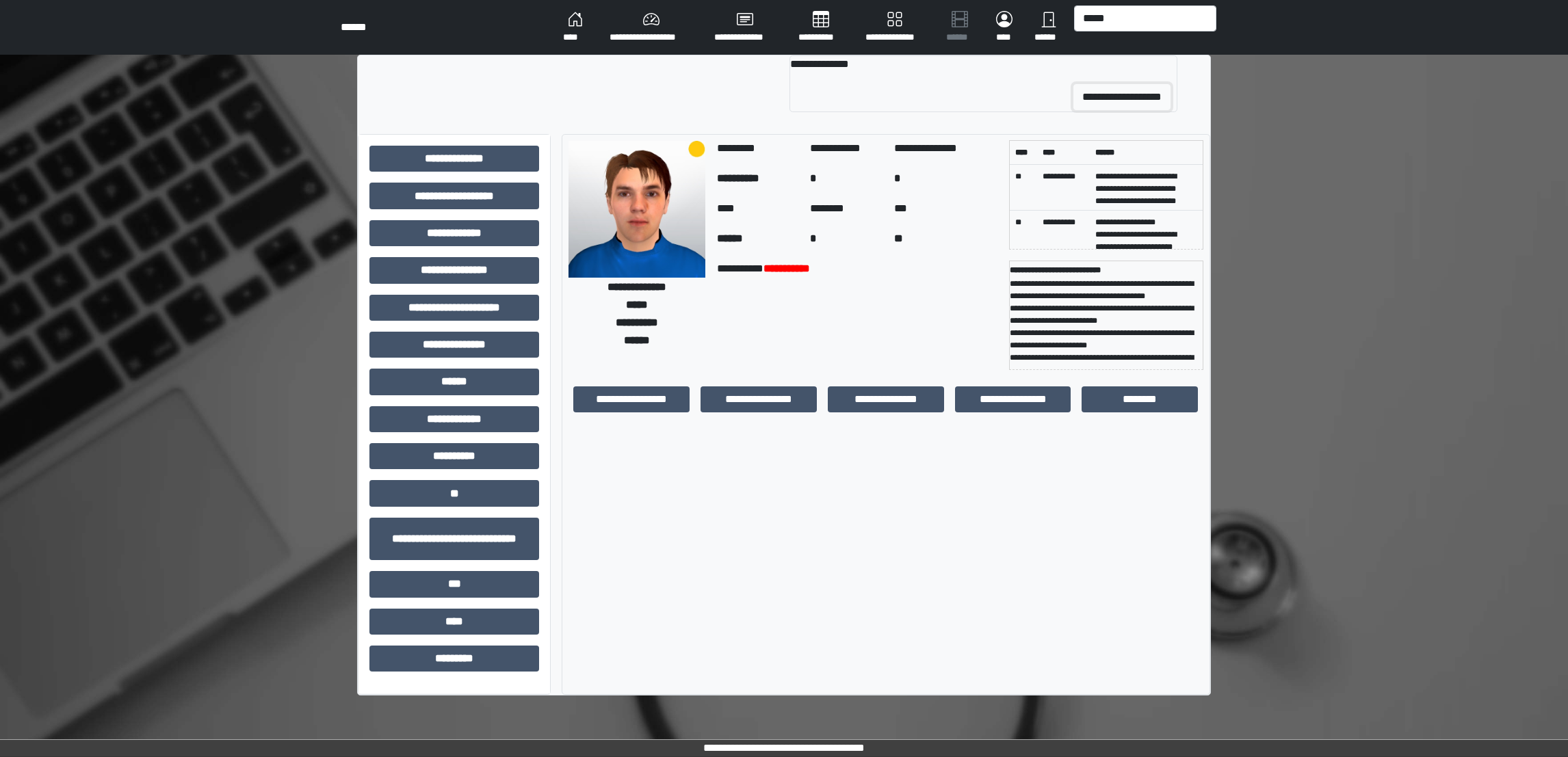 click on "**********" at bounding box center (1122, 97) 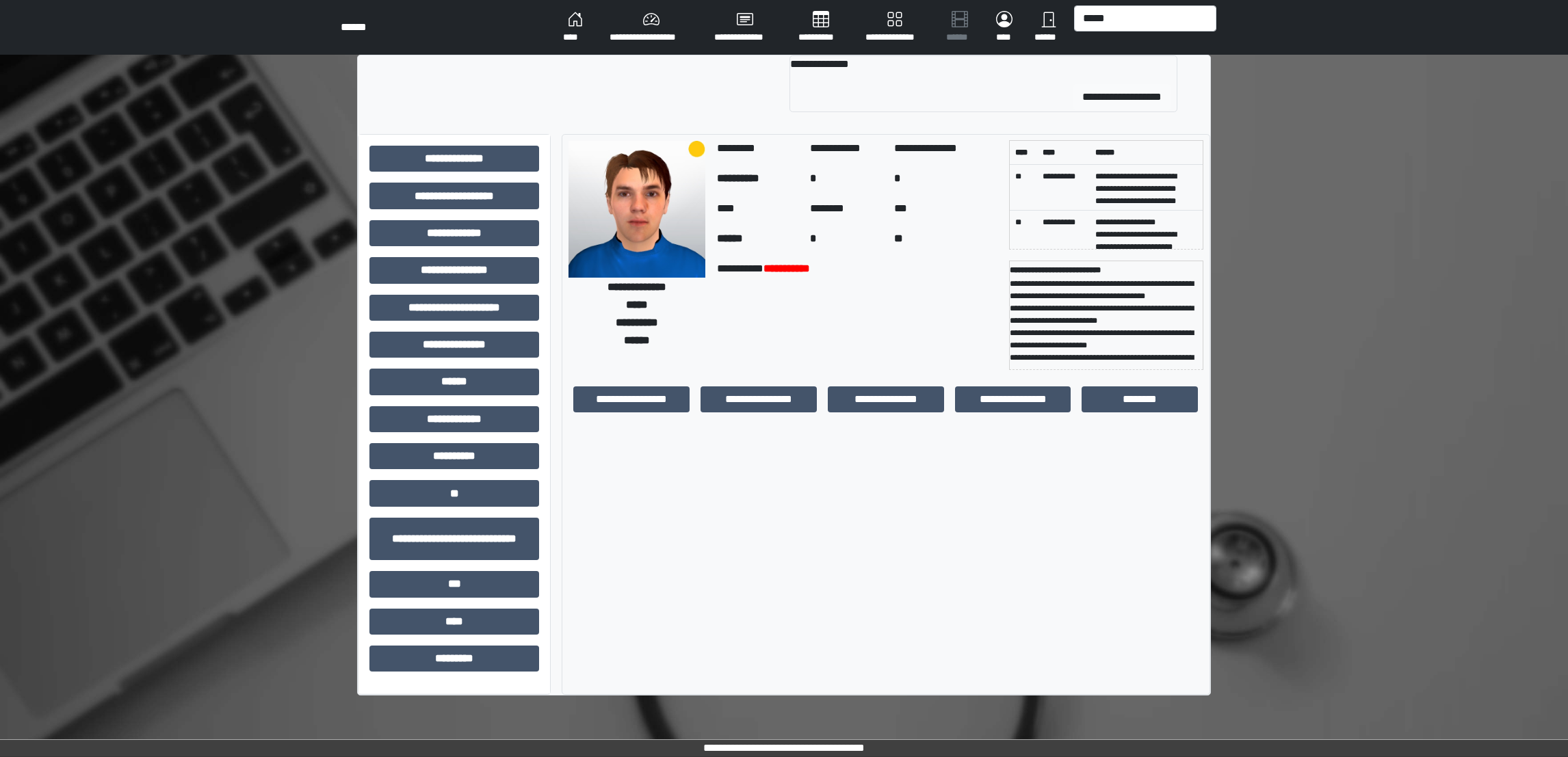 type 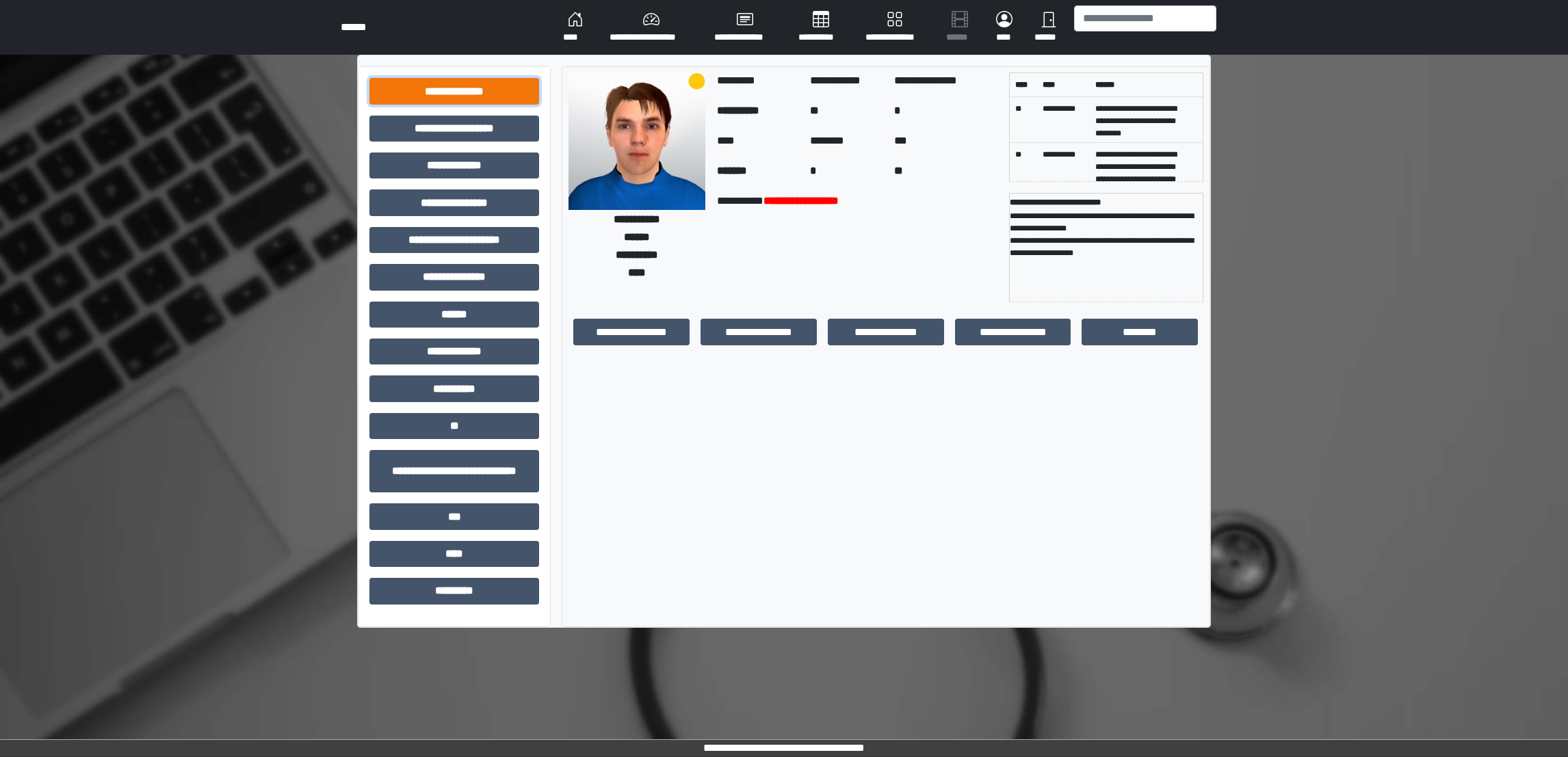 click on "**********" at bounding box center (454, 91) 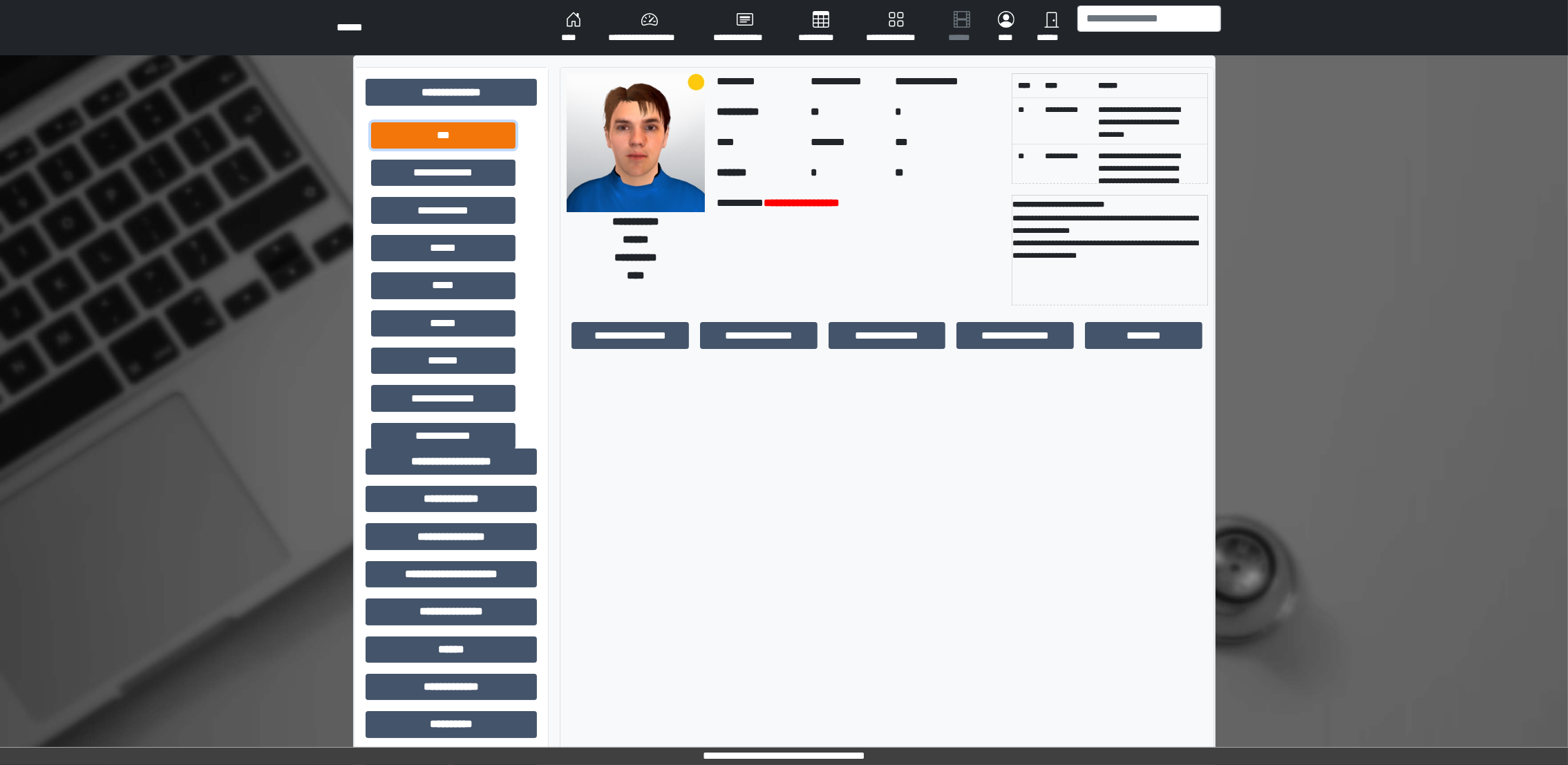 click on "***" at bounding box center (443, 135) 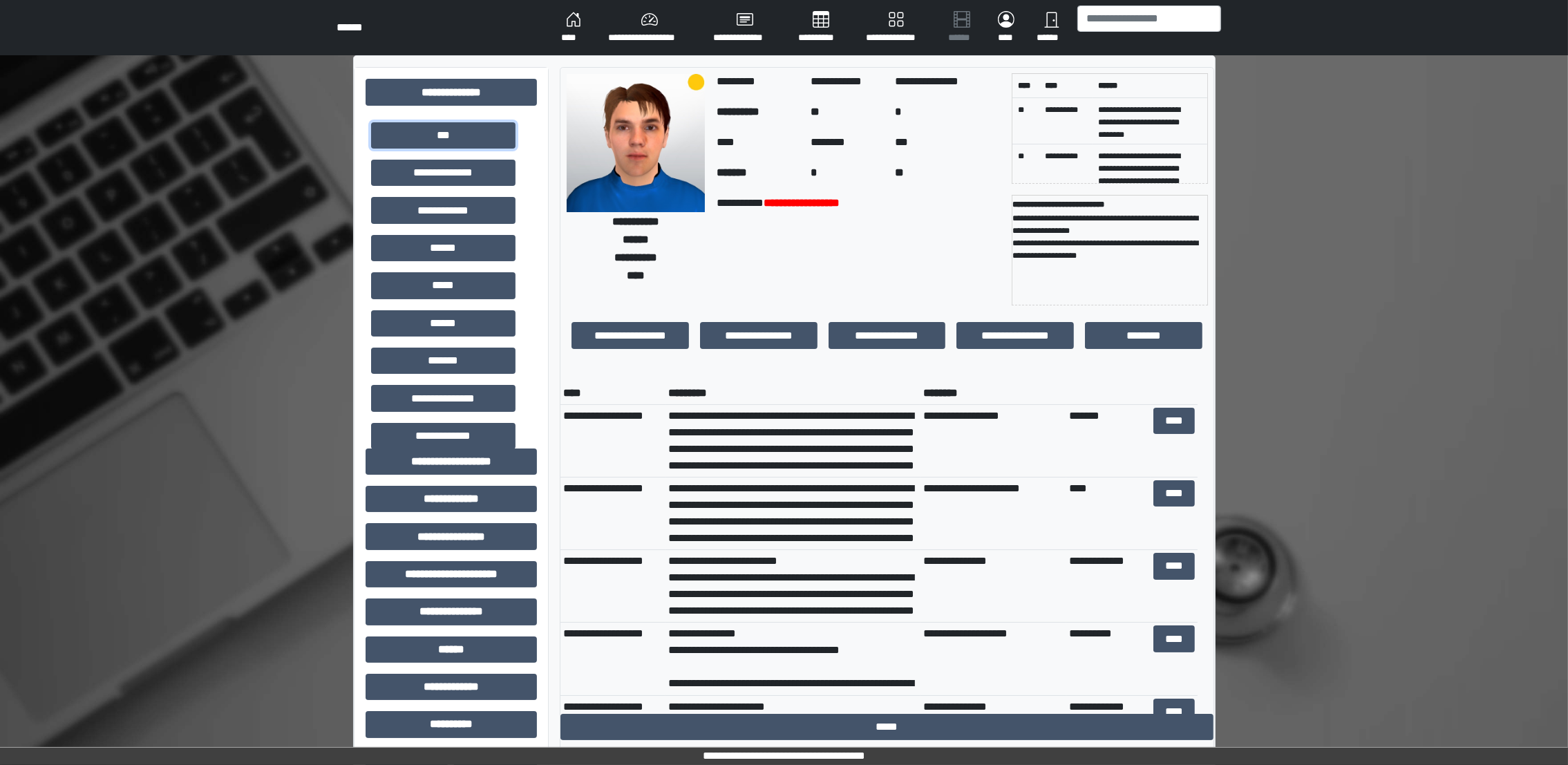 type 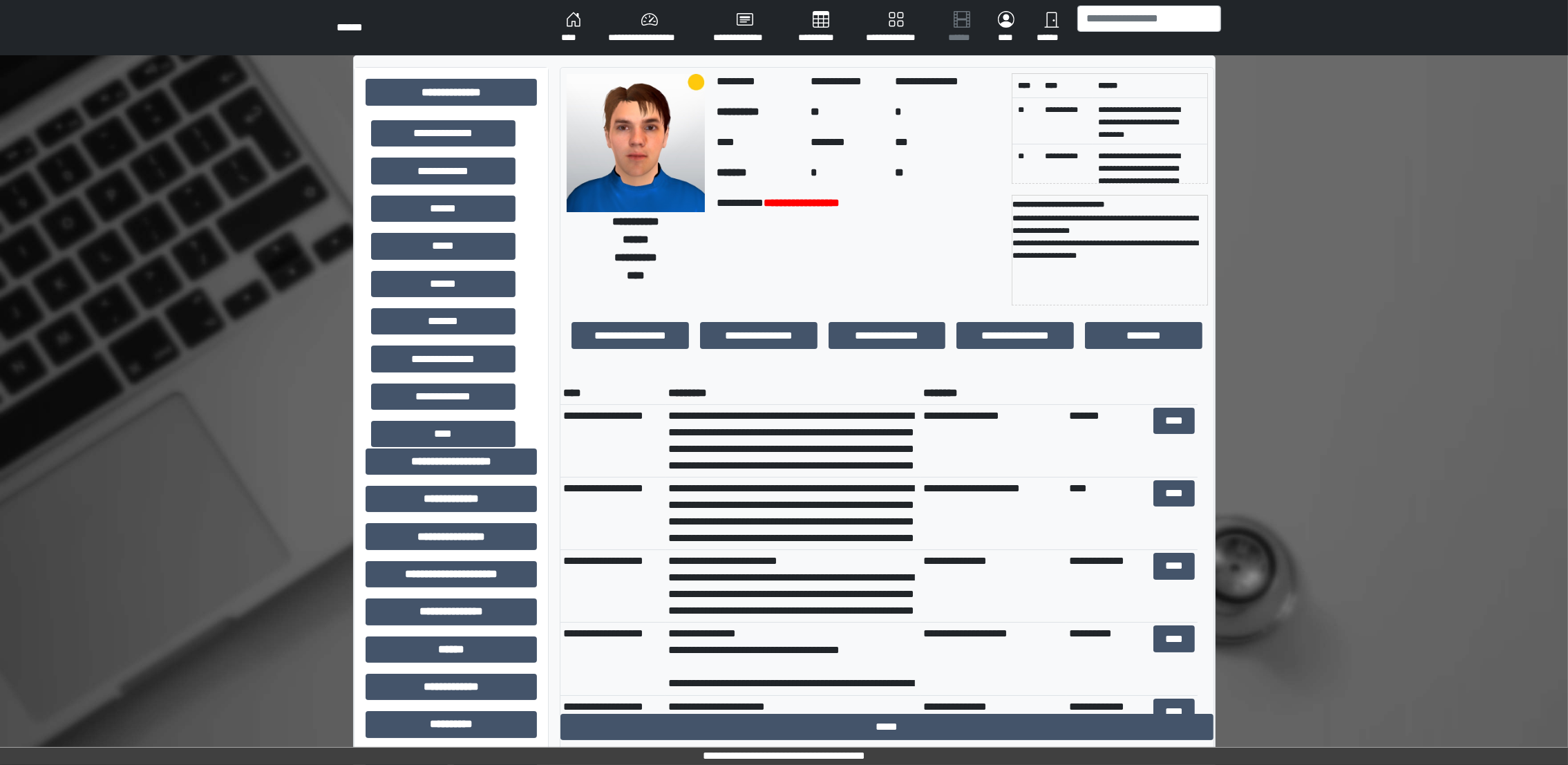 scroll, scrollTop: 41, scrollLeft: 0, axis: vertical 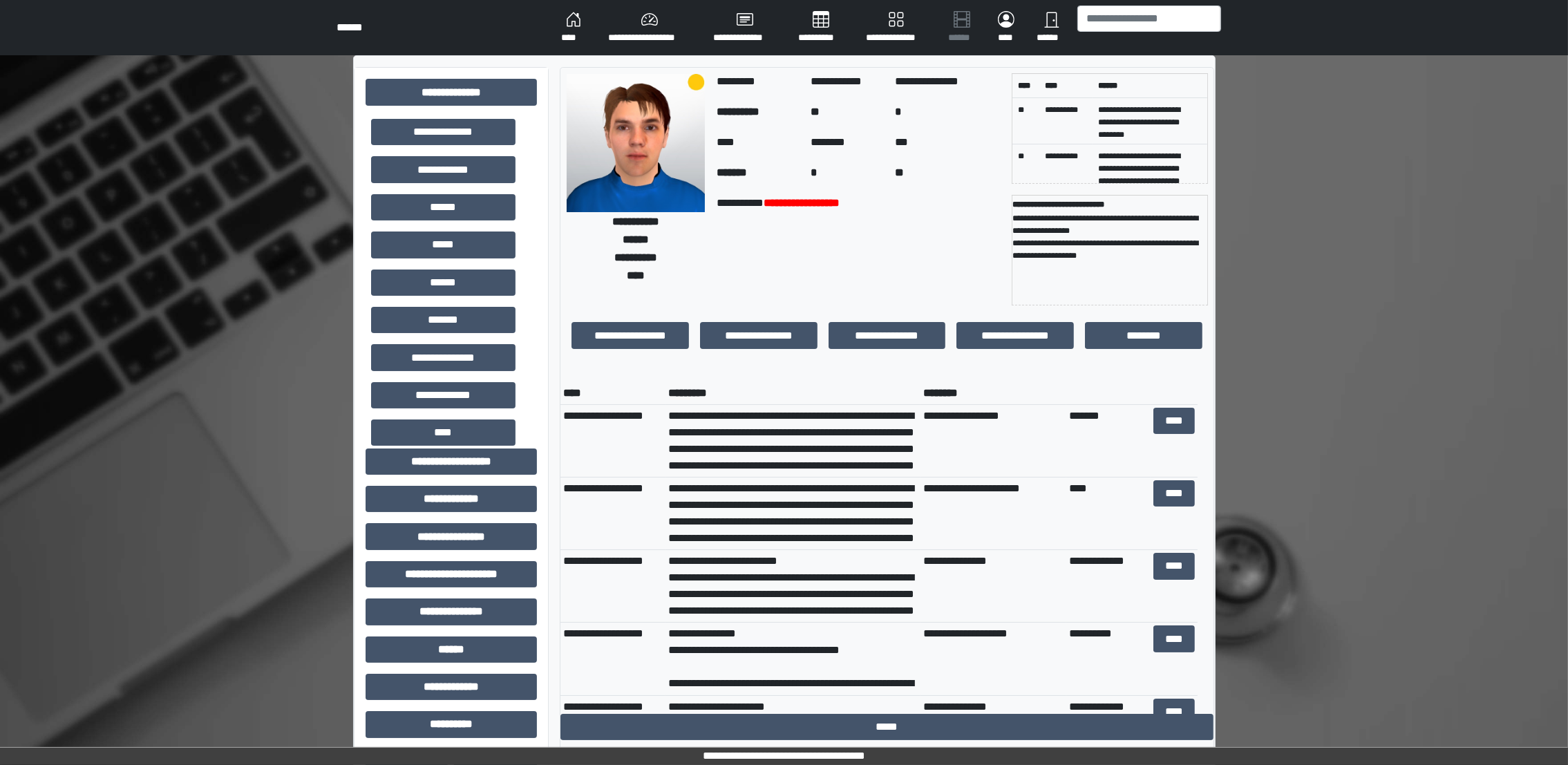 click on "**********" at bounding box center [993, 586] 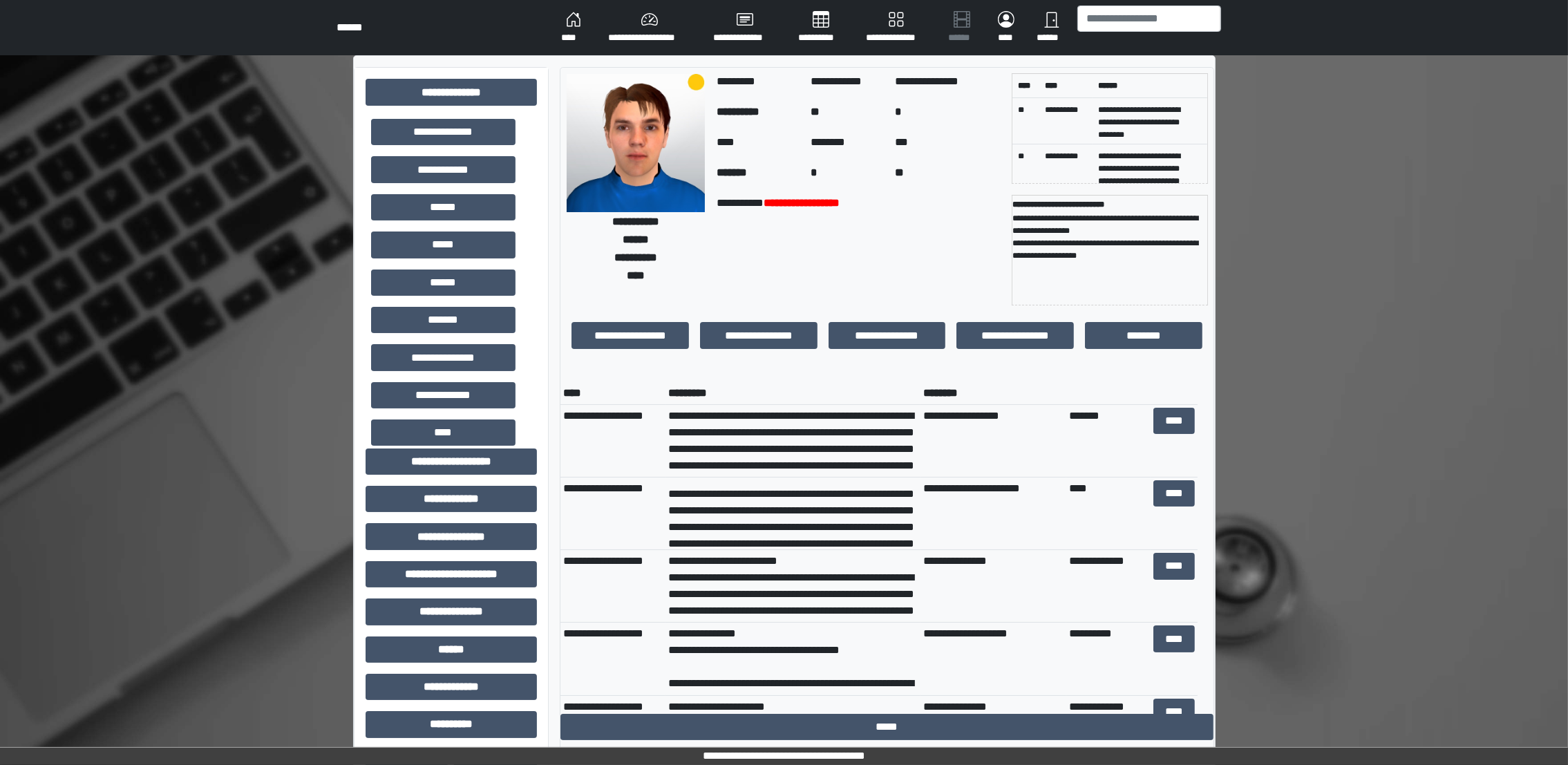 scroll, scrollTop: 41, scrollLeft: 0, axis: vertical 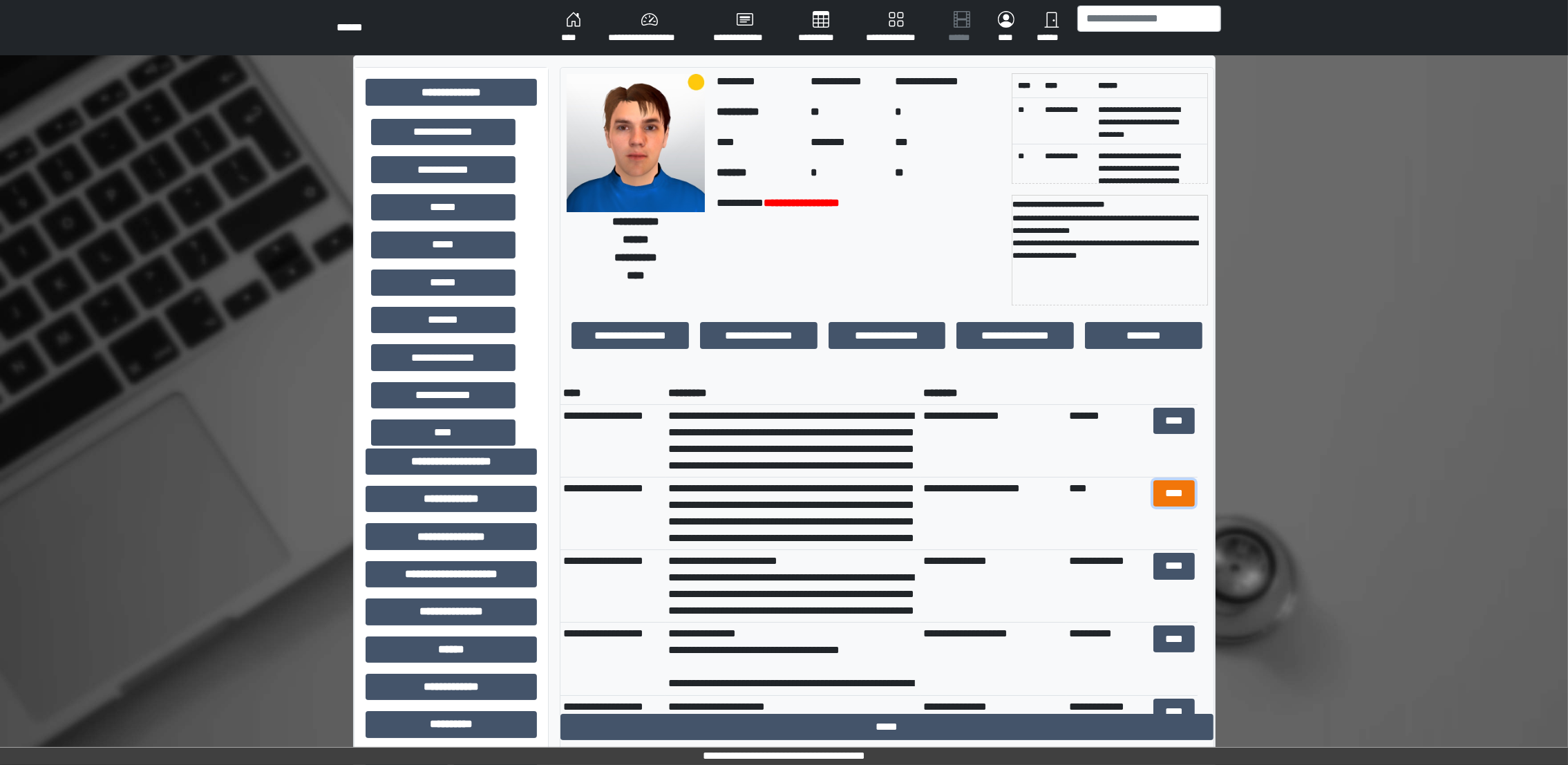 click on "****" at bounding box center [1174, 493] 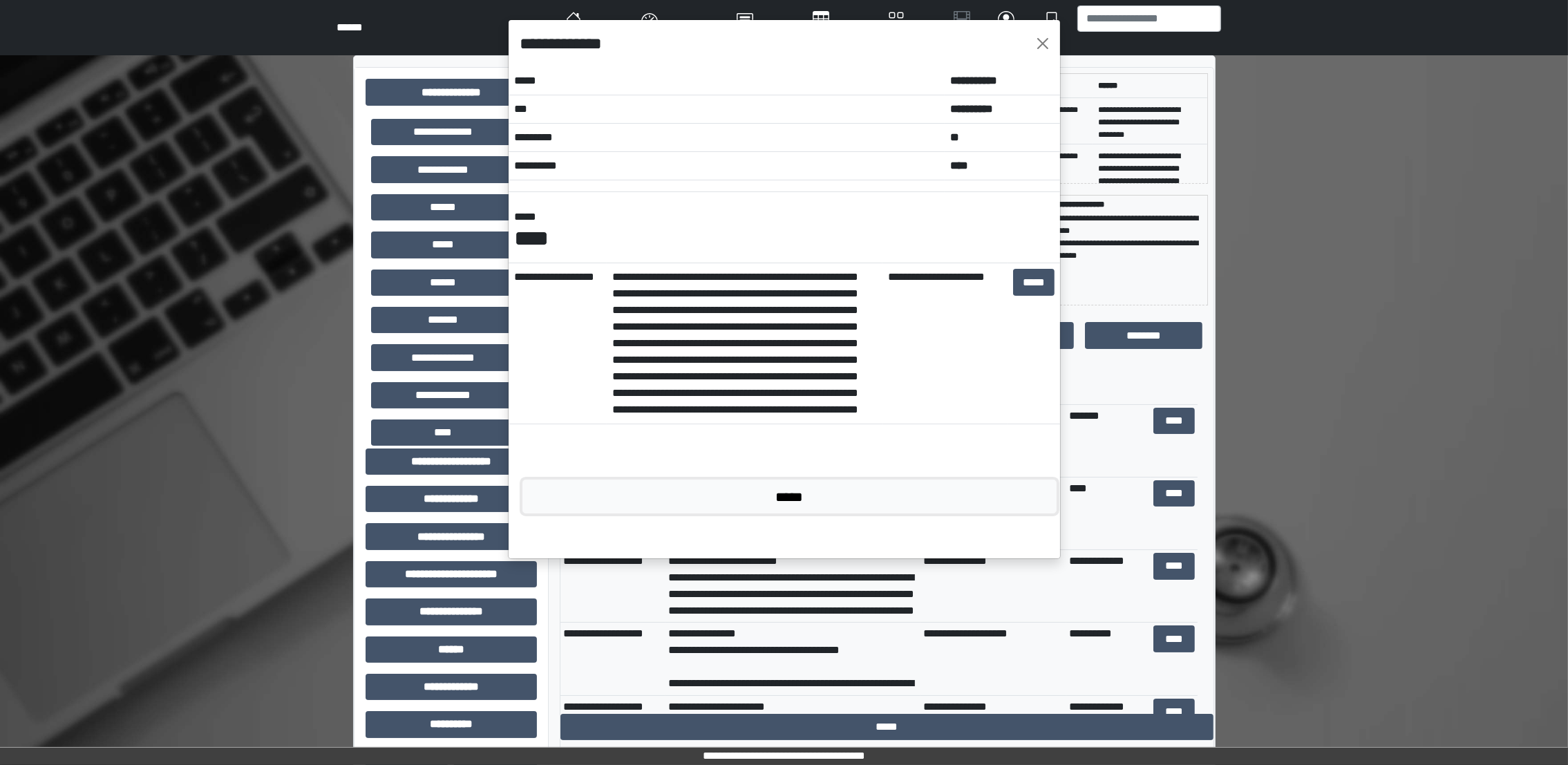 click on "*****" at bounding box center (790, 496) 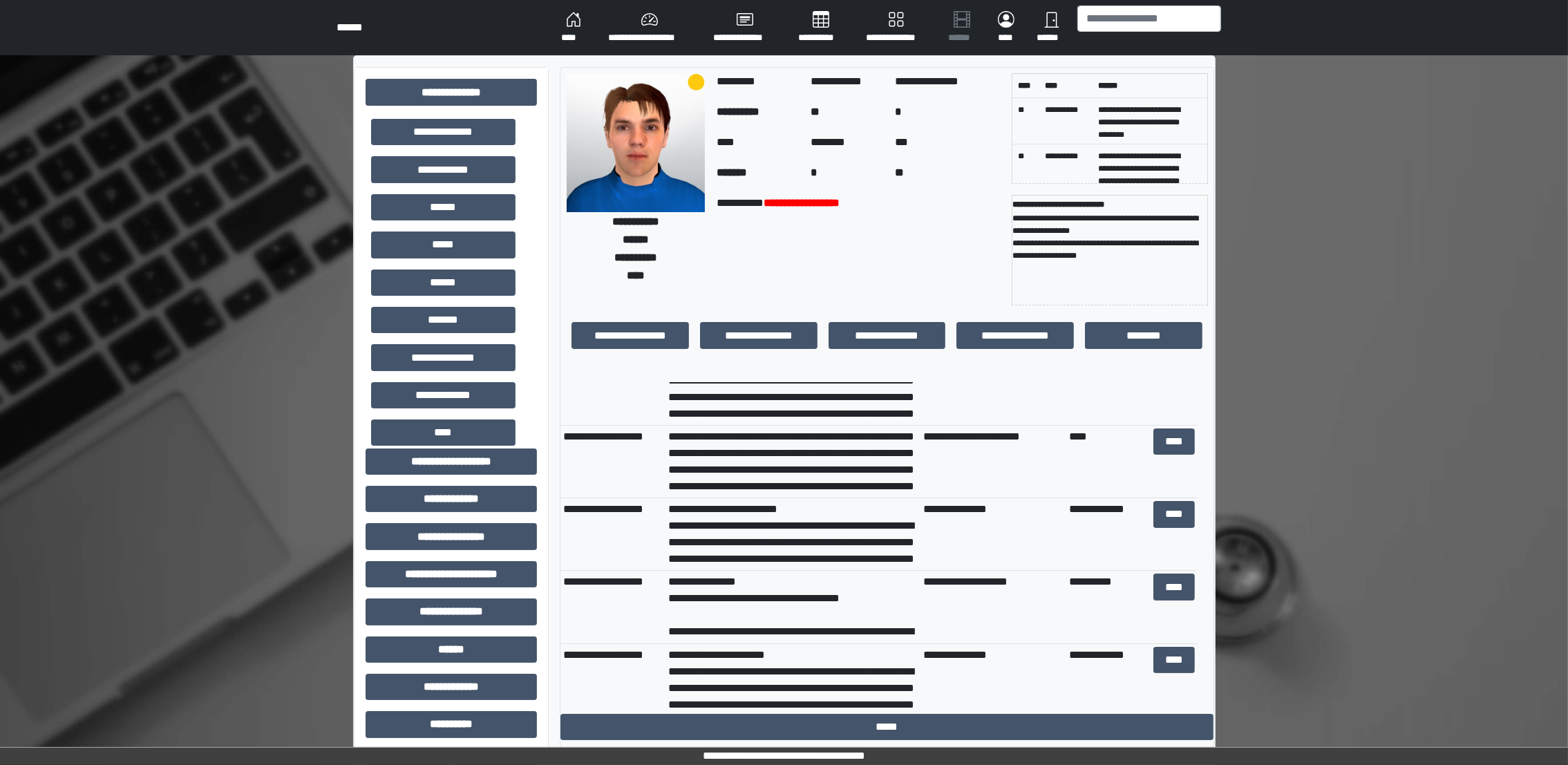 scroll, scrollTop: 0, scrollLeft: 0, axis: both 